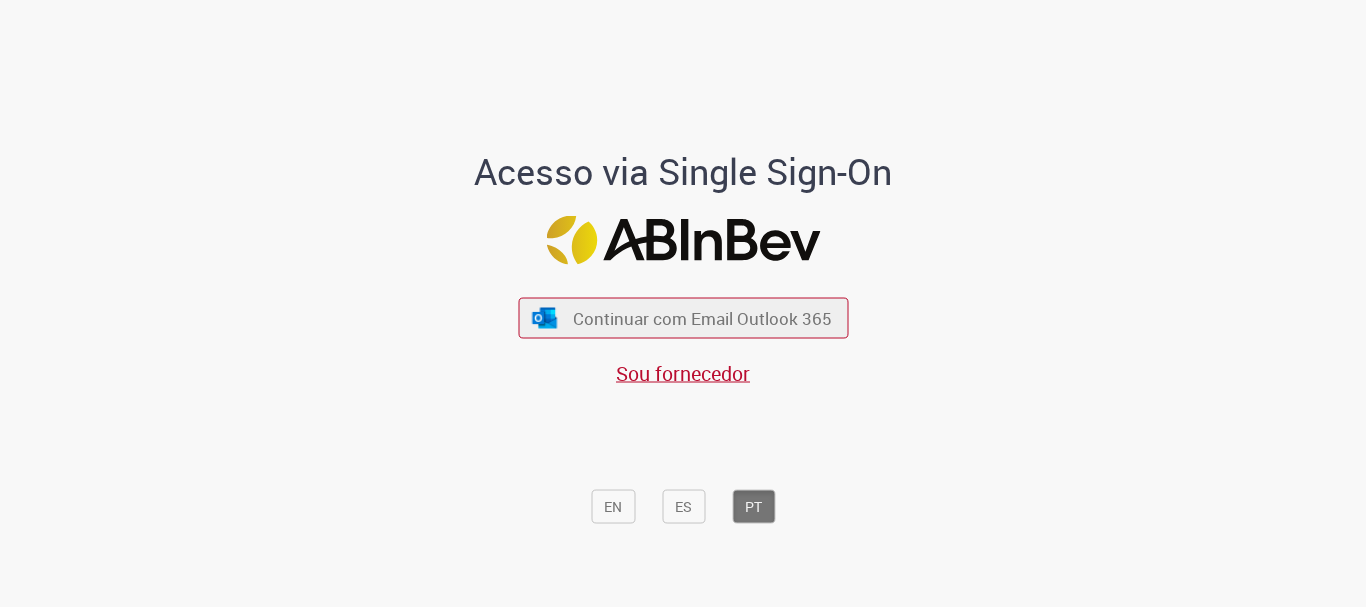 scroll, scrollTop: 0, scrollLeft: 0, axis: both 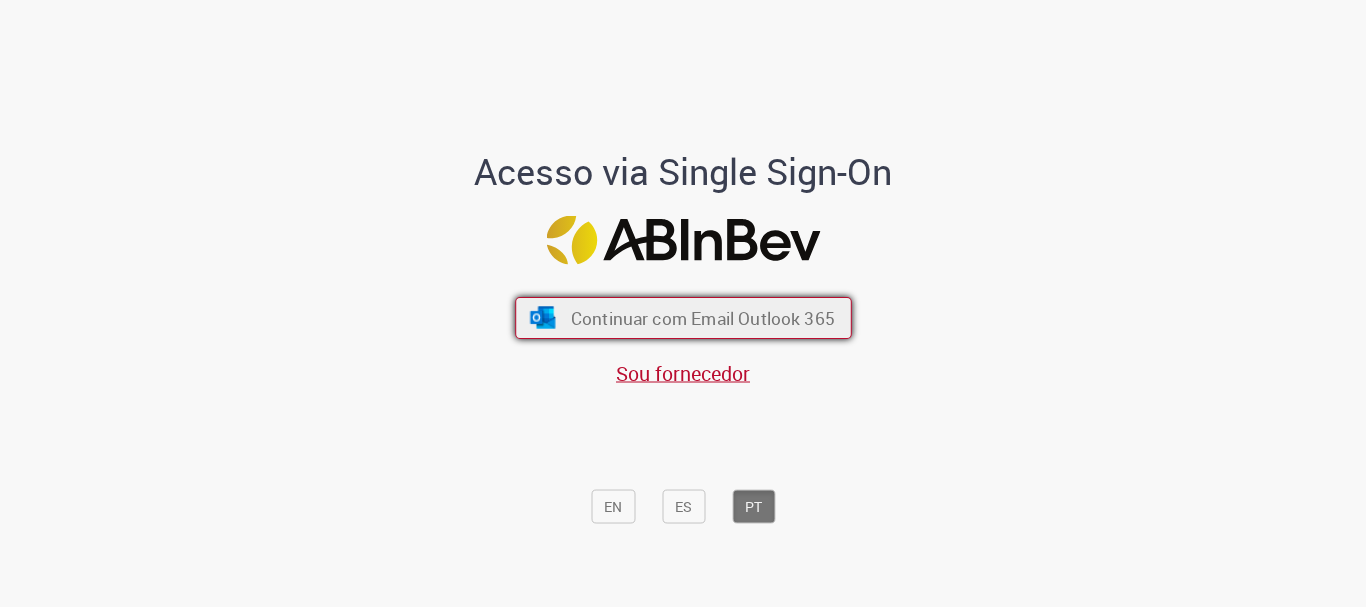 click on "Continuar com Email Outlook 365" at bounding box center [683, 318] 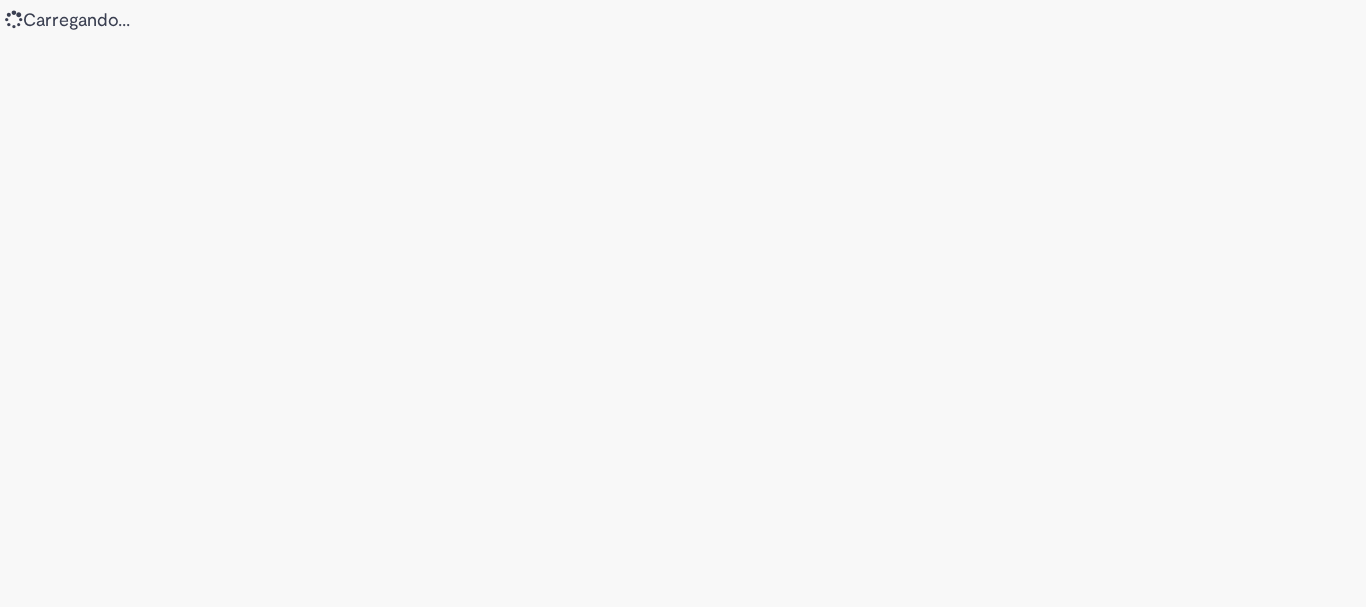 scroll, scrollTop: 0, scrollLeft: 0, axis: both 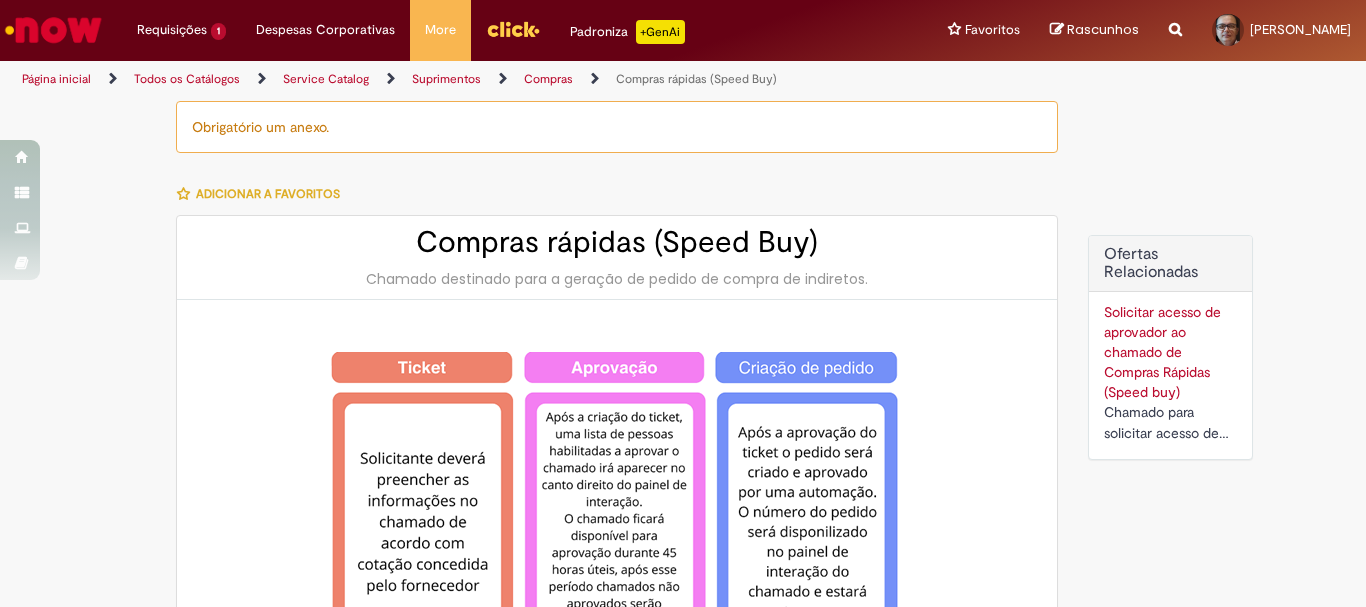 type on "********" 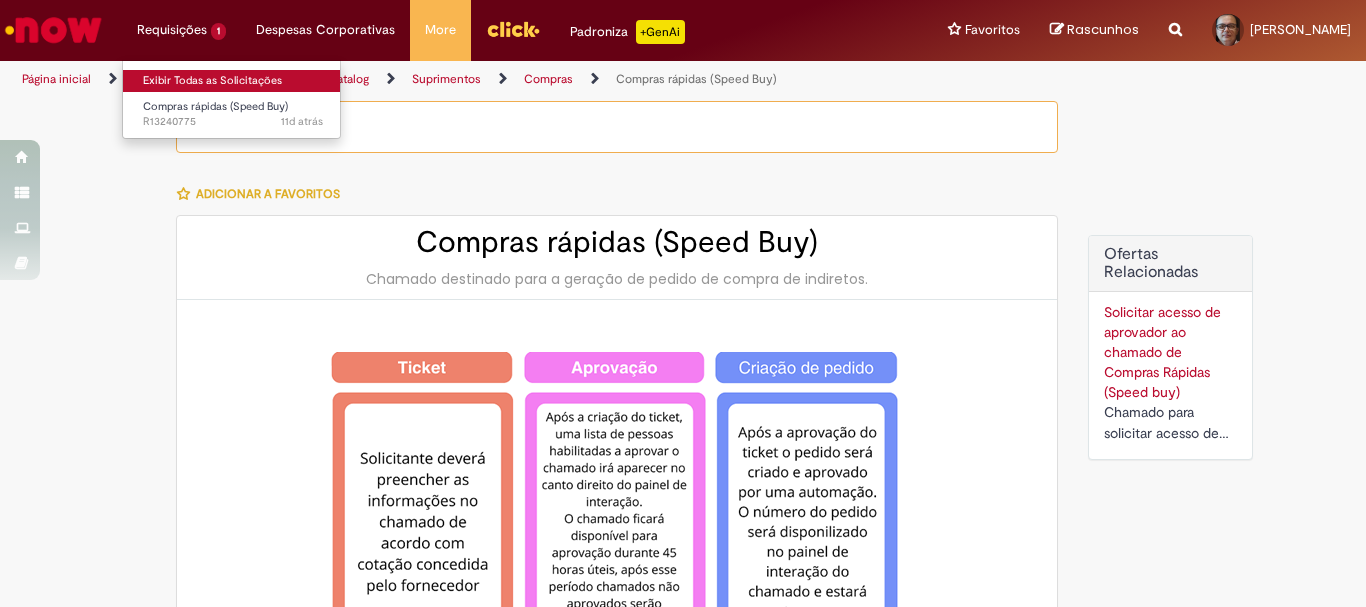 click on "Exibir Todas as Solicitações" at bounding box center [233, 81] 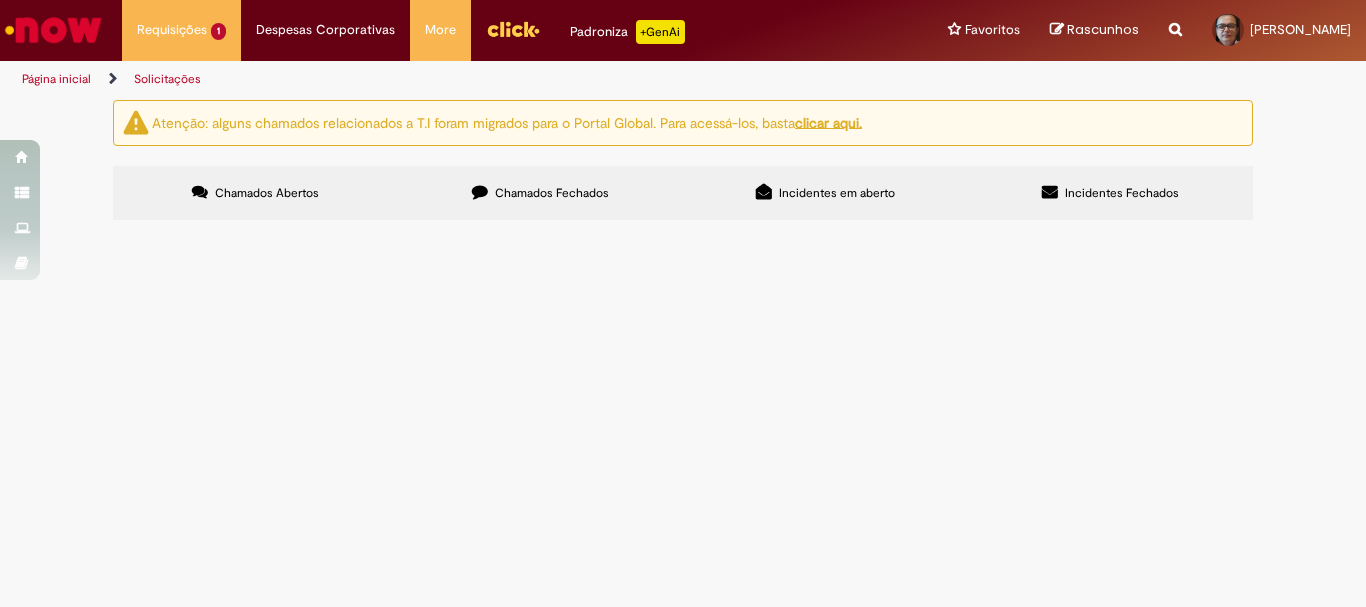 click on "Chamados Fechados" at bounding box center (540, 193) 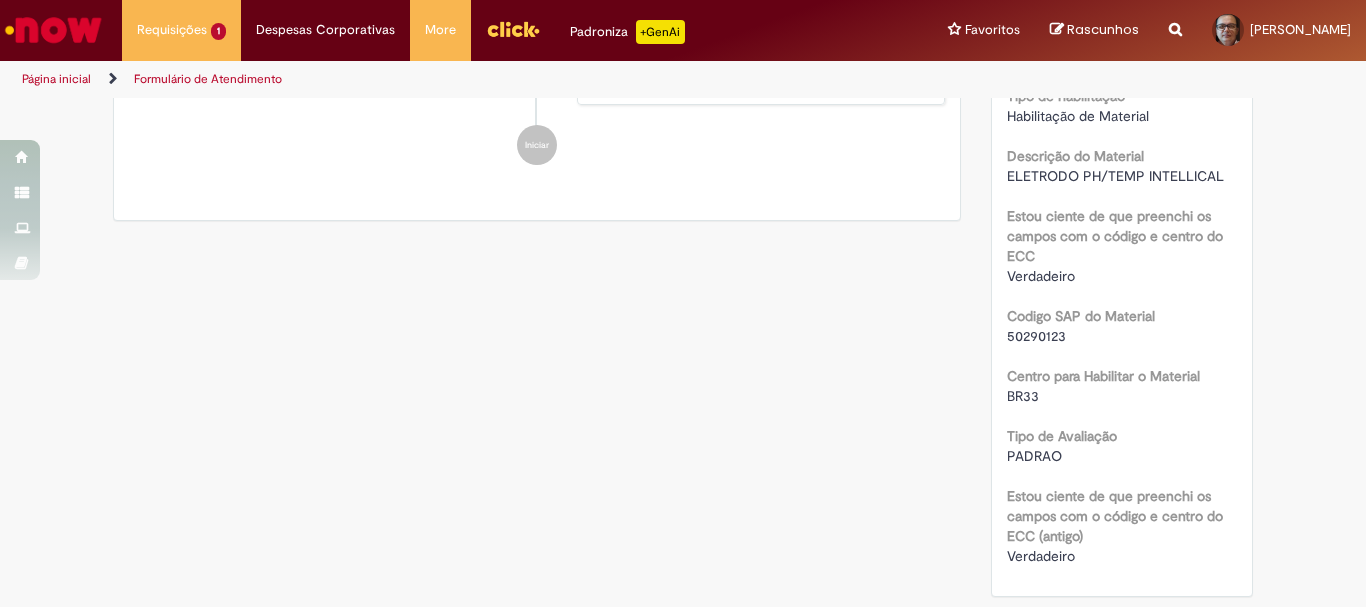 scroll, scrollTop: 0, scrollLeft: 0, axis: both 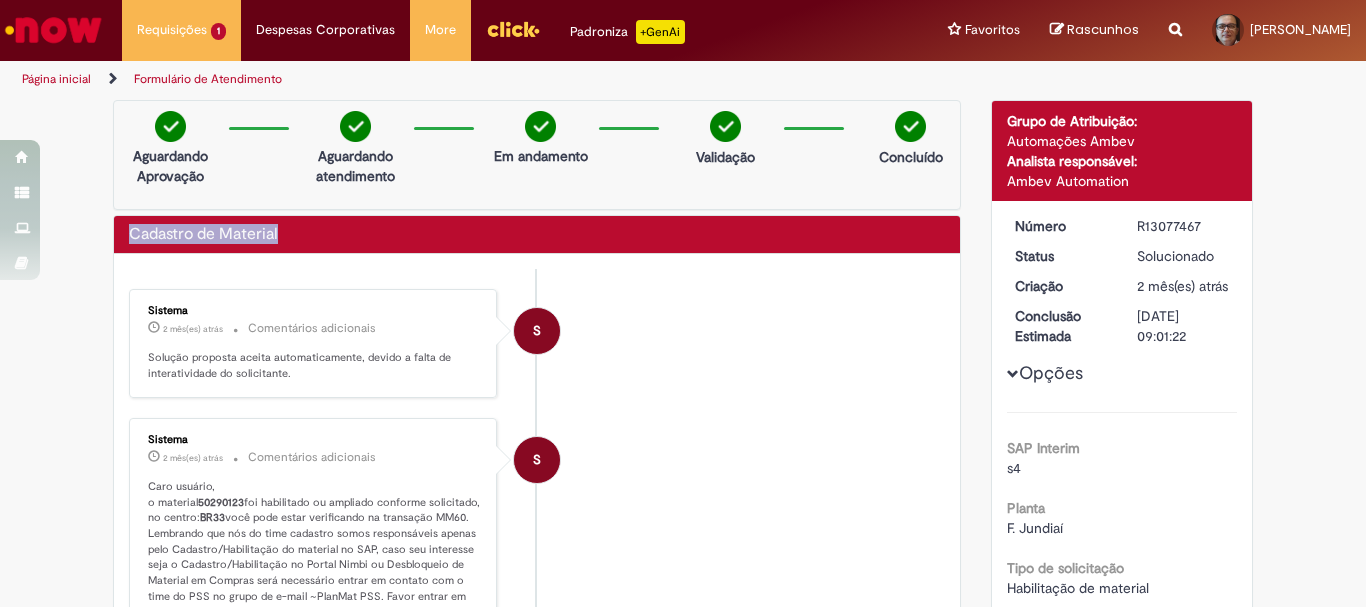 drag, startPoint x: 283, startPoint y: 244, endPoint x: 120, endPoint y: 307, distance: 174.75125 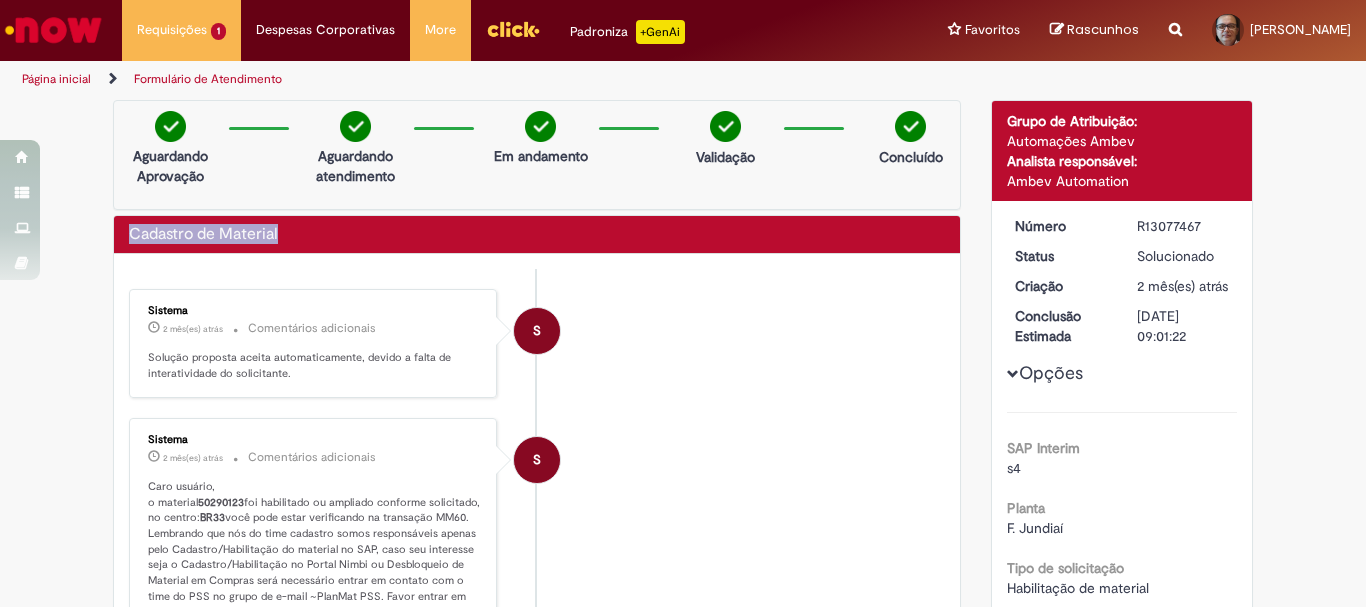 copy on "Cadastro de Material" 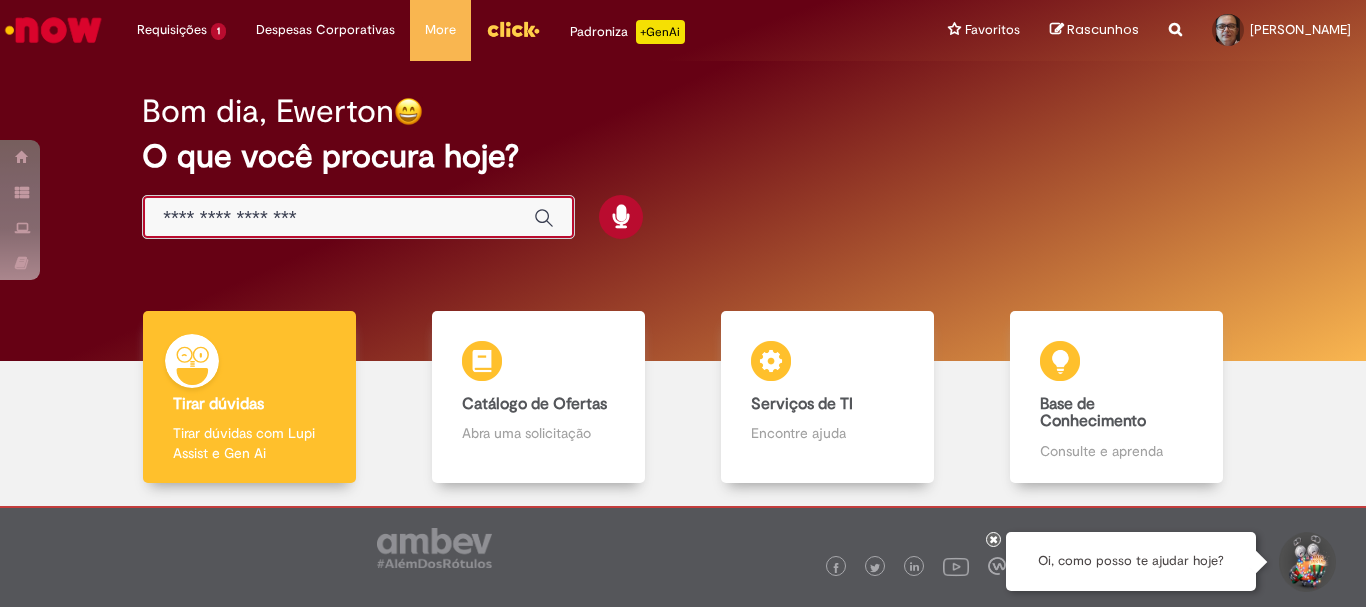click at bounding box center [338, 218] 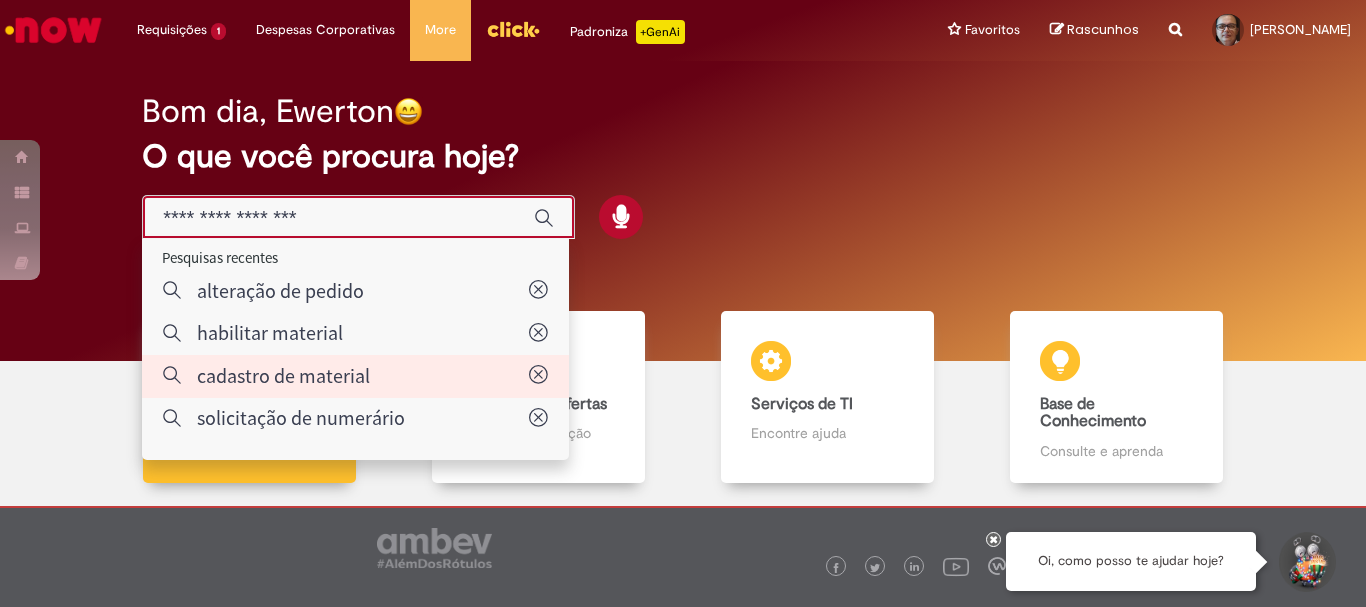 type on "**********" 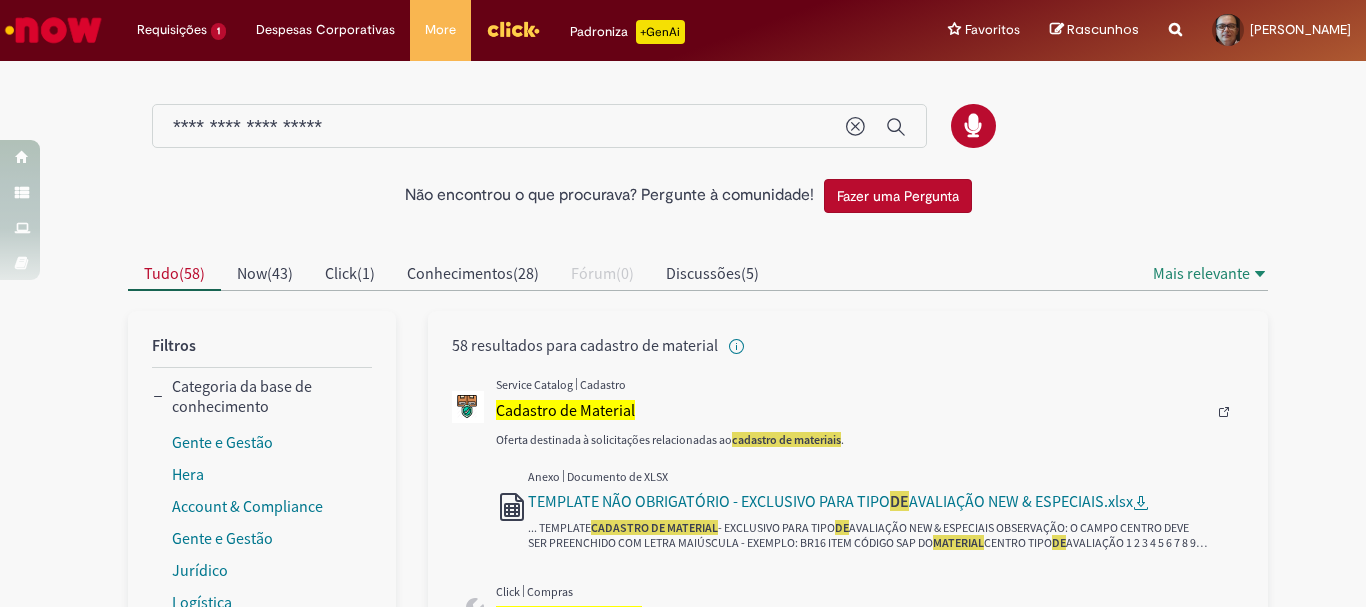 scroll, scrollTop: 100, scrollLeft: 0, axis: vertical 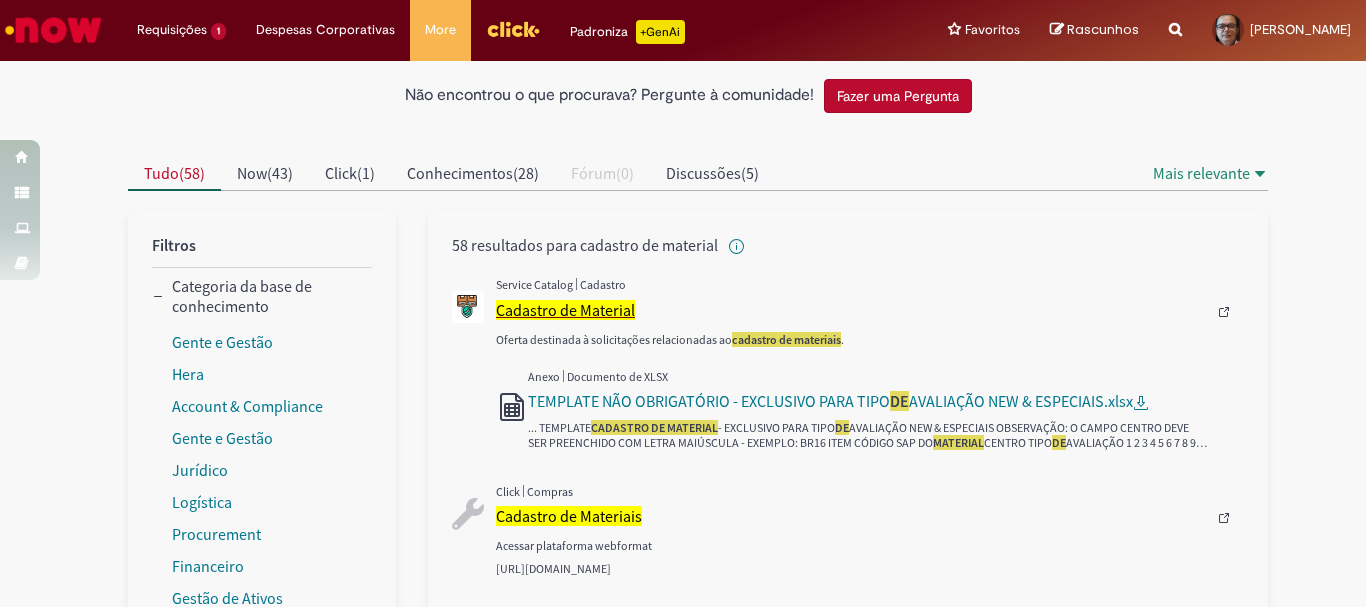click on "Cadastro de Material" at bounding box center [565, 310] 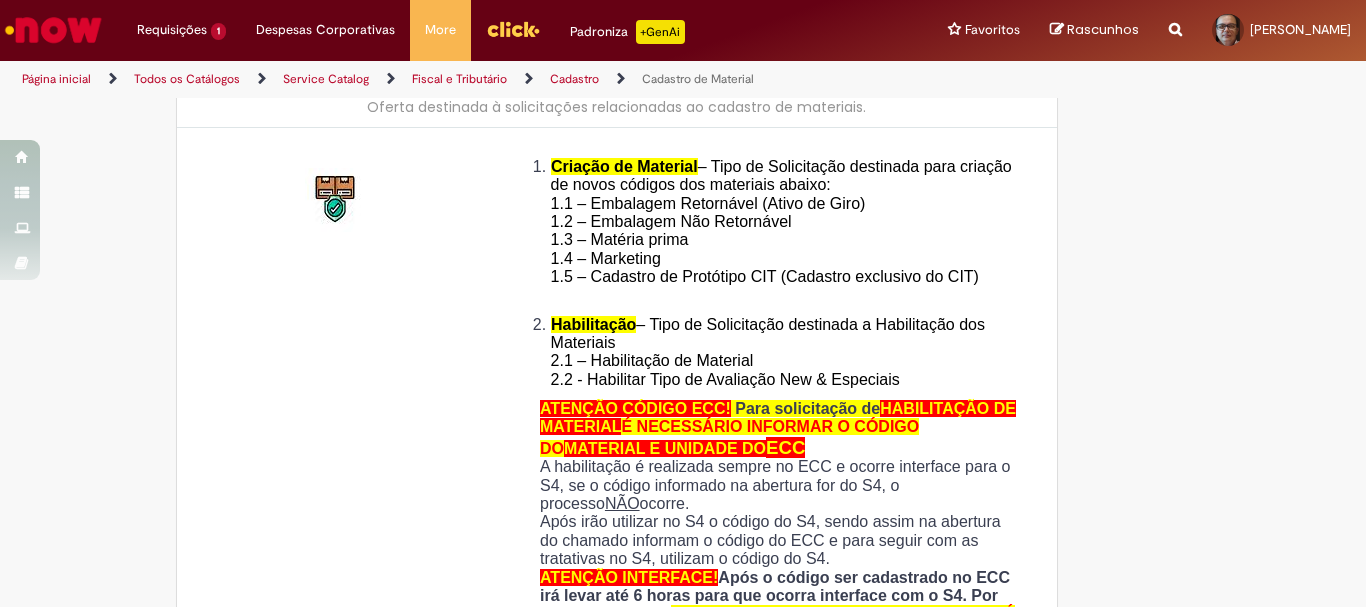 type on "********" 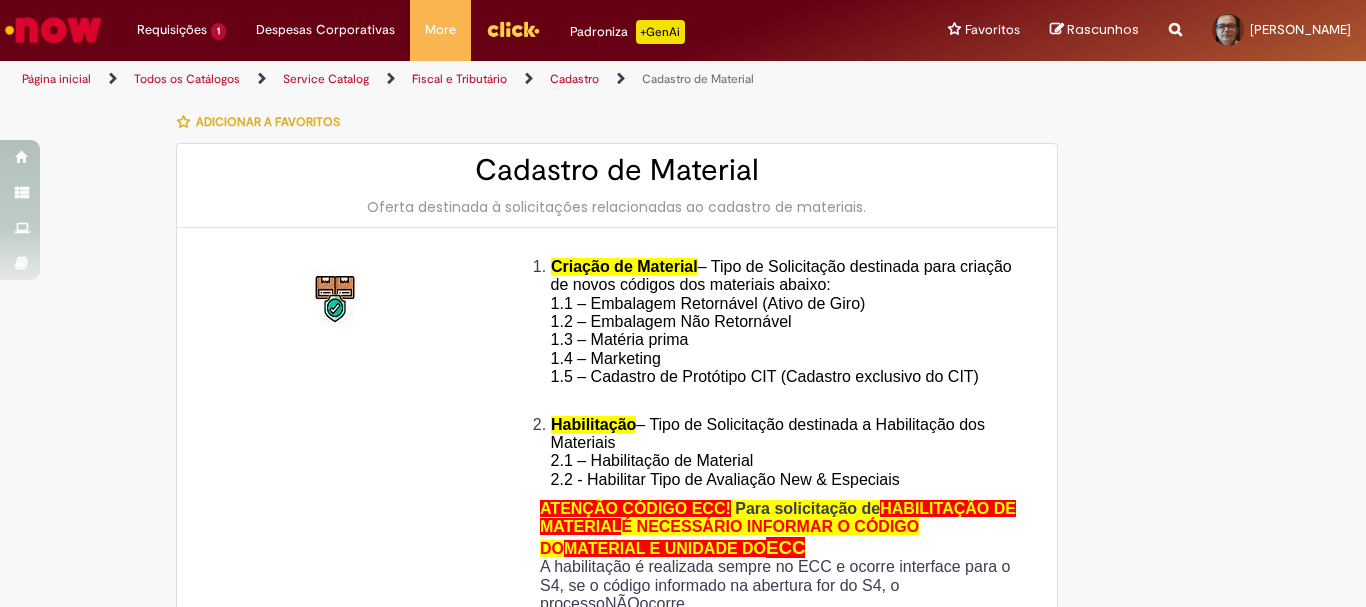 type on "**********" 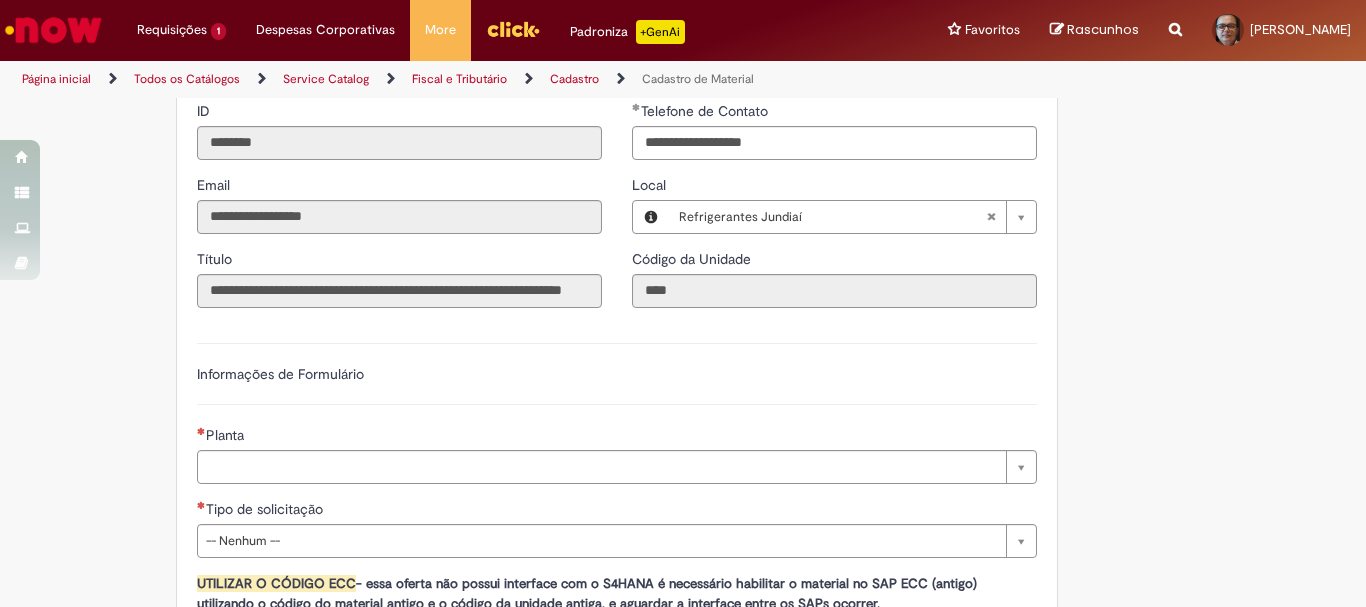 scroll, scrollTop: 1000, scrollLeft: 0, axis: vertical 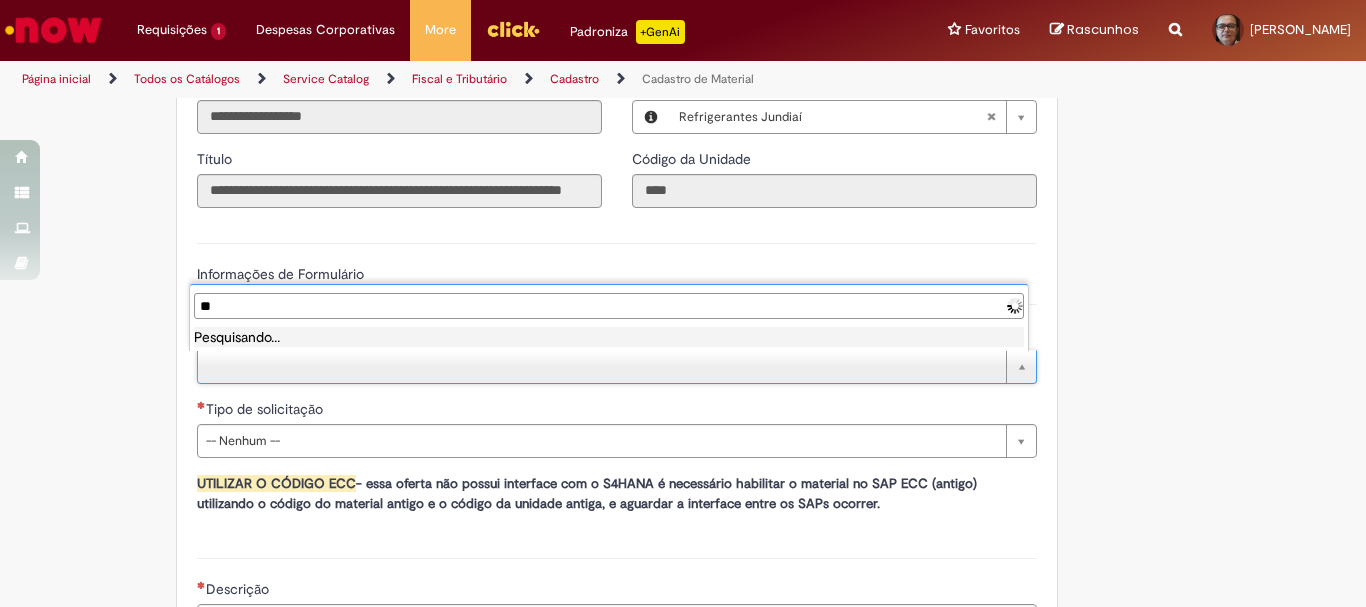 type on "*" 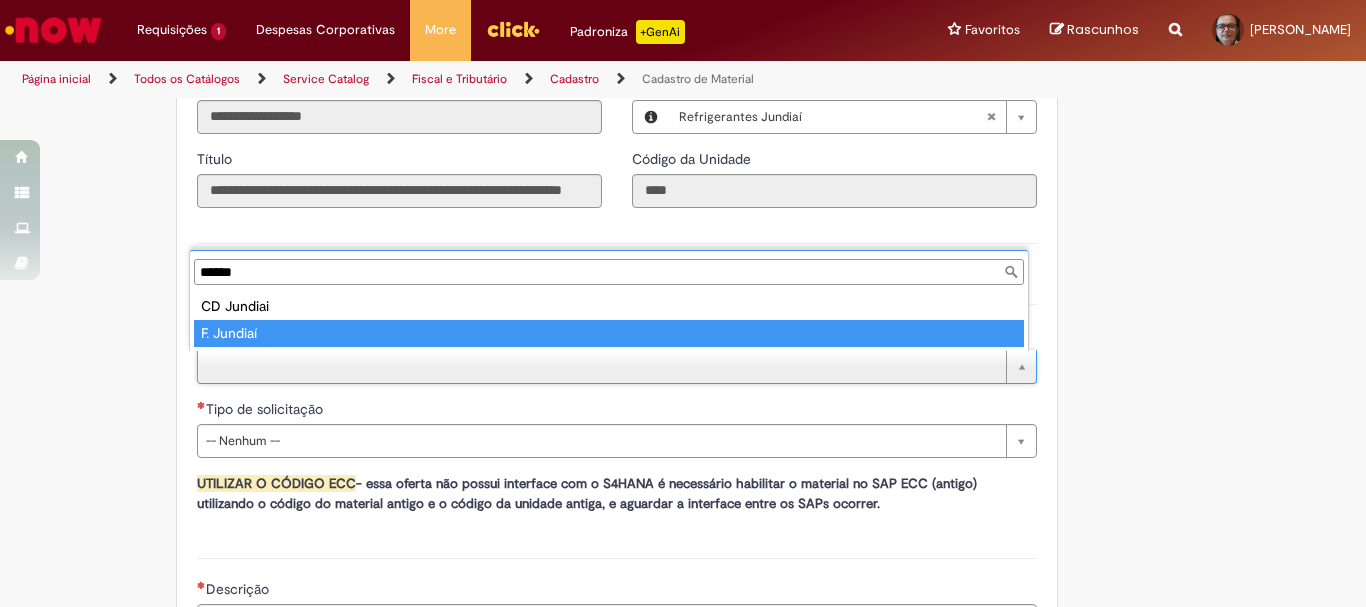 type on "******" 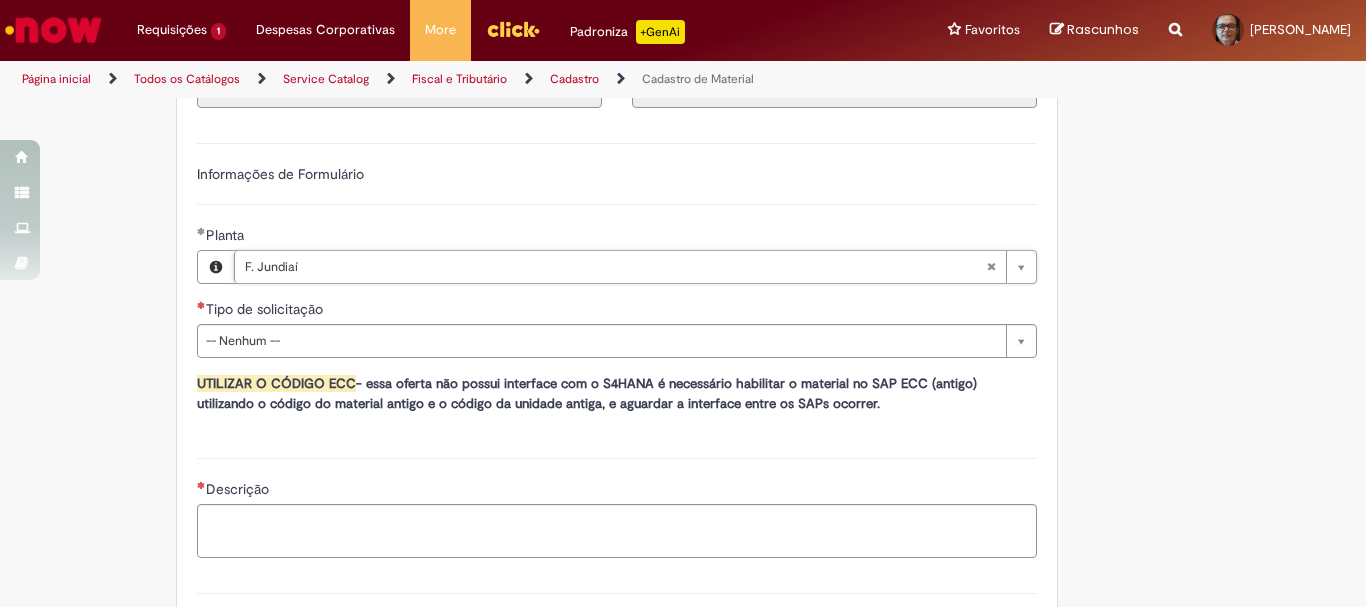 scroll, scrollTop: 1200, scrollLeft: 0, axis: vertical 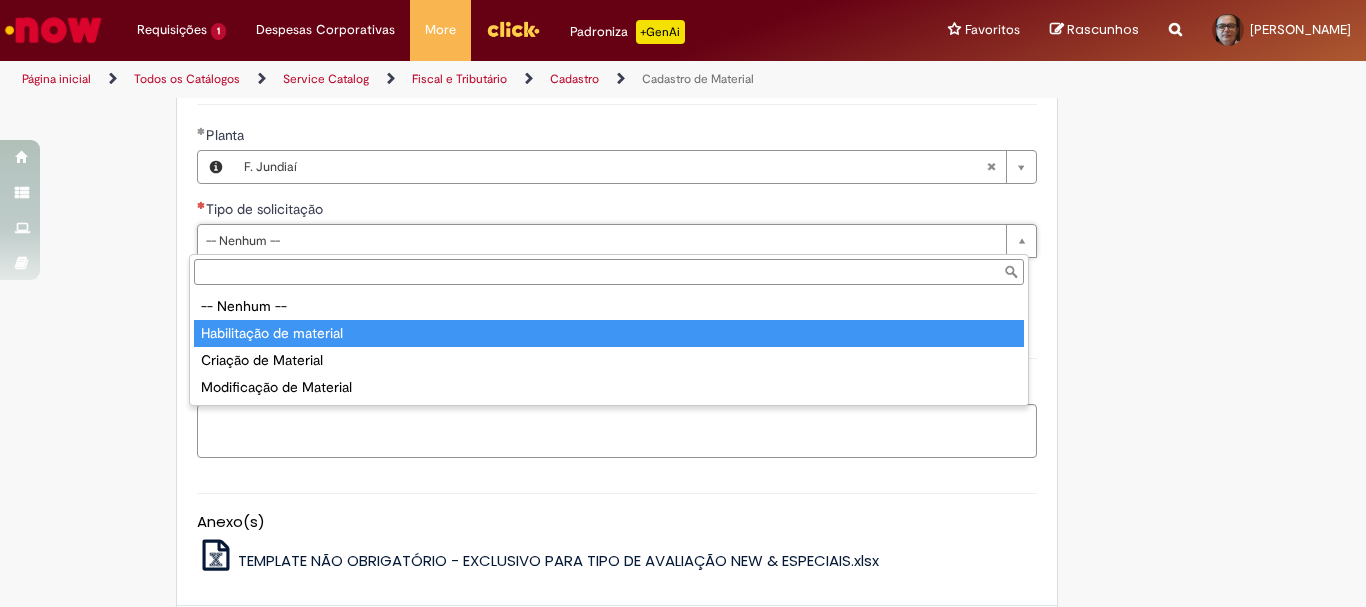 type on "**********" 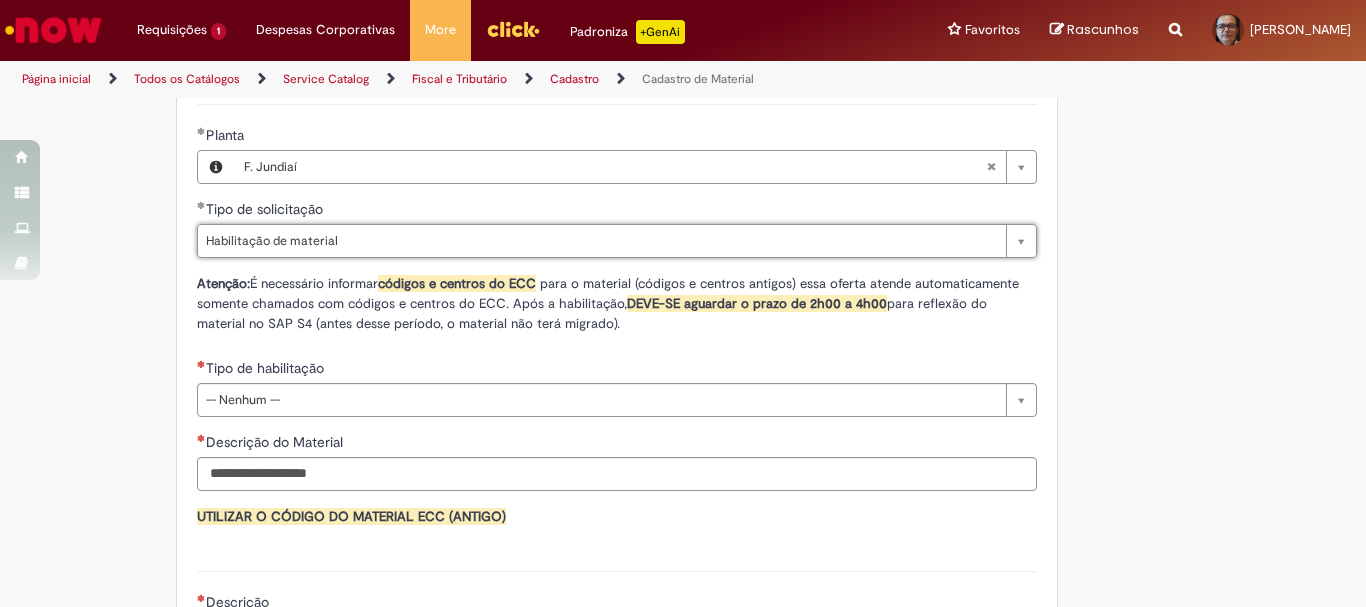 scroll, scrollTop: 1300, scrollLeft: 0, axis: vertical 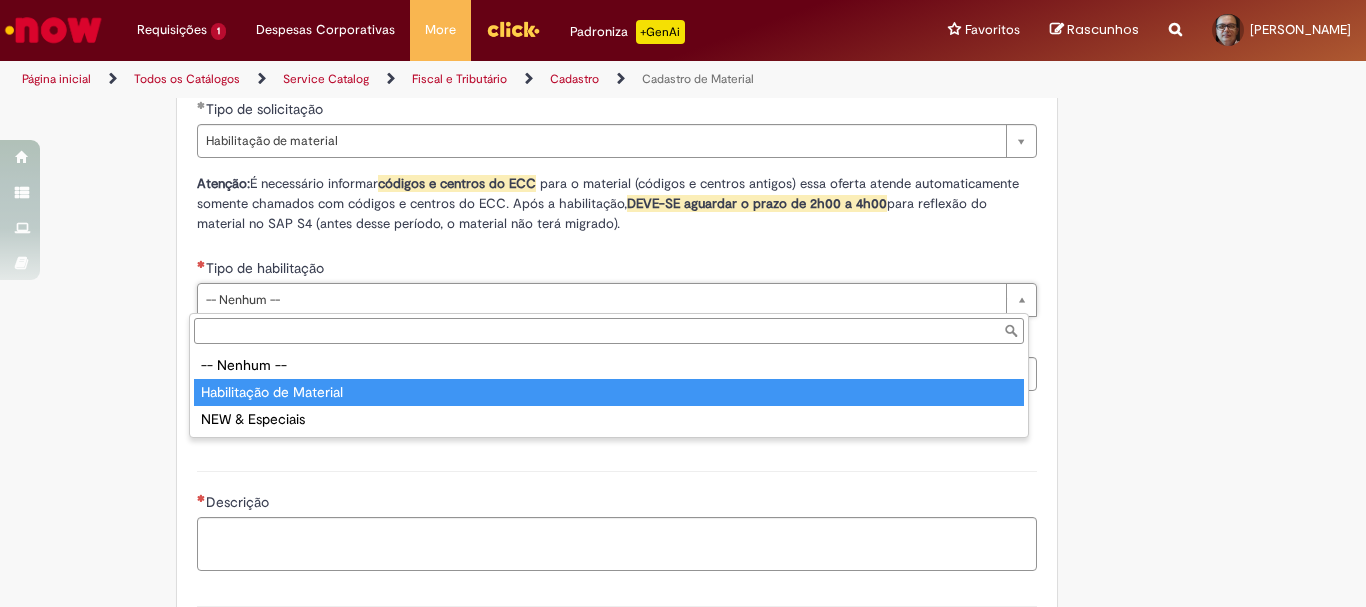 type on "**********" 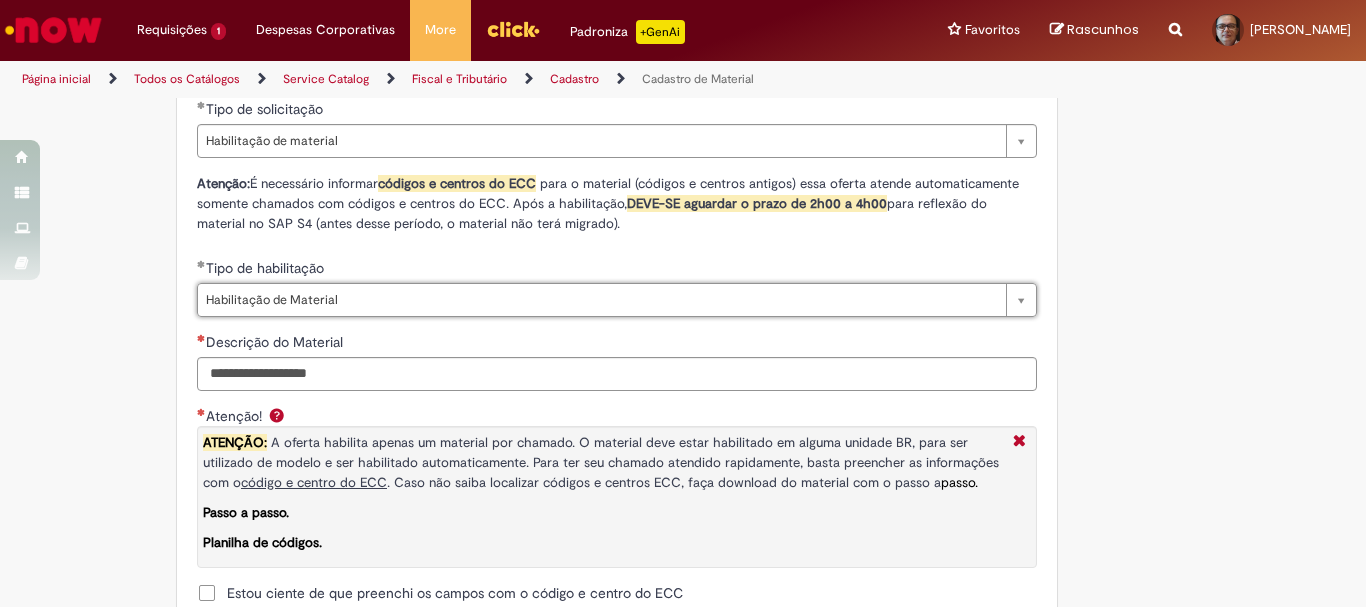 scroll, scrollTop: 1400, scrollLeft: 0, axis: vertical 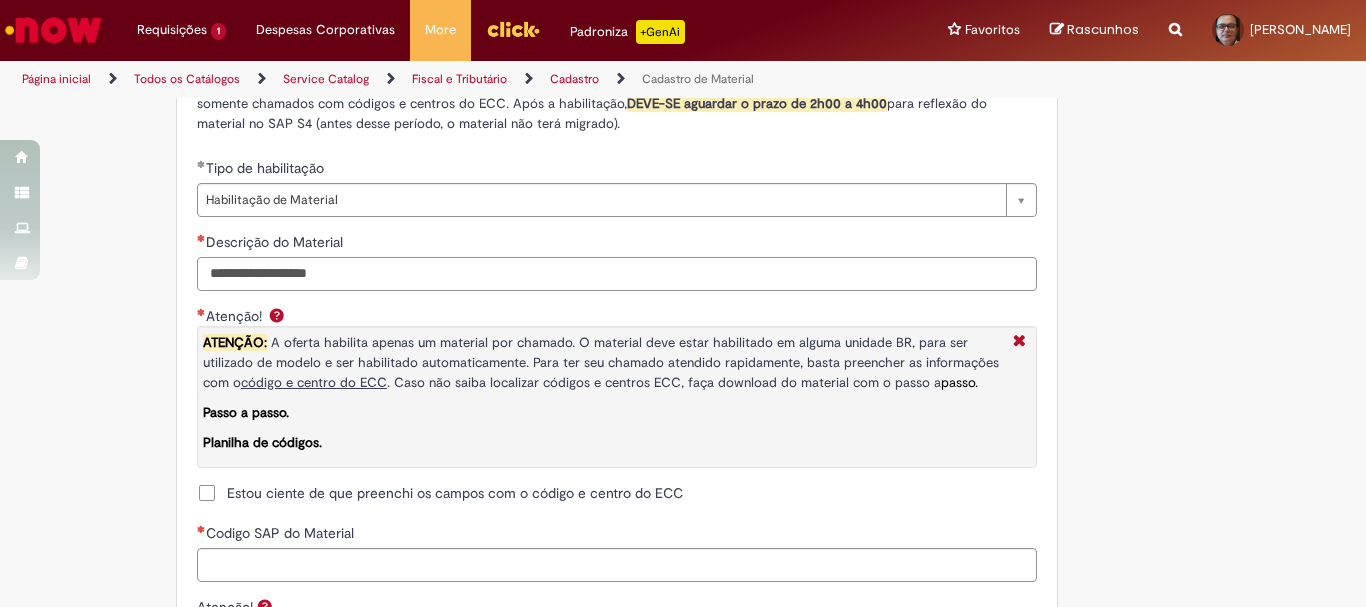 click on "Descrição do Material" at bounding box center (617, 274) 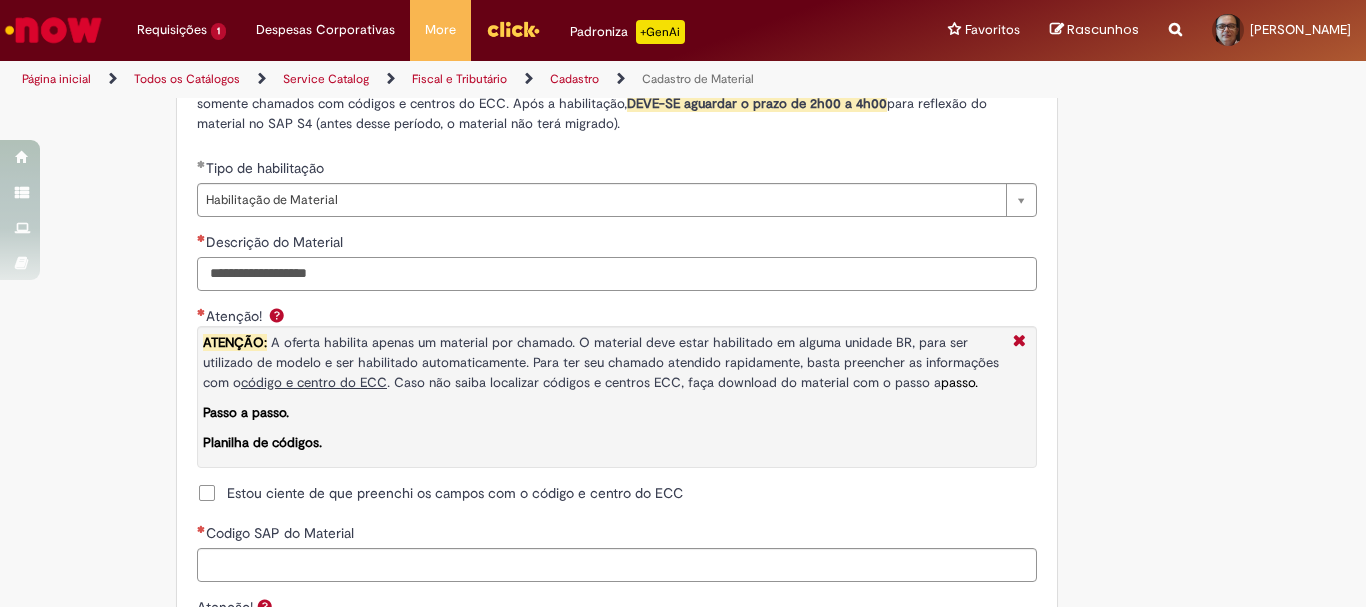 type on "*" 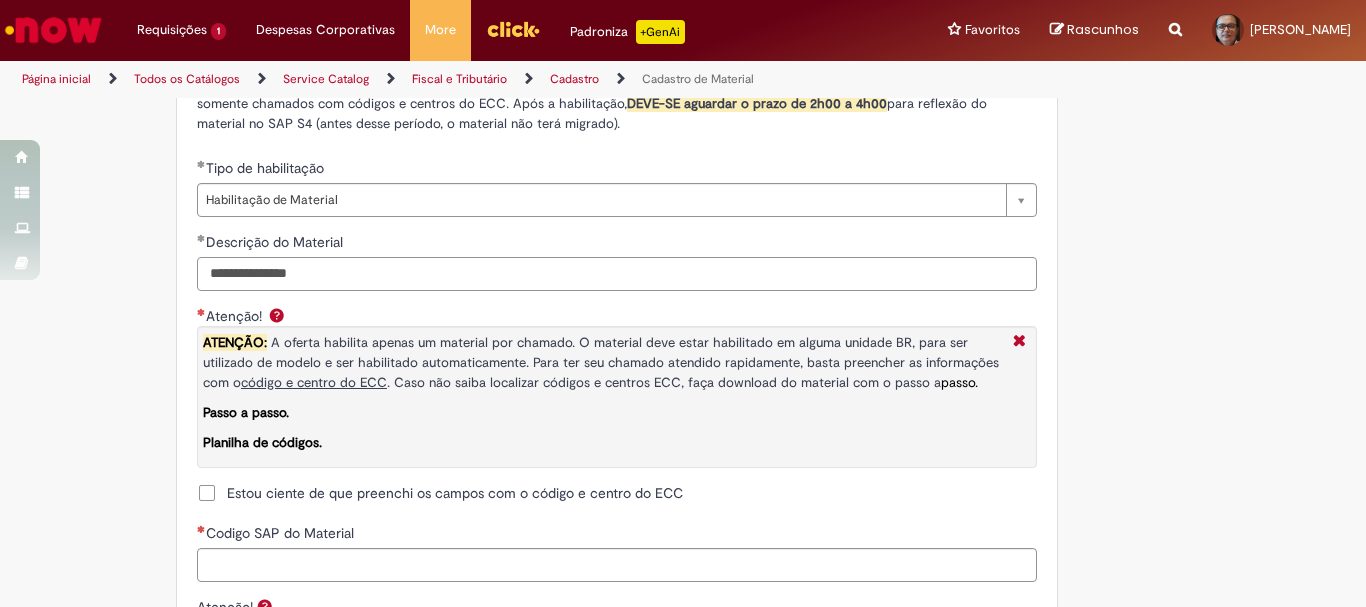 type on "**********" 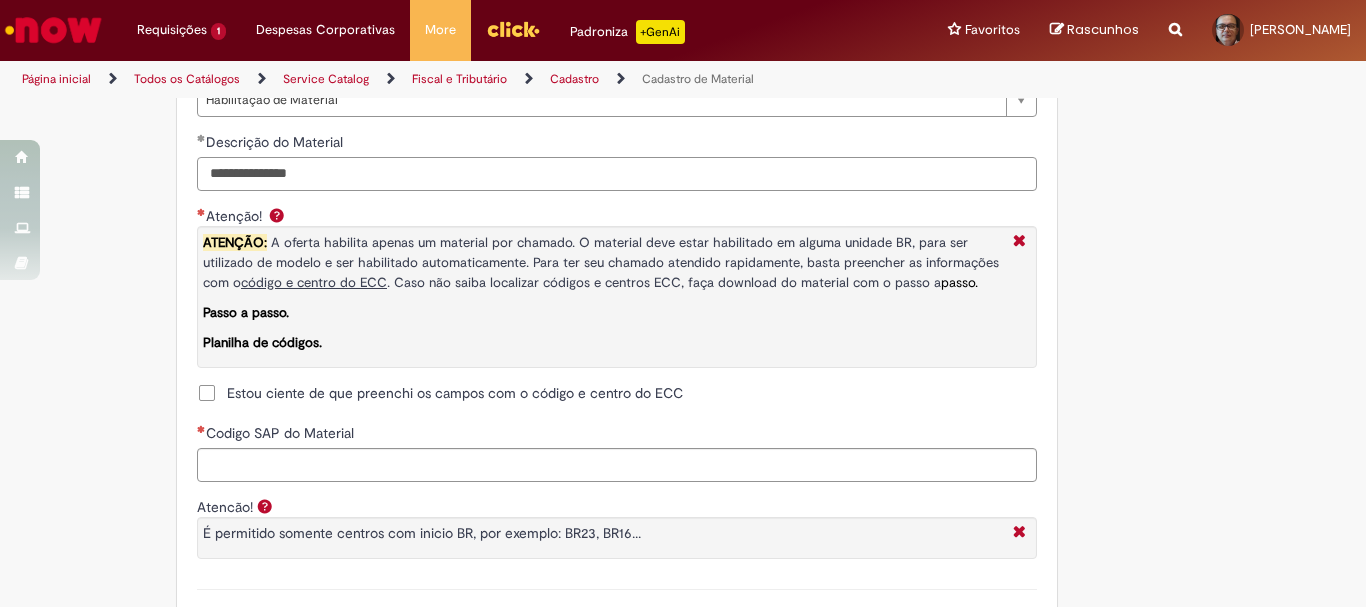 scroll, scrollTop: 1600, scrollLeft: 0, axis: vertical 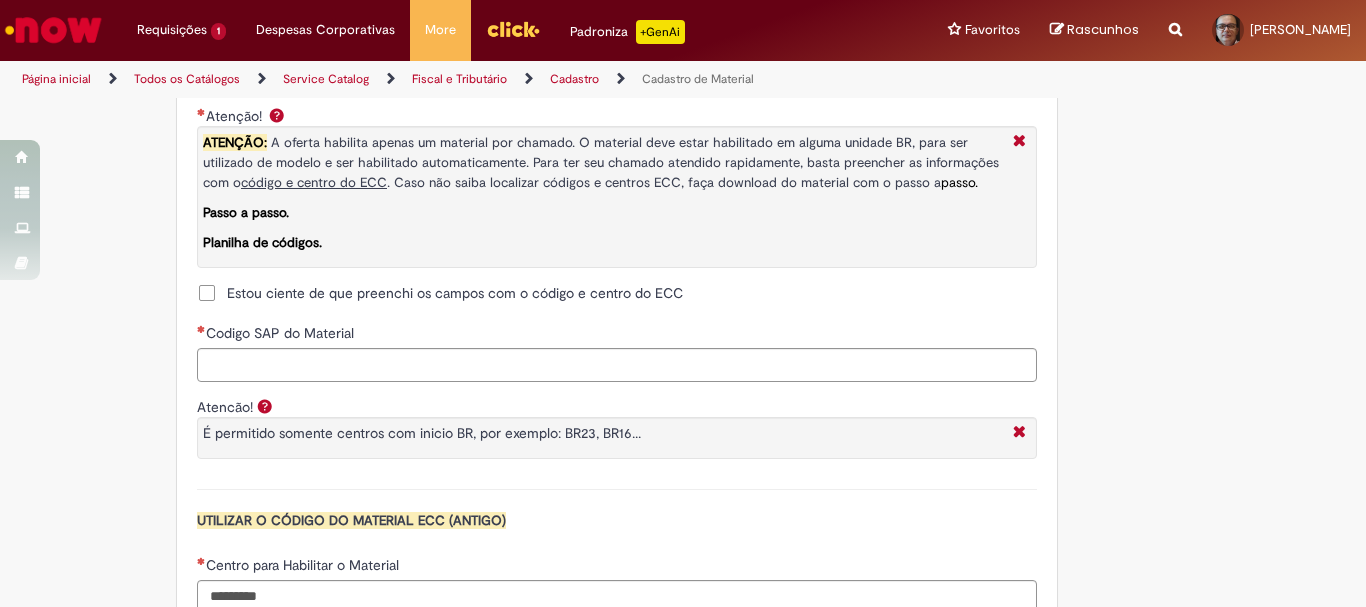 click on "Estou ciente de que preenchi os campos com o código e centro do ECC" at bounding box center [455, 293] 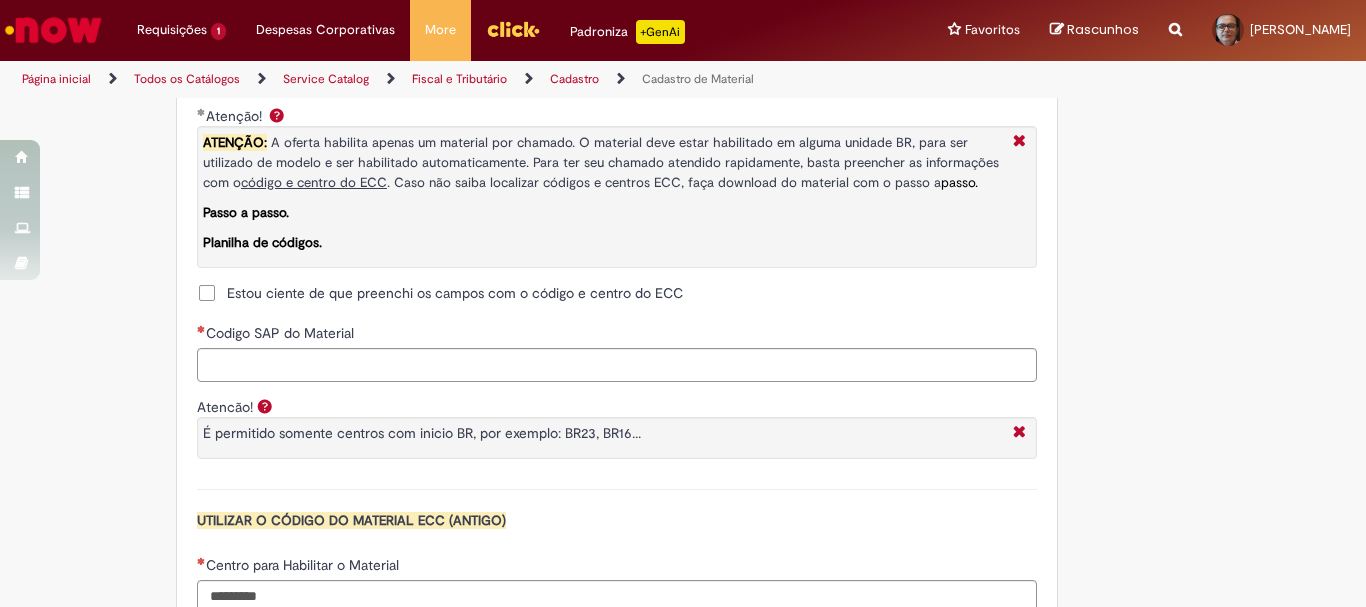 scroll, scrollTop: 1700, scrollLeft: 0, axis: vertical 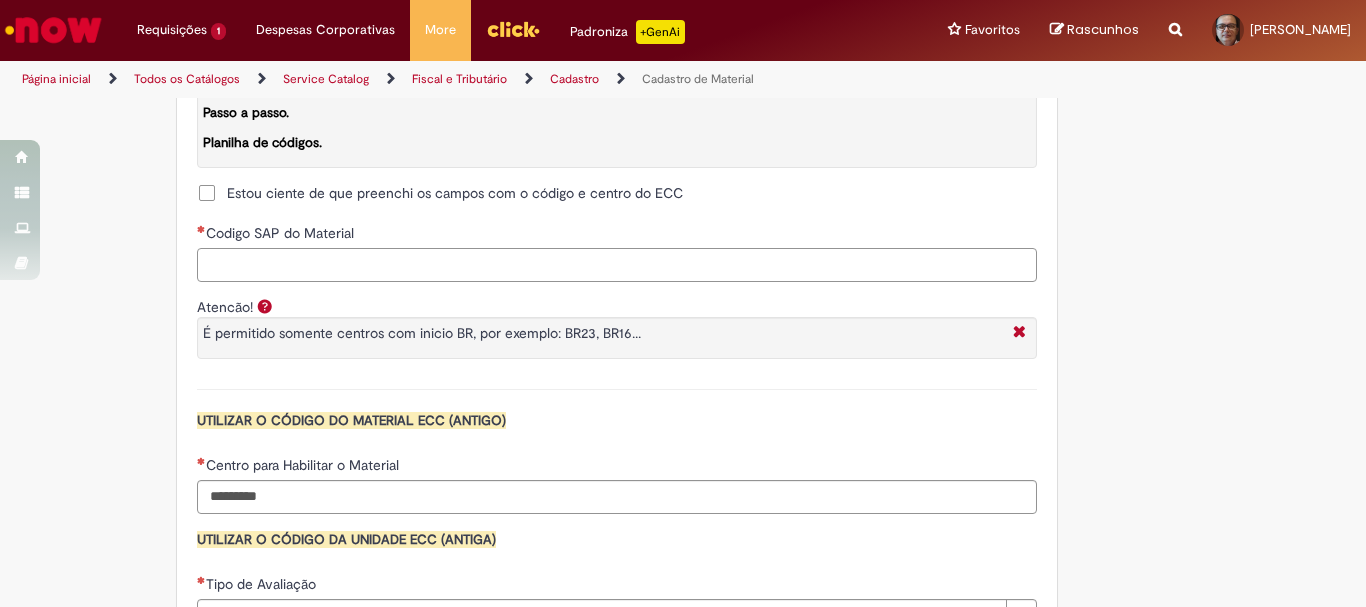 click on "Codigo SAP do Material" at bounding box center (617, 265) 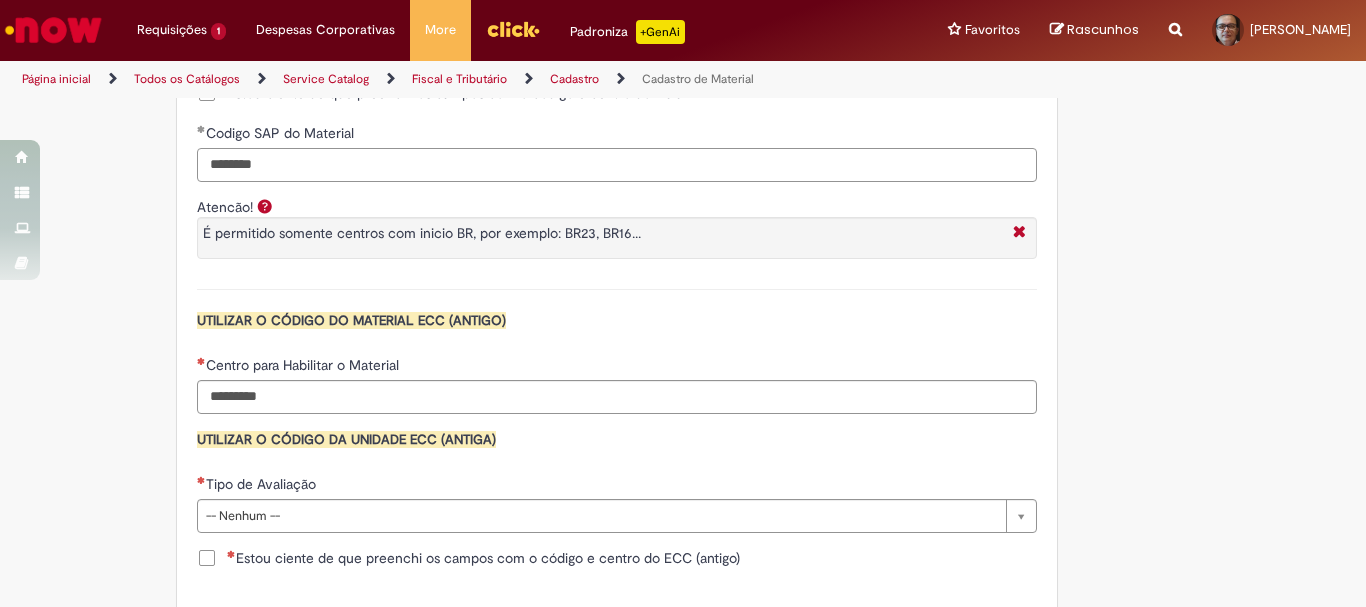 scroll, scrollTop: 1900, scrollLeft: 0, axis: vertical 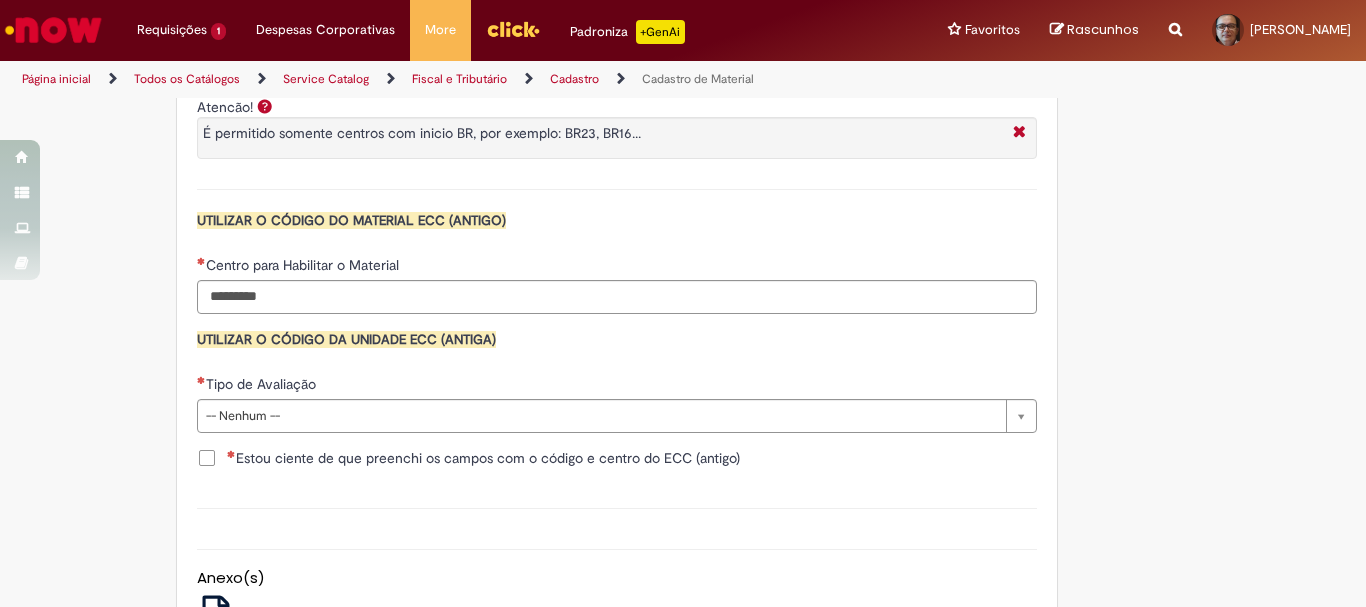 type on "********" 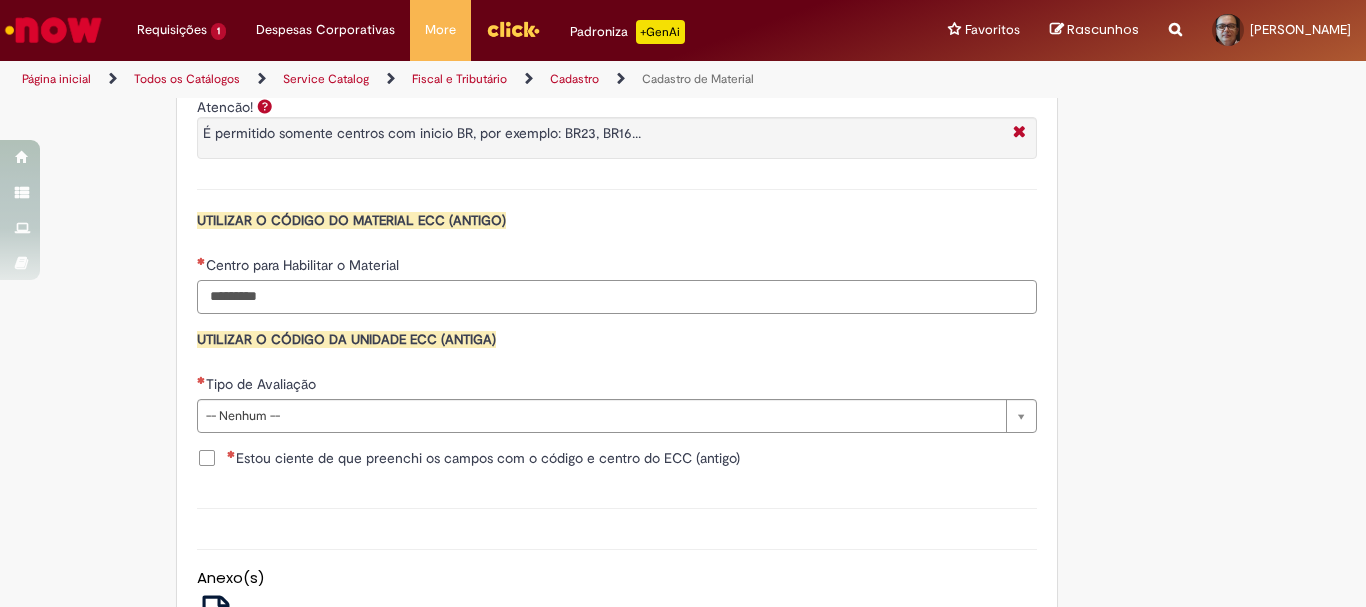click on "Centro para Habilitar o Material" at bounding box center (617, 297) 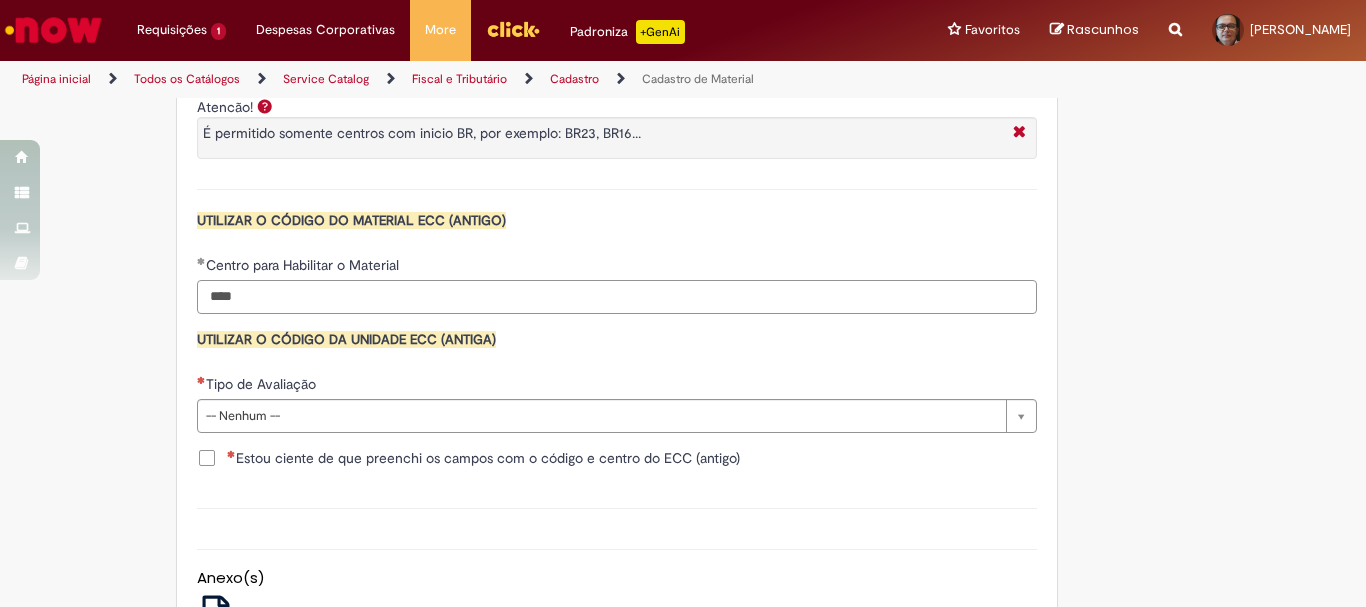 scroll, scrollTop: 2000, scrollLeft: 0, axis: vertical 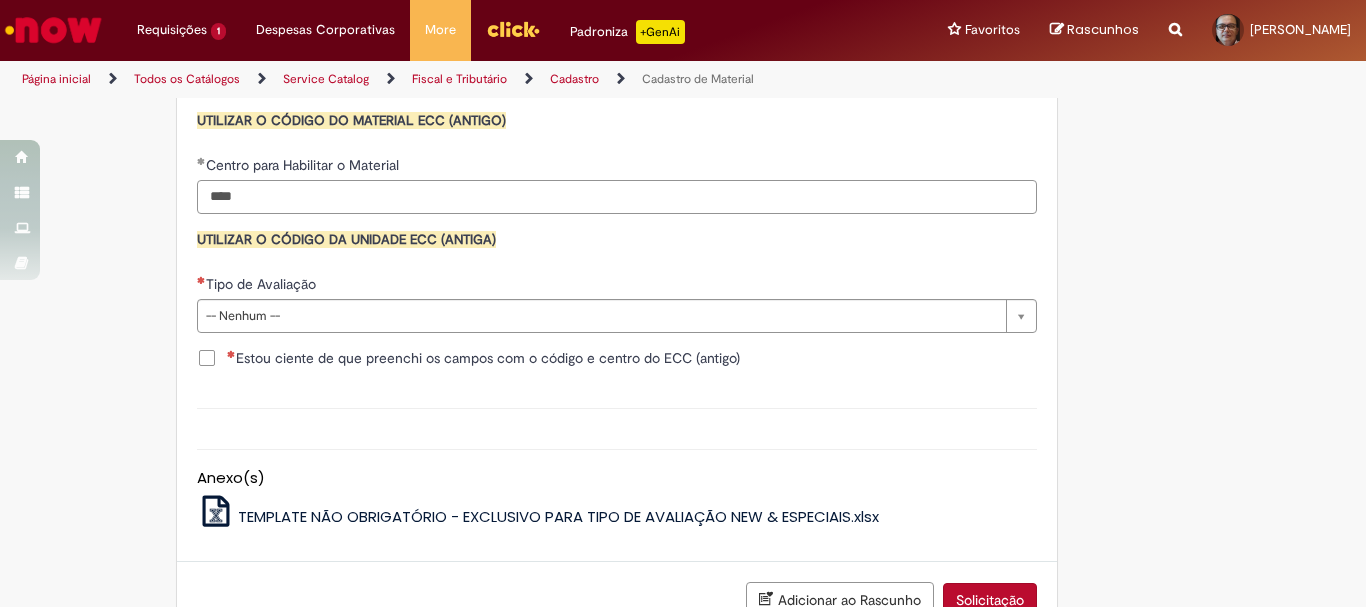 type on "****" 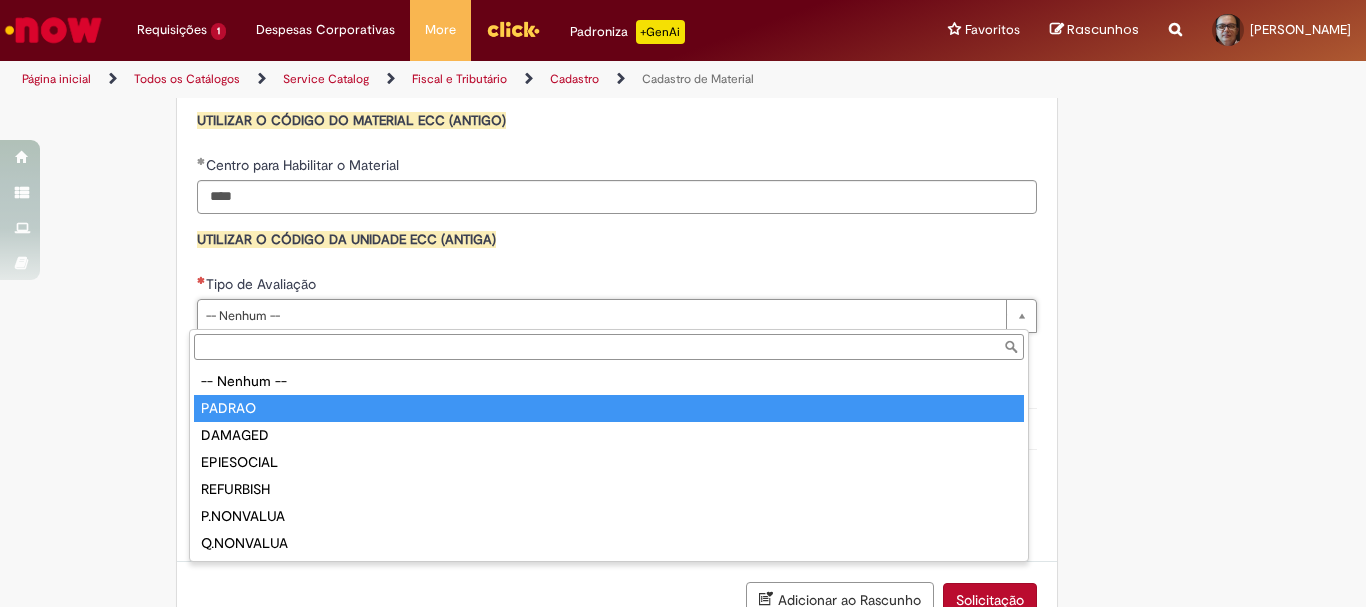 type on "******" 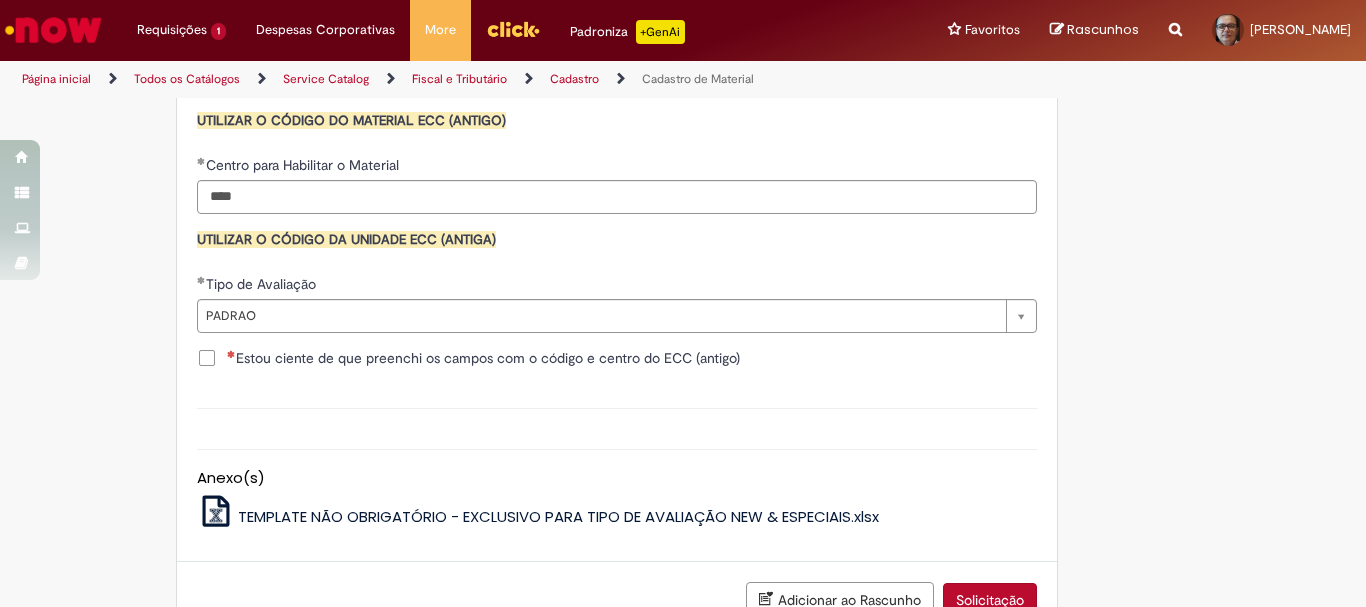 click on "Estou ciente de que preenchi os campos com o código e centro do ECC  (antigo)" at bounding box center (483, 358) 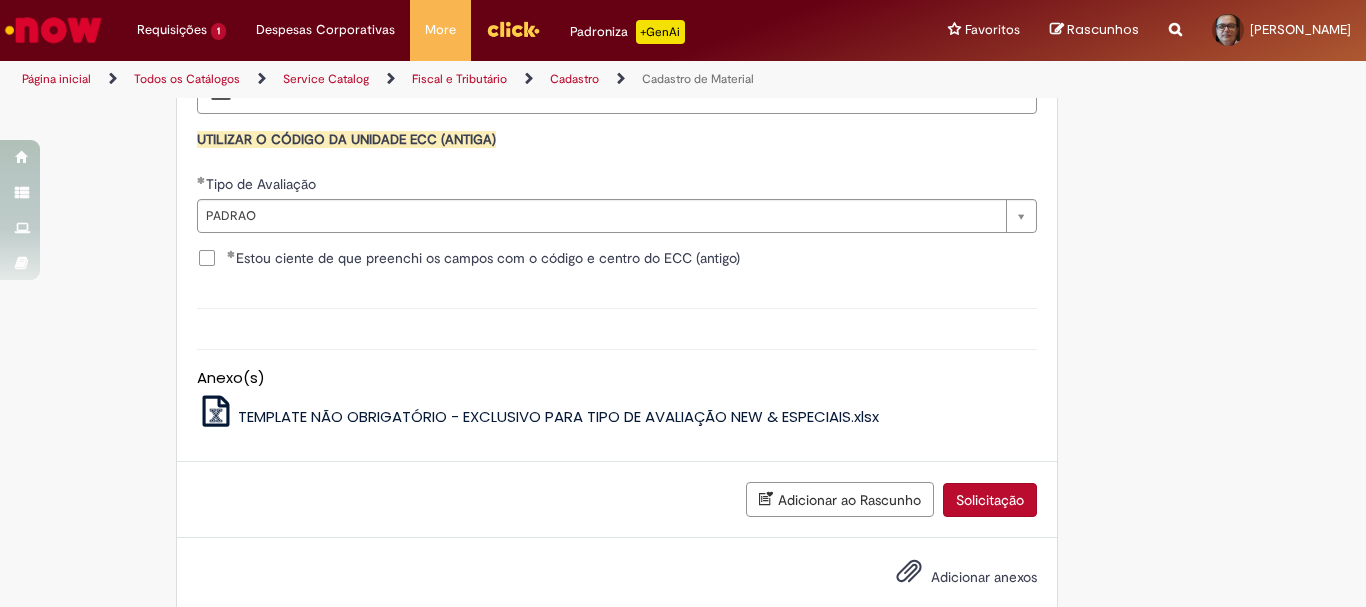 scroll, scrollTop: 2141, scrollLeft: 0, axis: vertical 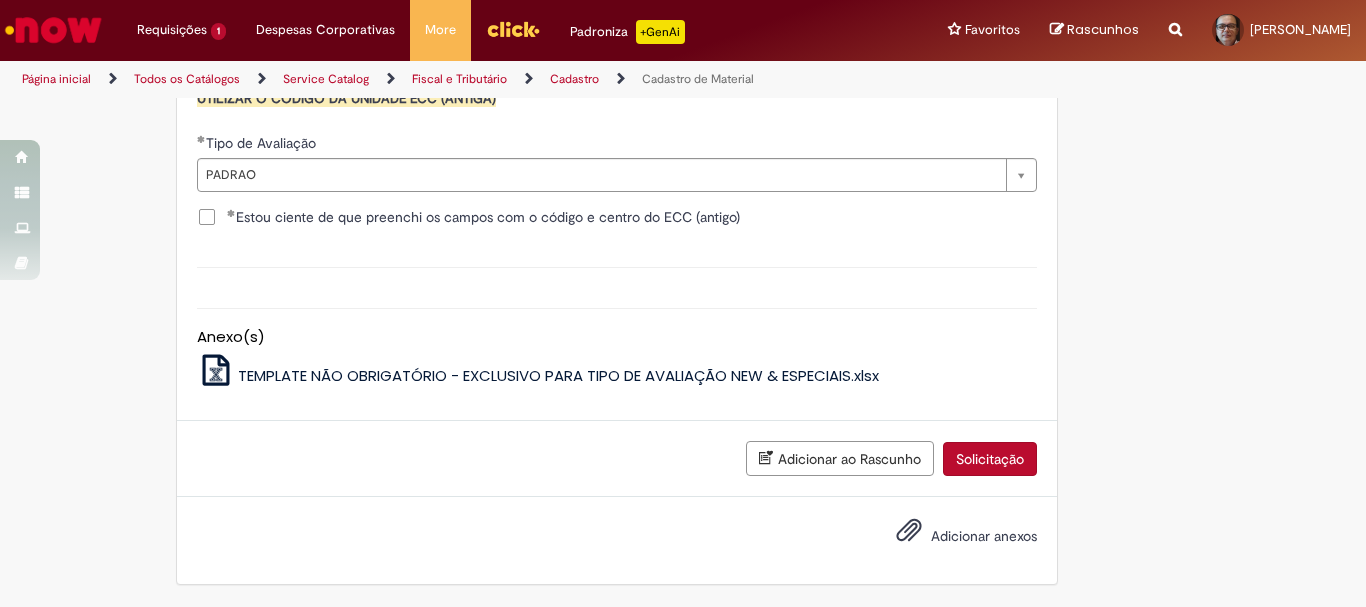 click on "Solicitação" at bounding box center (990, 459) 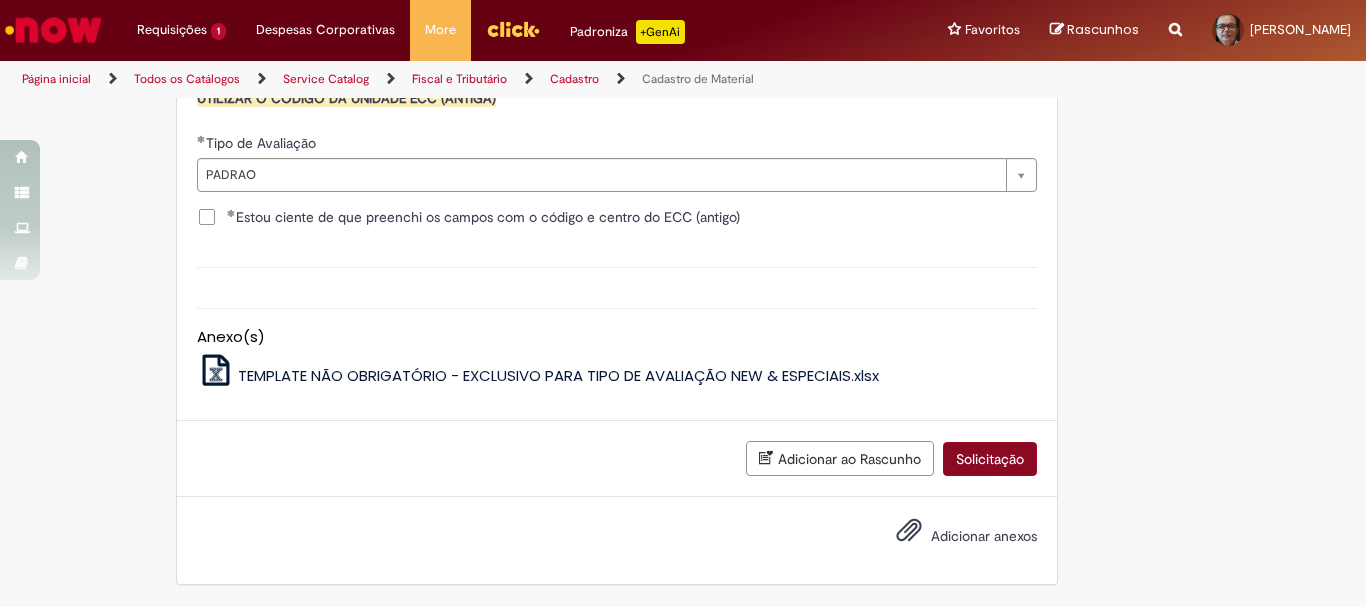 scroll, scrollTop: 2095, scrollLeft: 0, axis: vertical 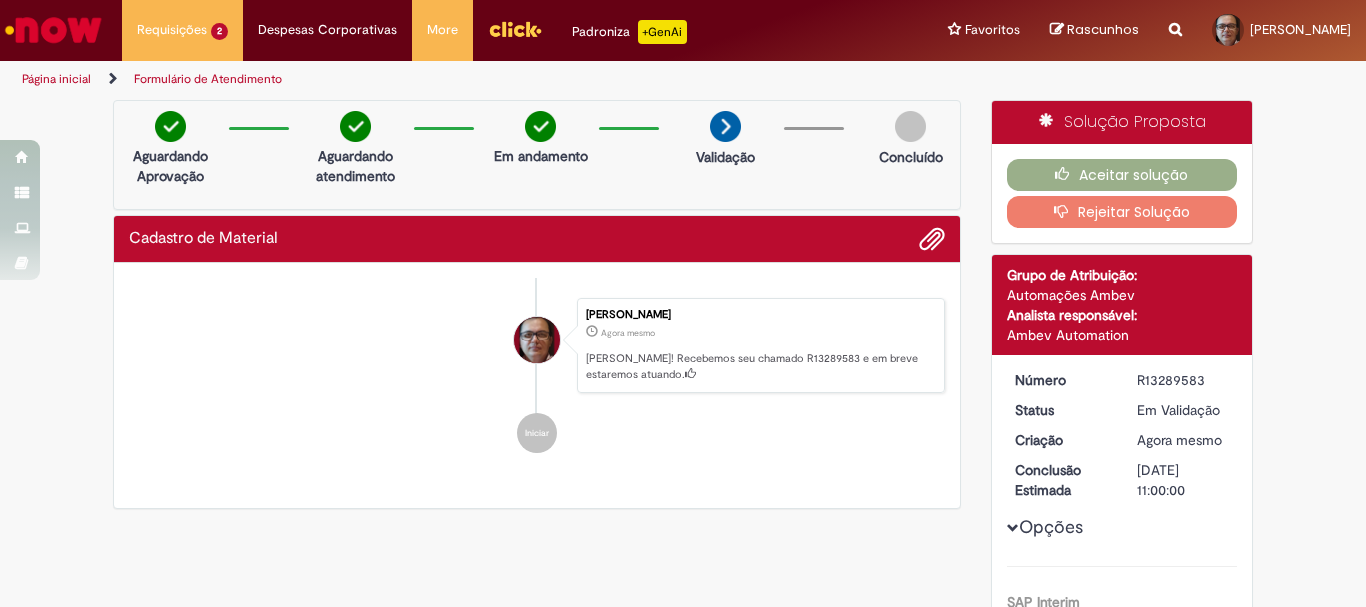 click on "Página inicial" at bounding box center [56, 79] 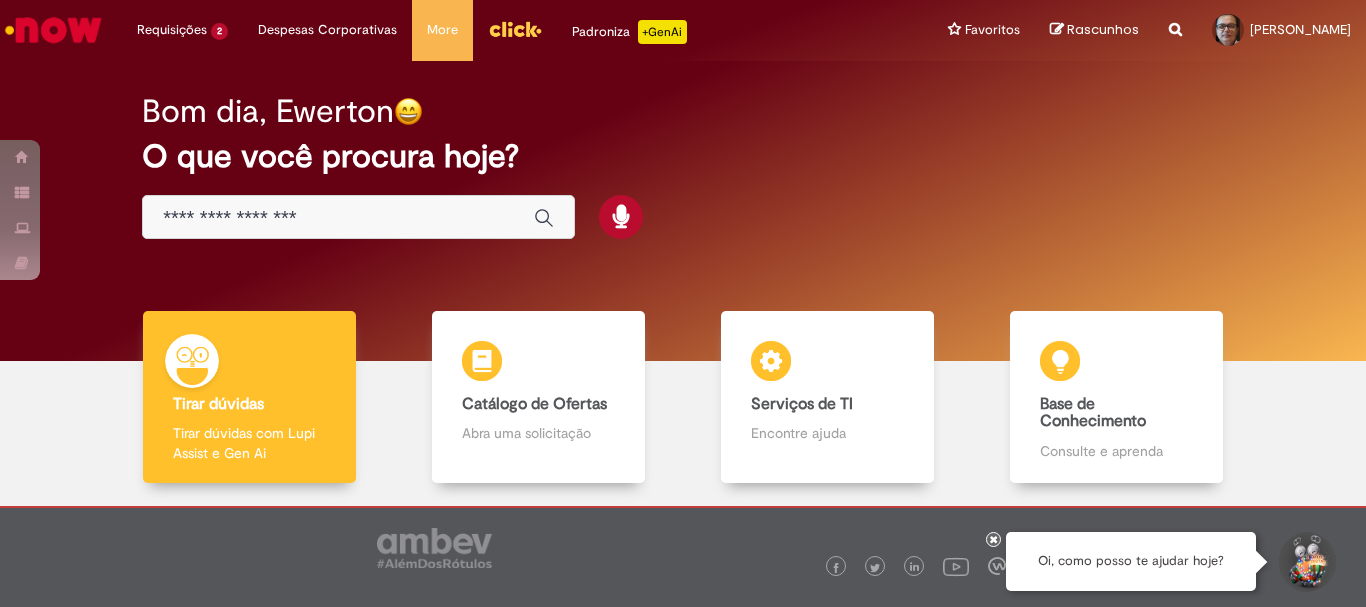 click at bounding box center (338, 218) 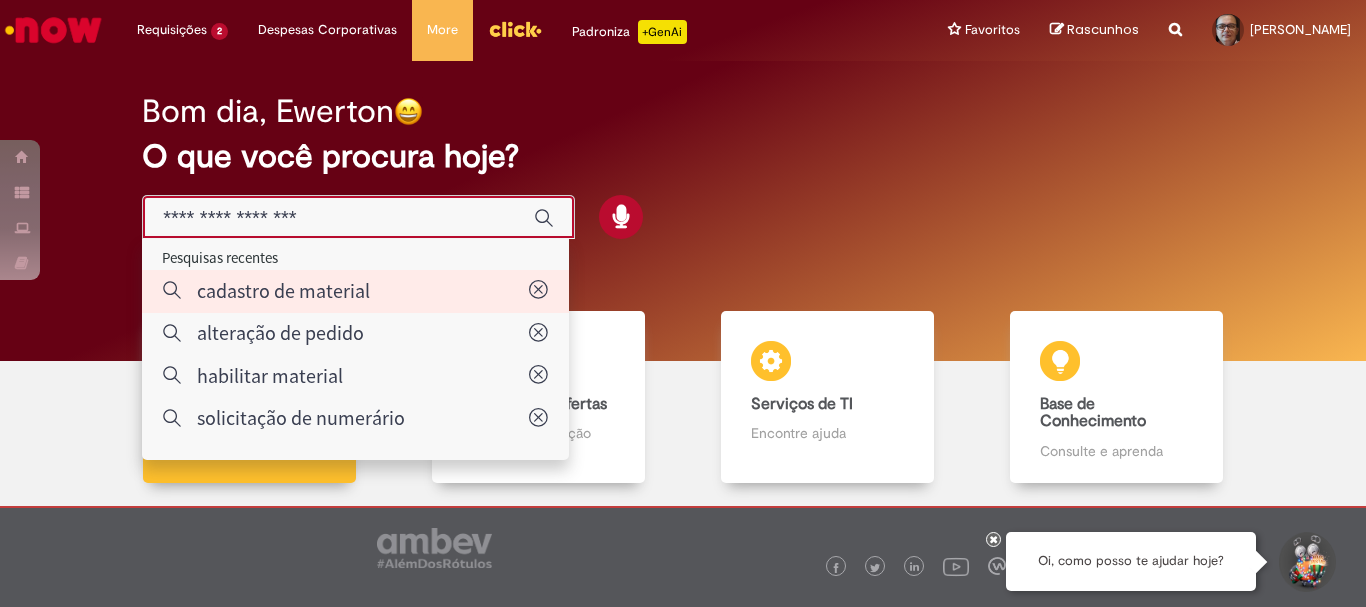 type on "**********" 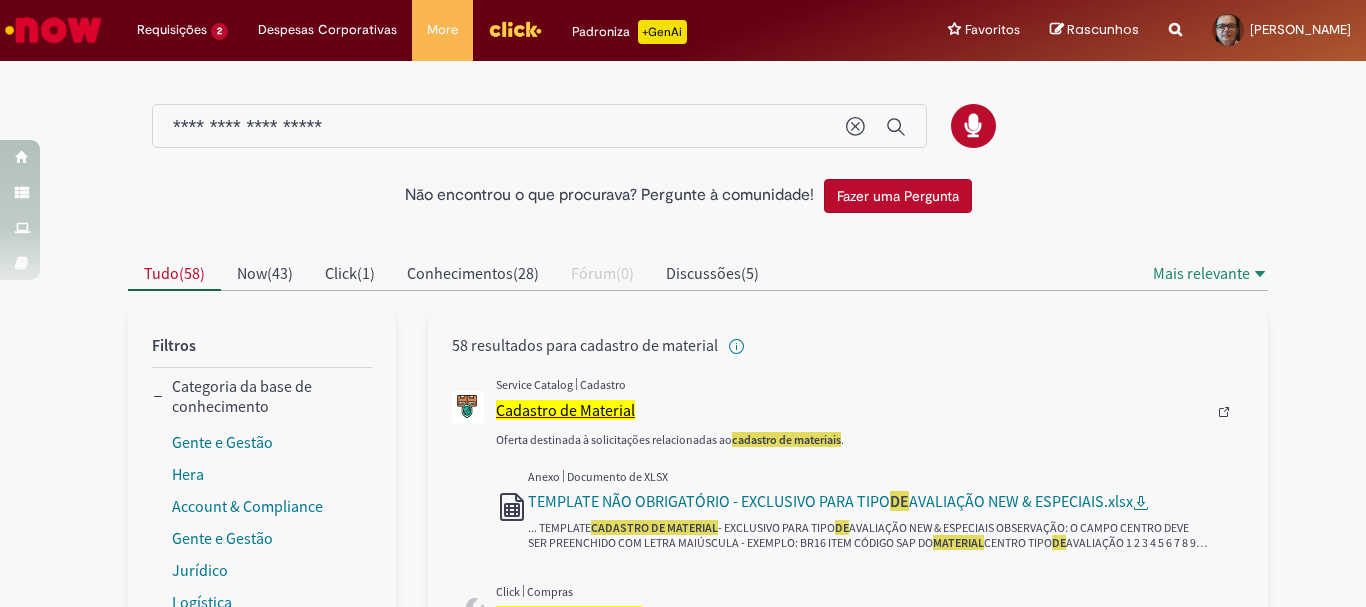 click on "Cadastro de Material" at bounding box center [565, 410] 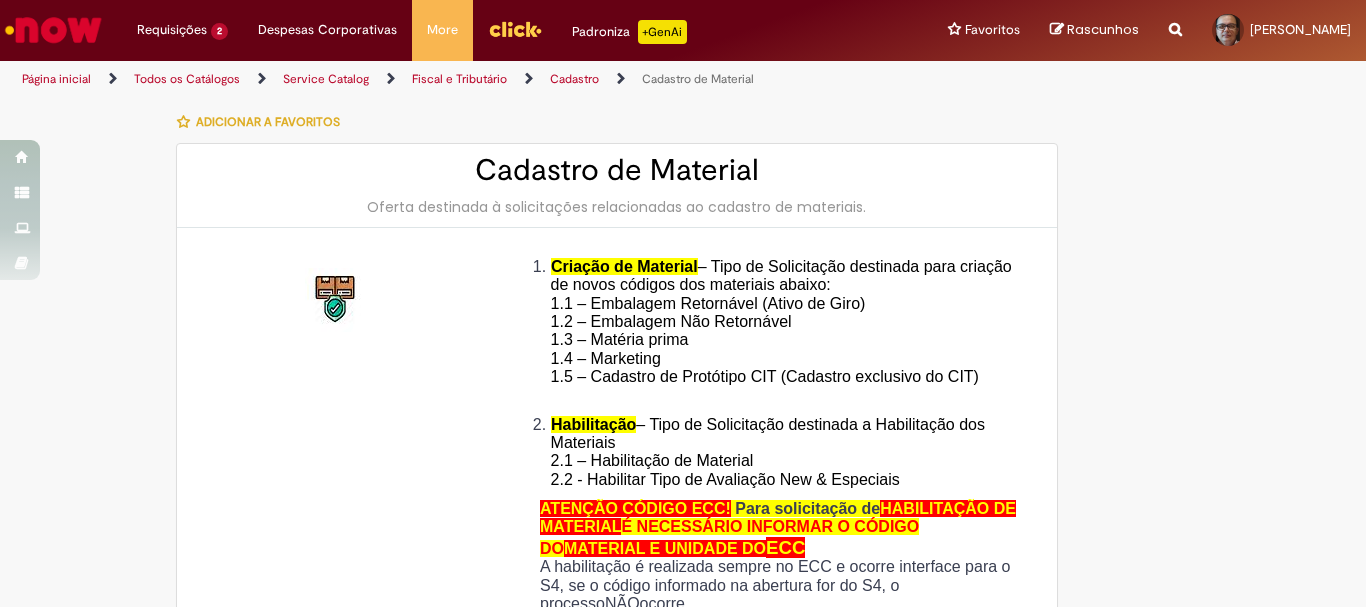 type on "********" 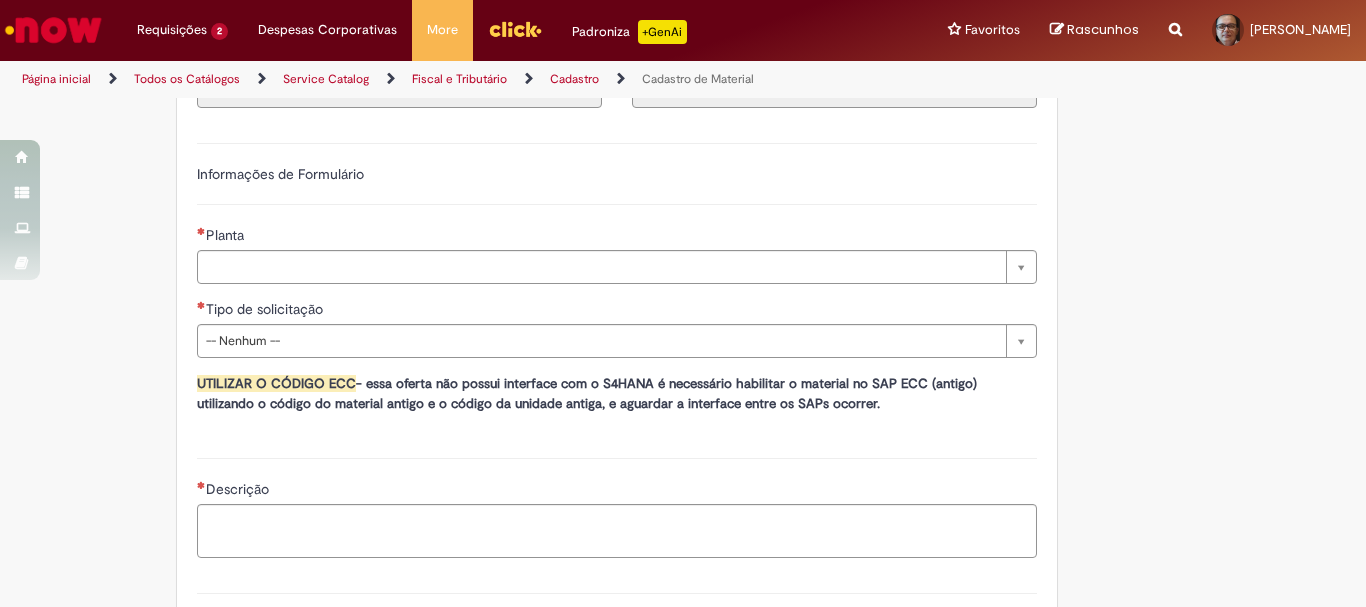 scroll, scrollTop: 1200, scrollLeft: 0, axis: vertical 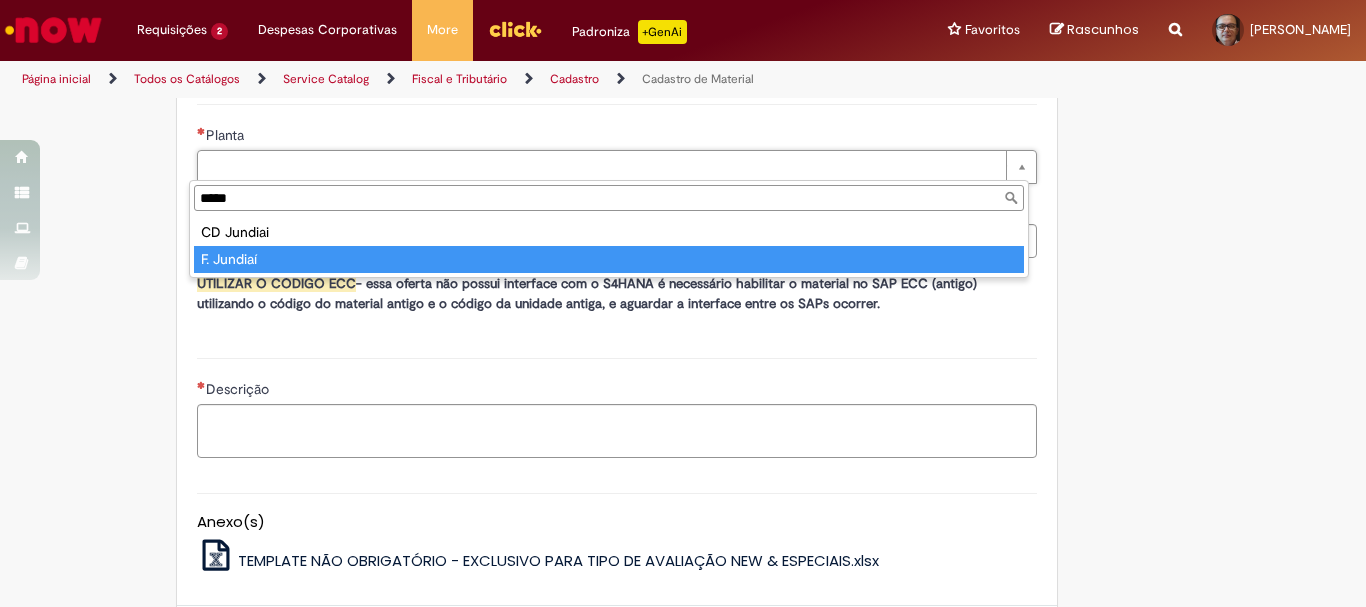 type on "*****" 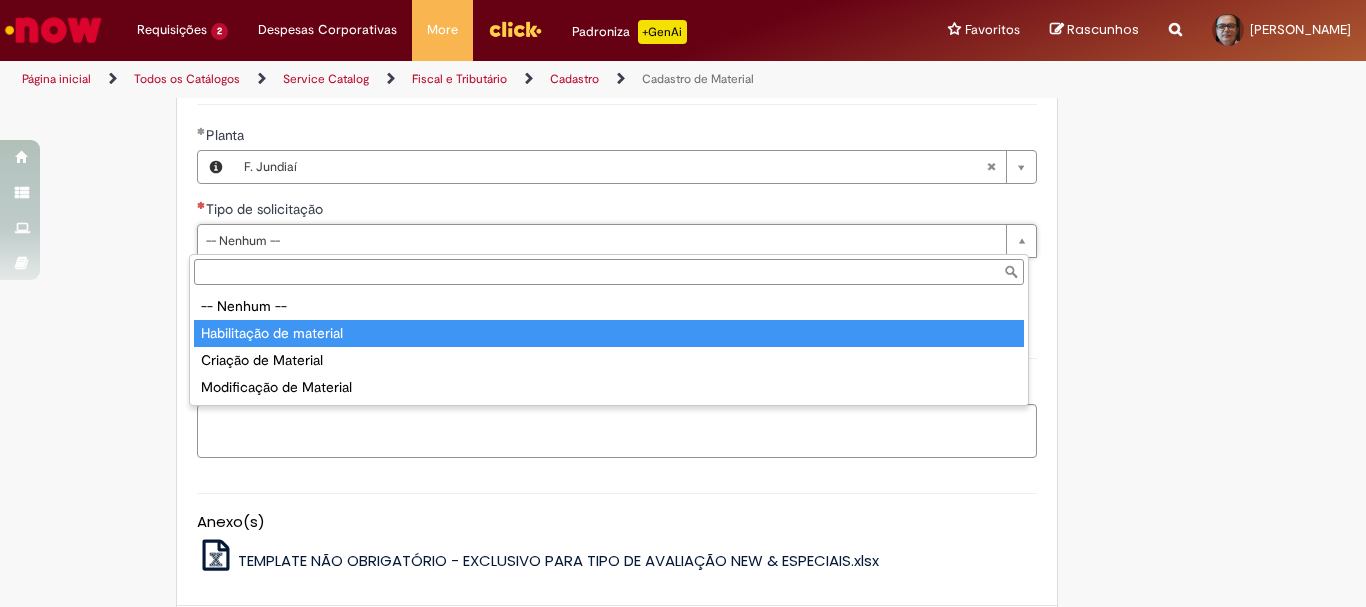 type on "**********" 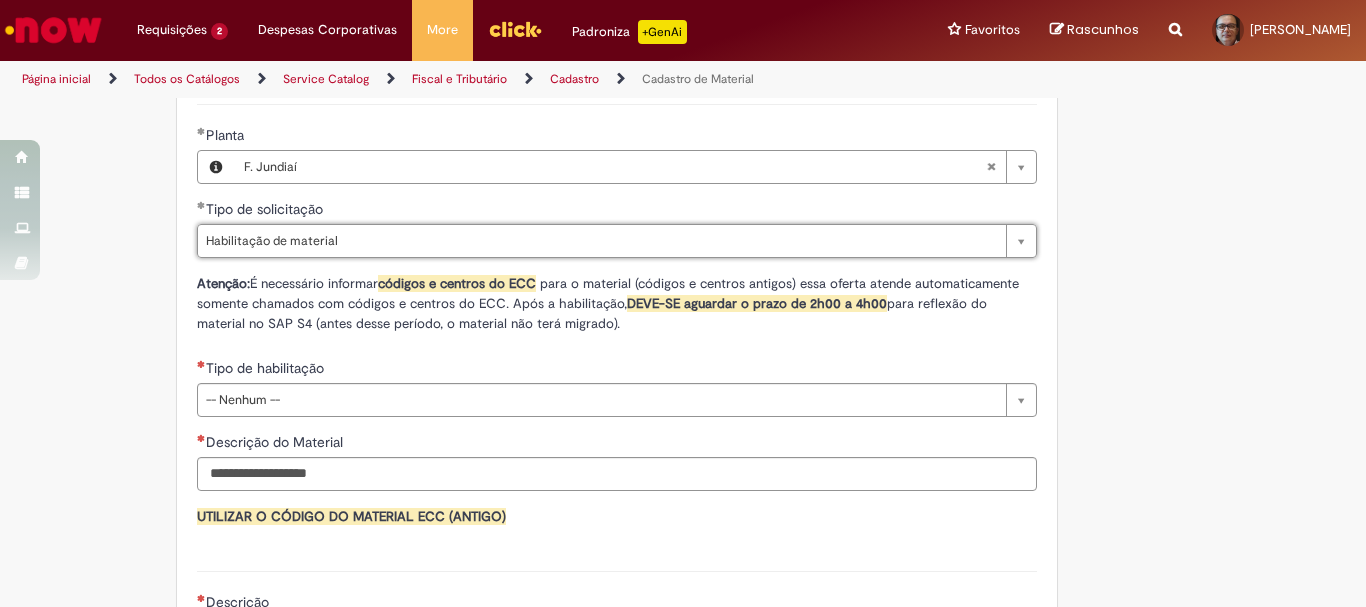 scroll, scrollTop: 1300, scrollLeft: 0, axis: vertical 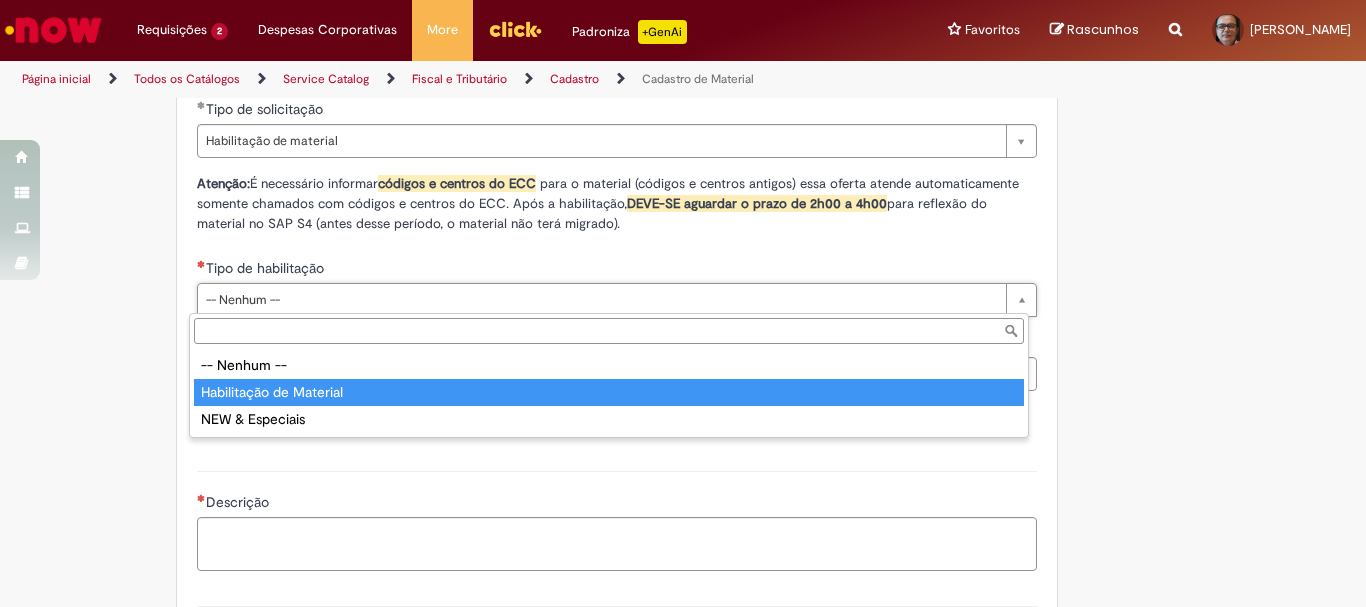 type on "**********" 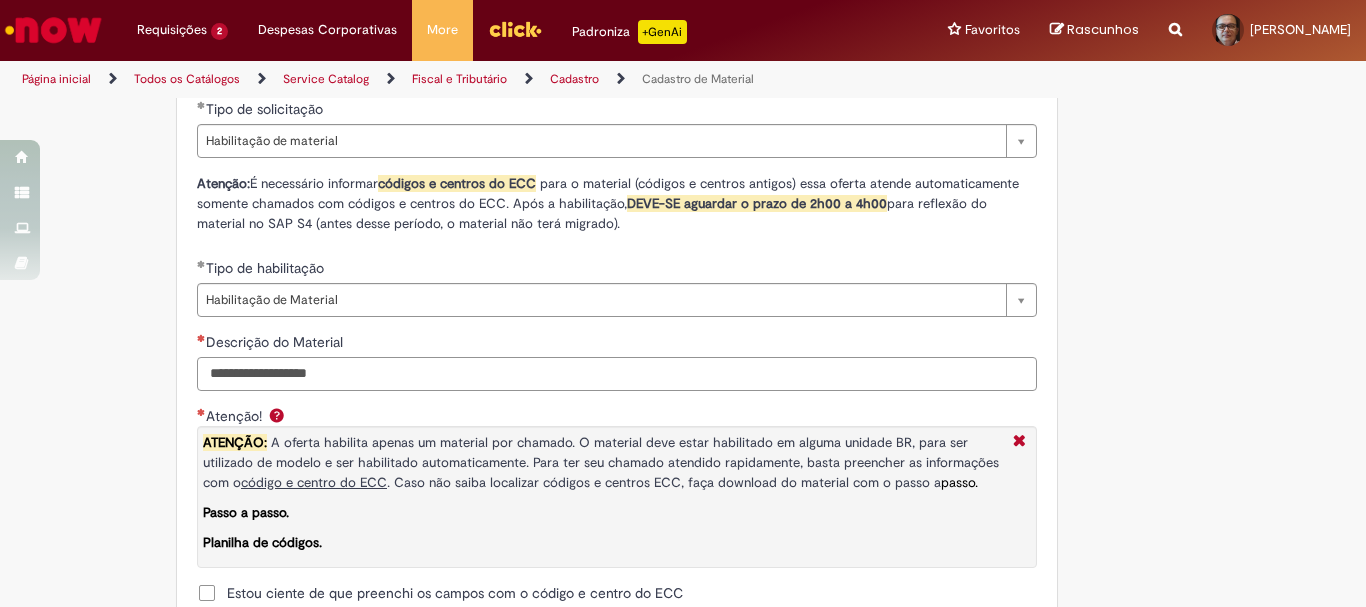 click on "Descrição do Material" at bounding box center (617, 374) 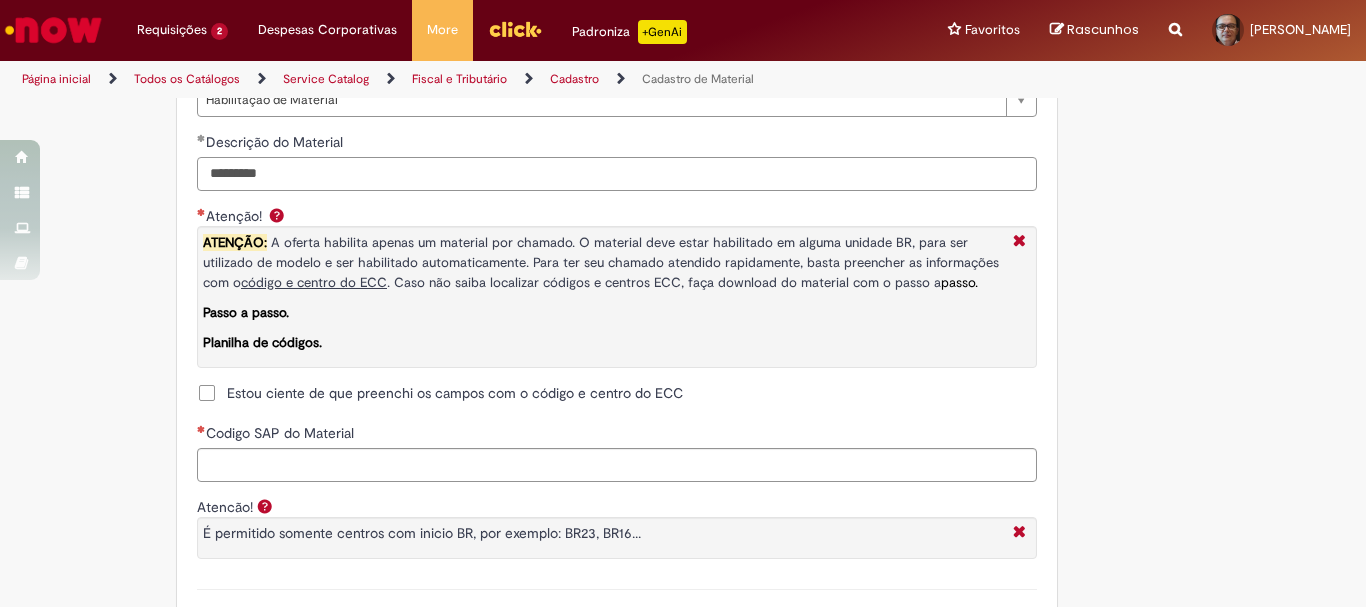 scroll, scrollTop: 1600, scrollLeft: 0, axis: vertical 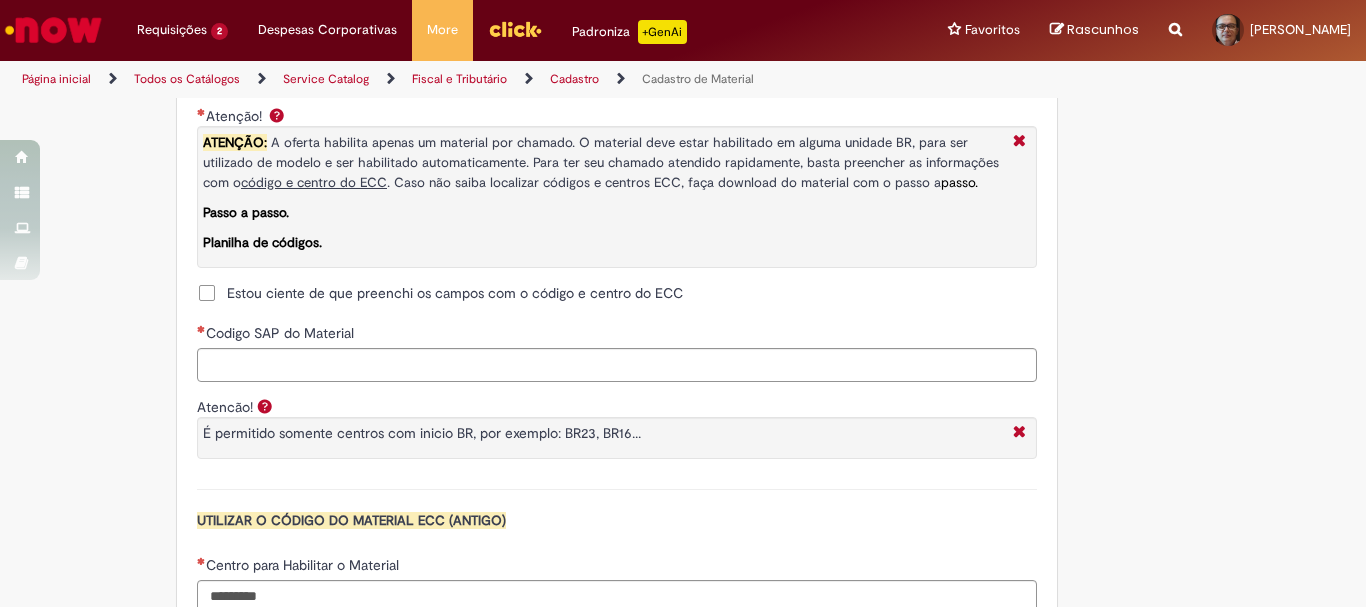type on "*********" 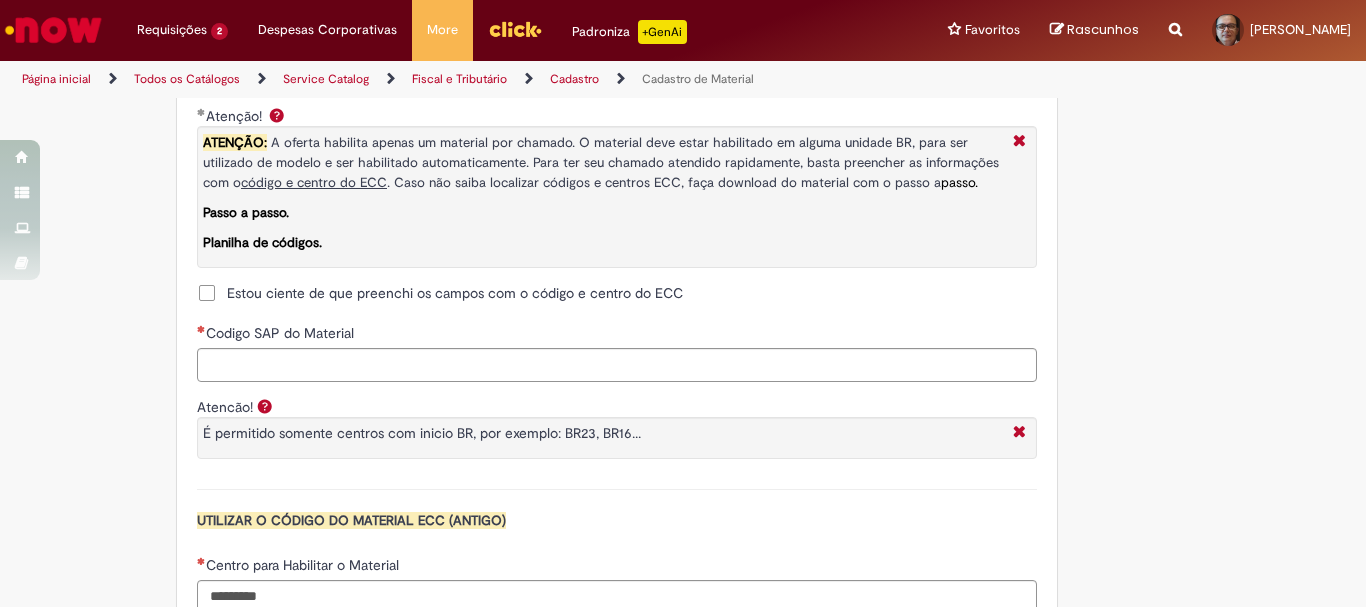 scroll, scrollTop: 1700, scrollLeft: 0, axis: vertical 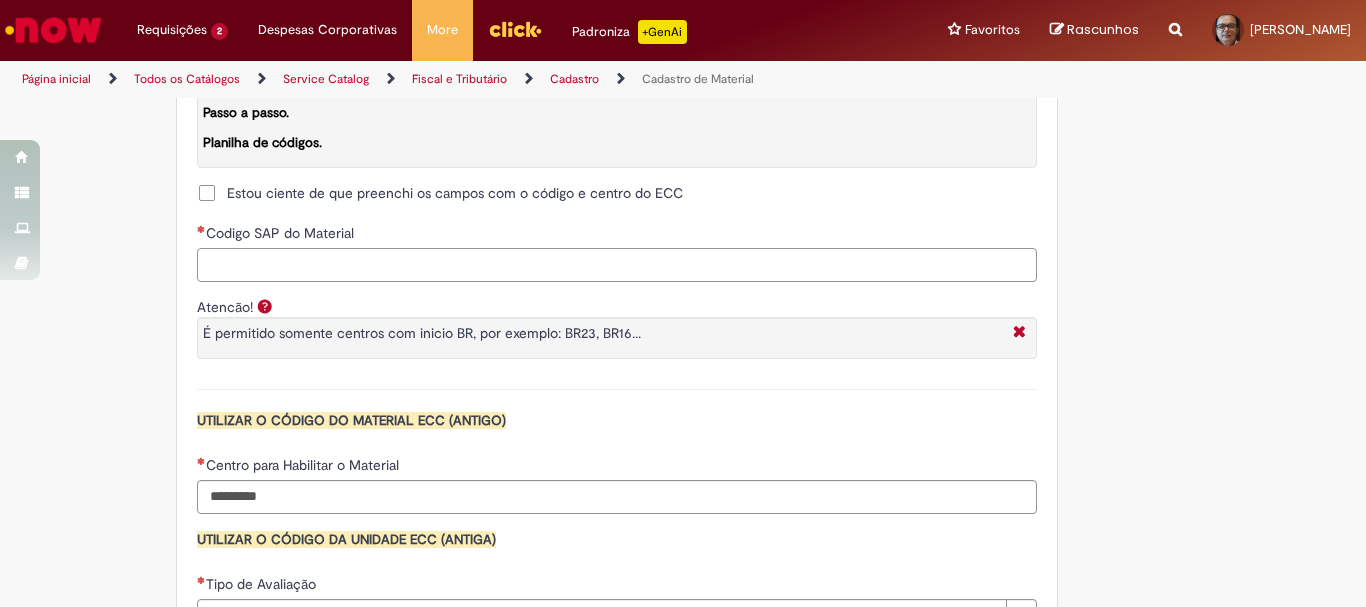 click on "Codigo SAP do Material" at bounding box center (617, 265) 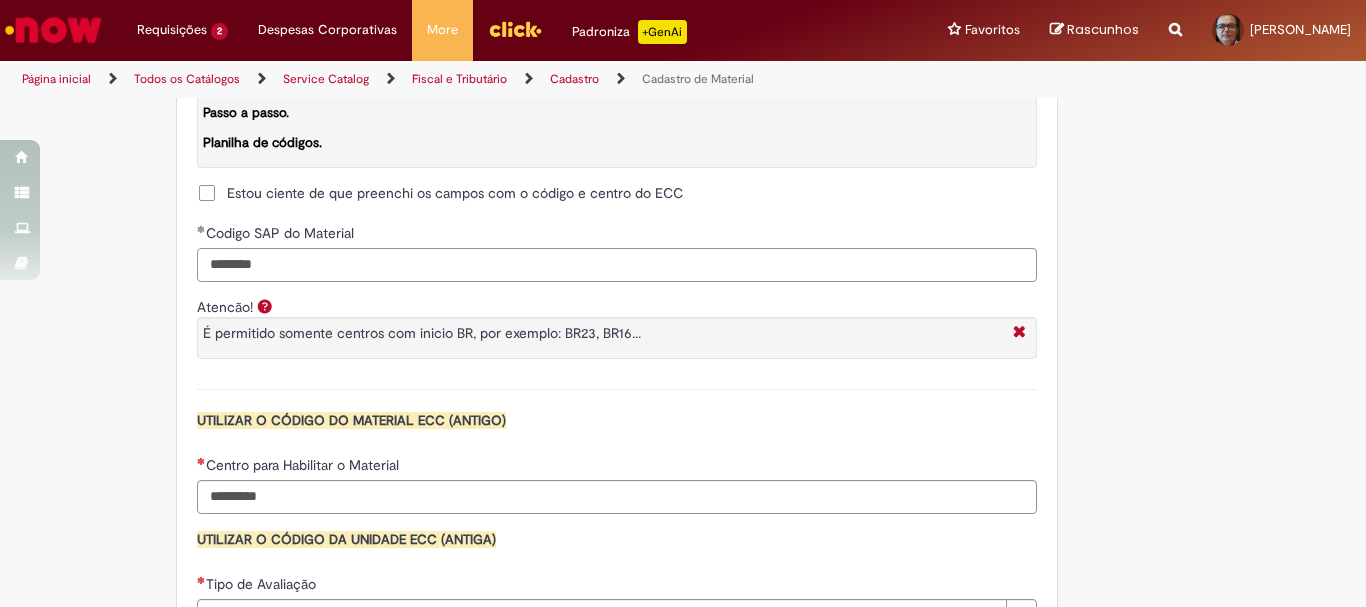 scroll, scrollTop: 1800, scrollLeft: 0, axis: vertical 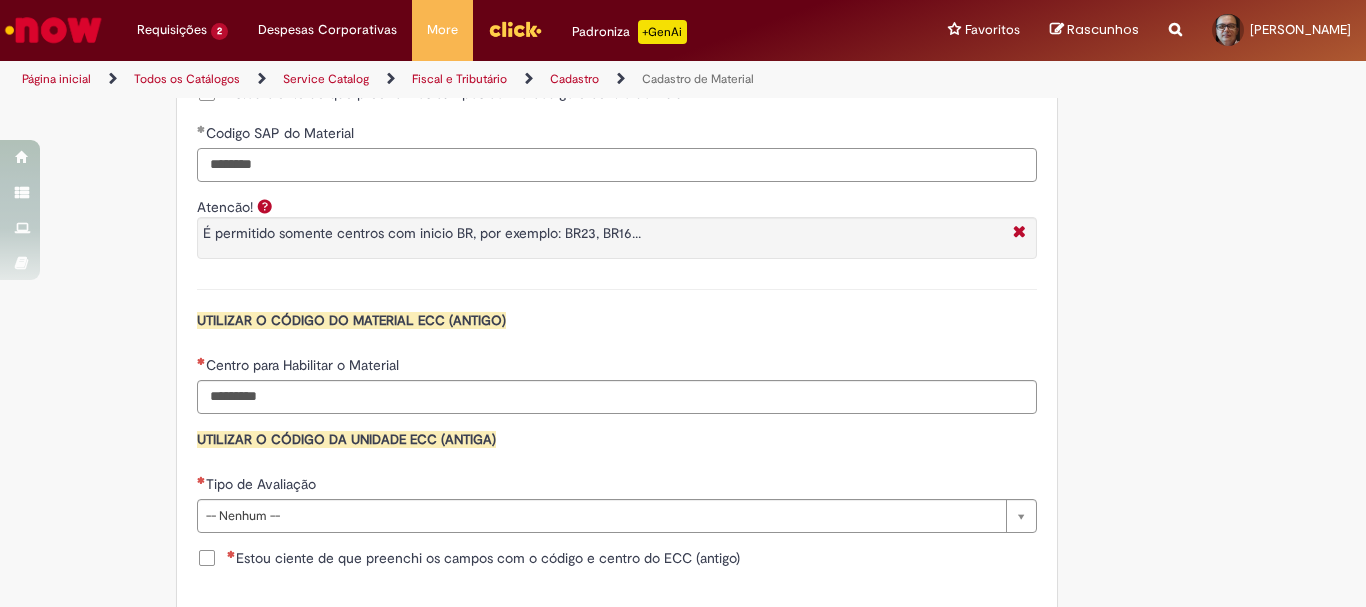 type on "********" 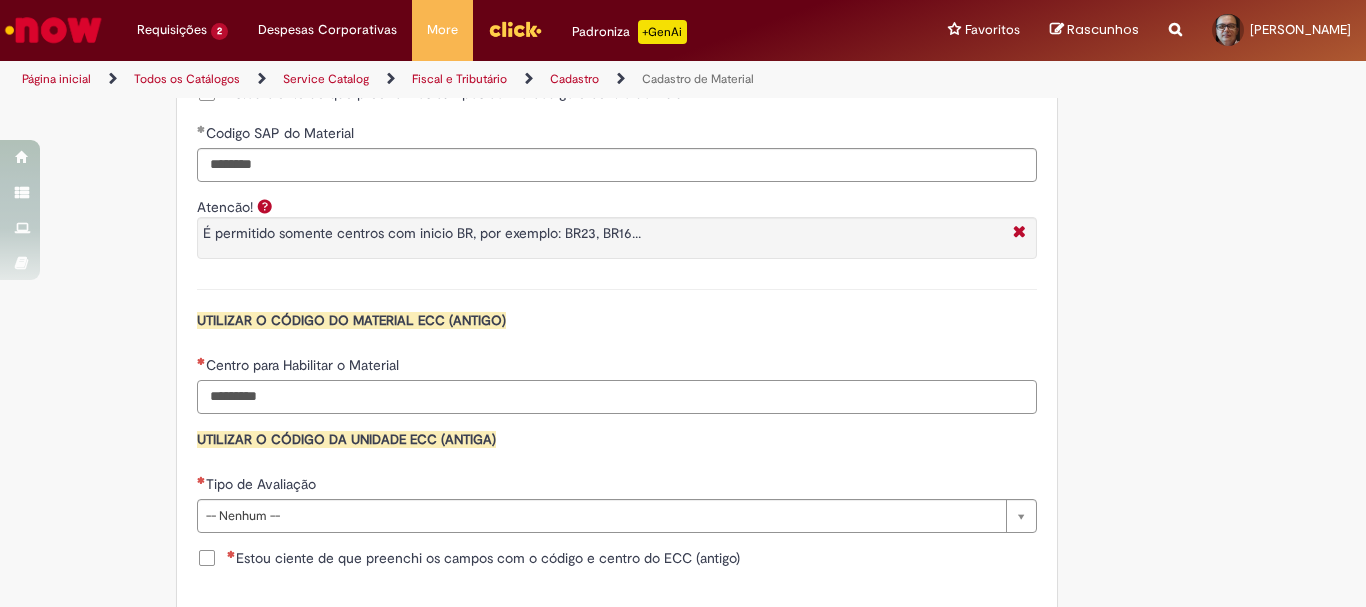 click on "Centro para Habilitar o Material" at bounding box center (617, 397) 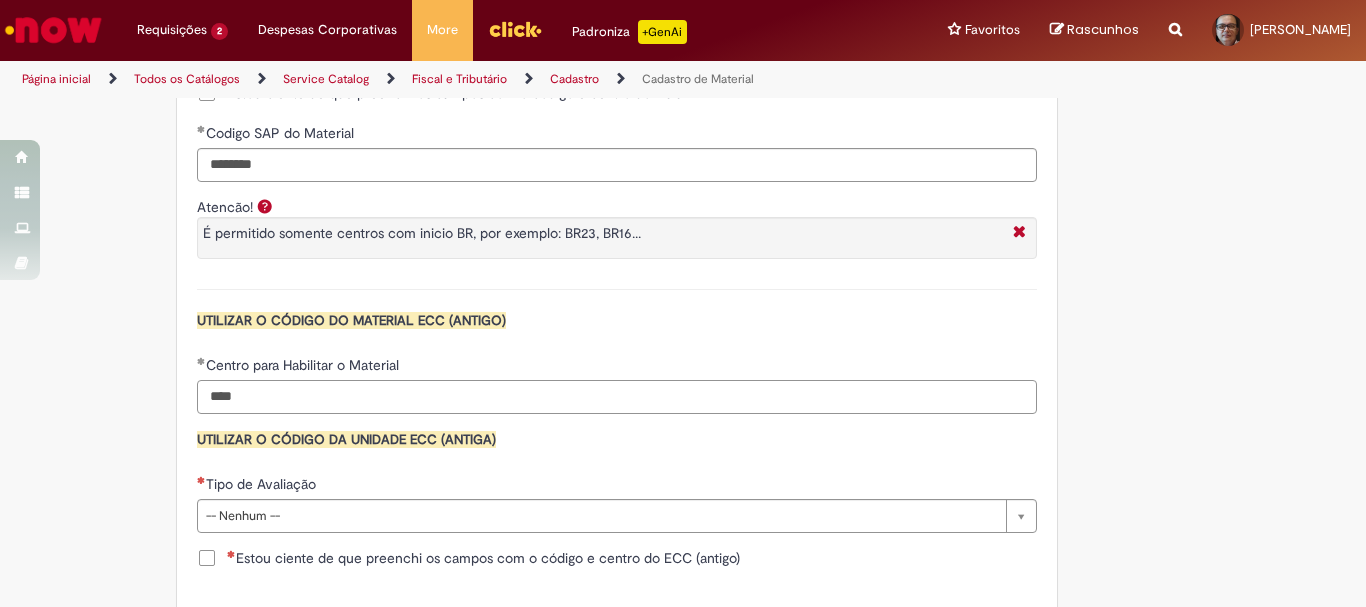 scroll, scrollTop: 1900, scrollLeft: 0, axis: vertical 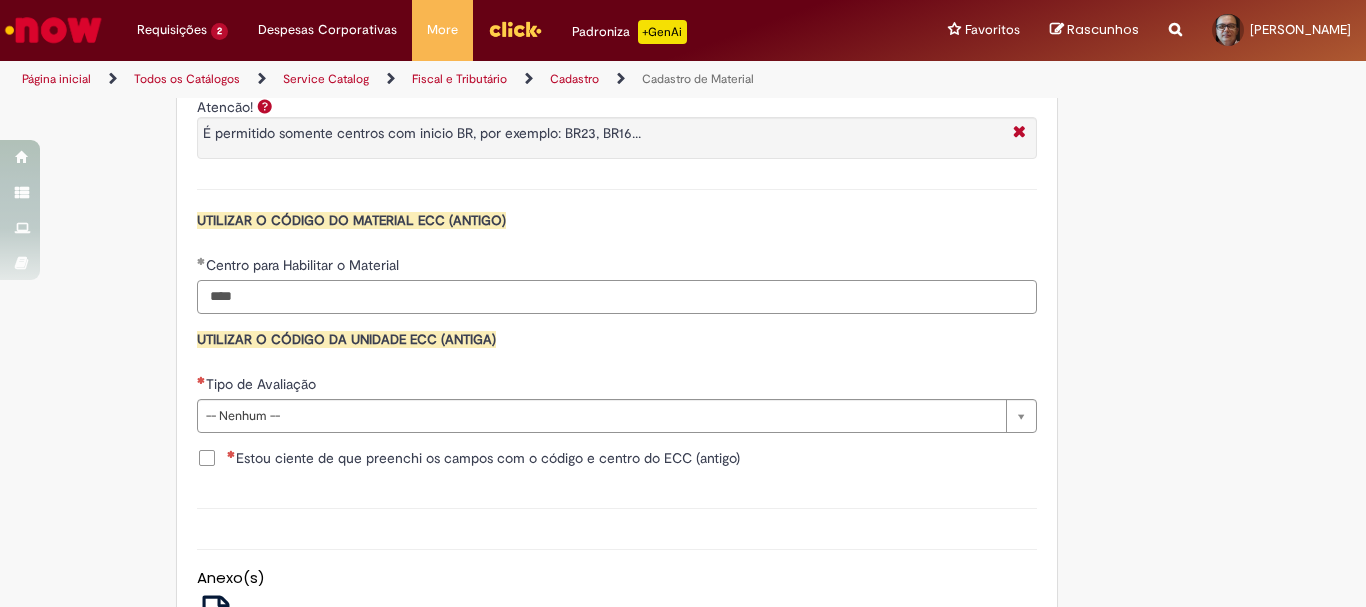 type on "****" 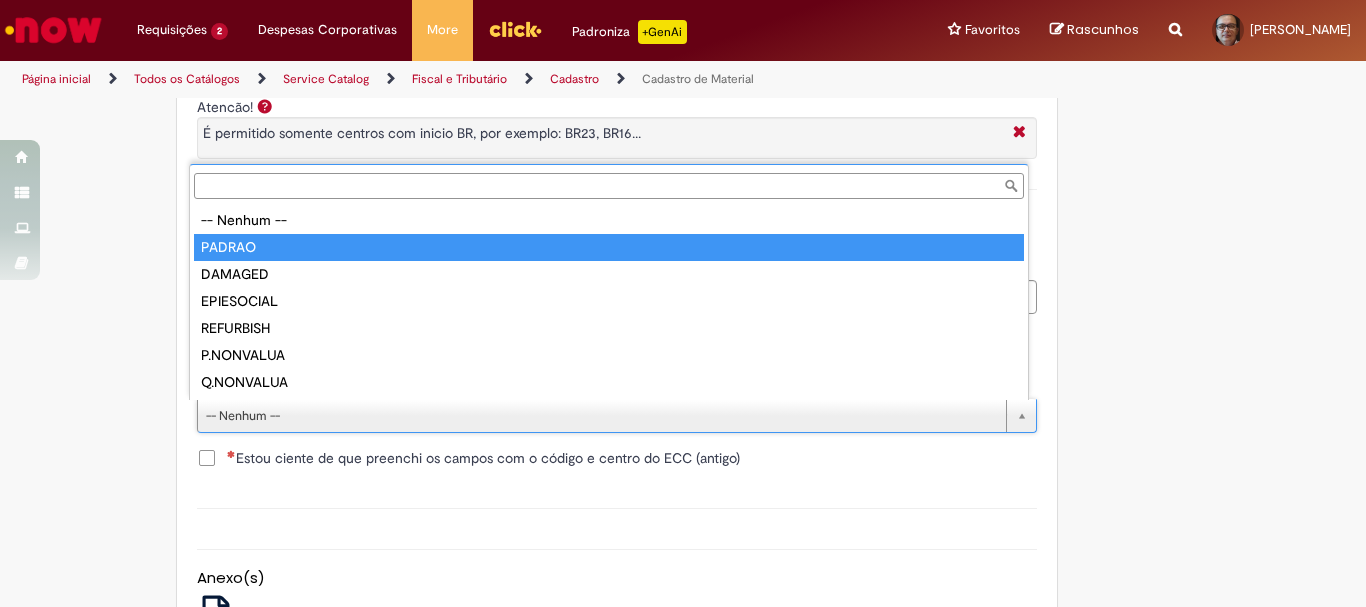 type on "******" 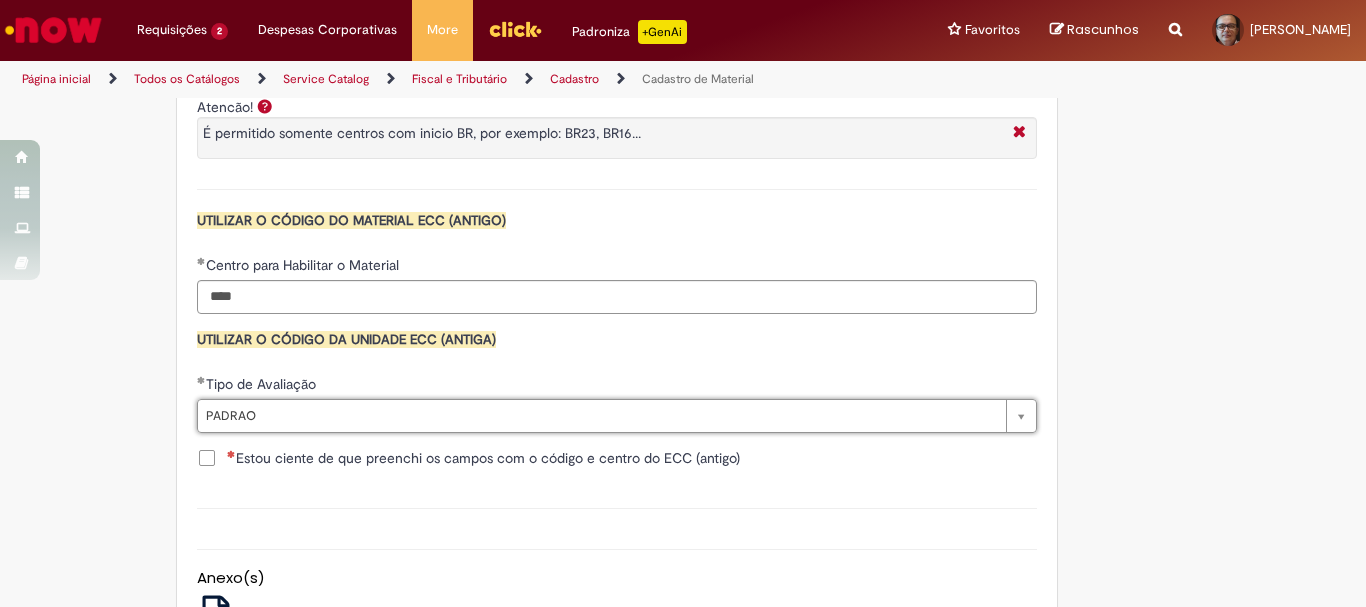 click on "Estou ciente de que preenchi os campos com o código e centro do ECC  (antigo)" at bounding box center [483, 458] 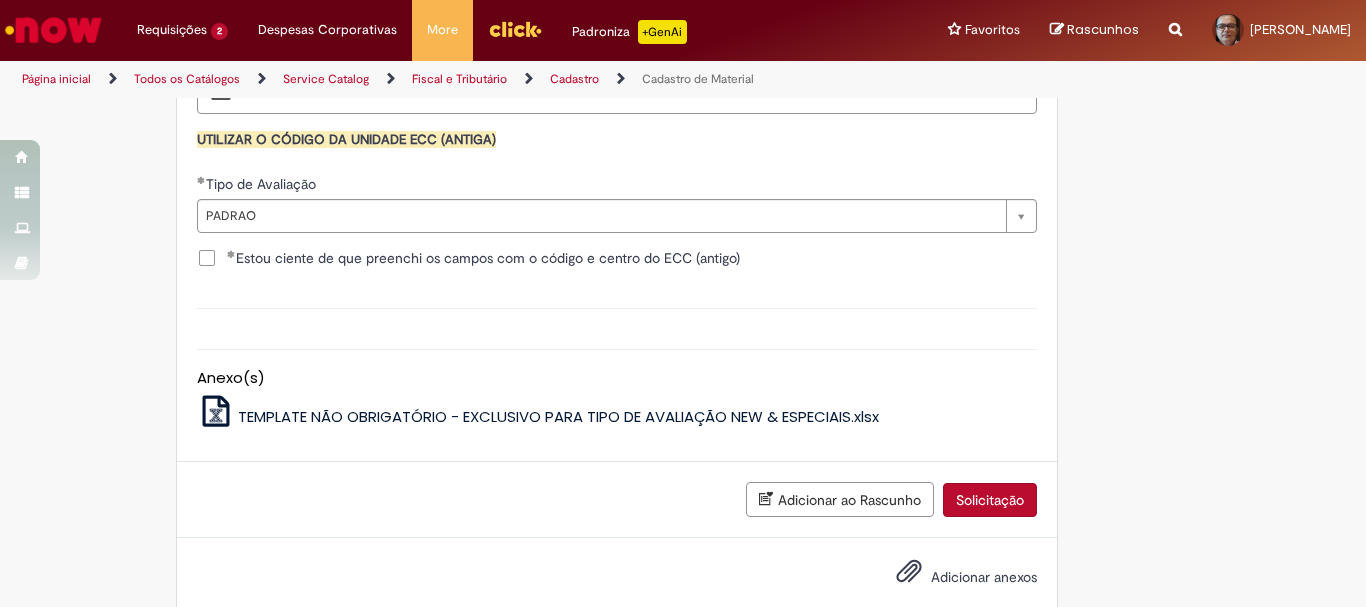 scroll, scrollTop: 2141, scrollLeft: 0, axis: vertical 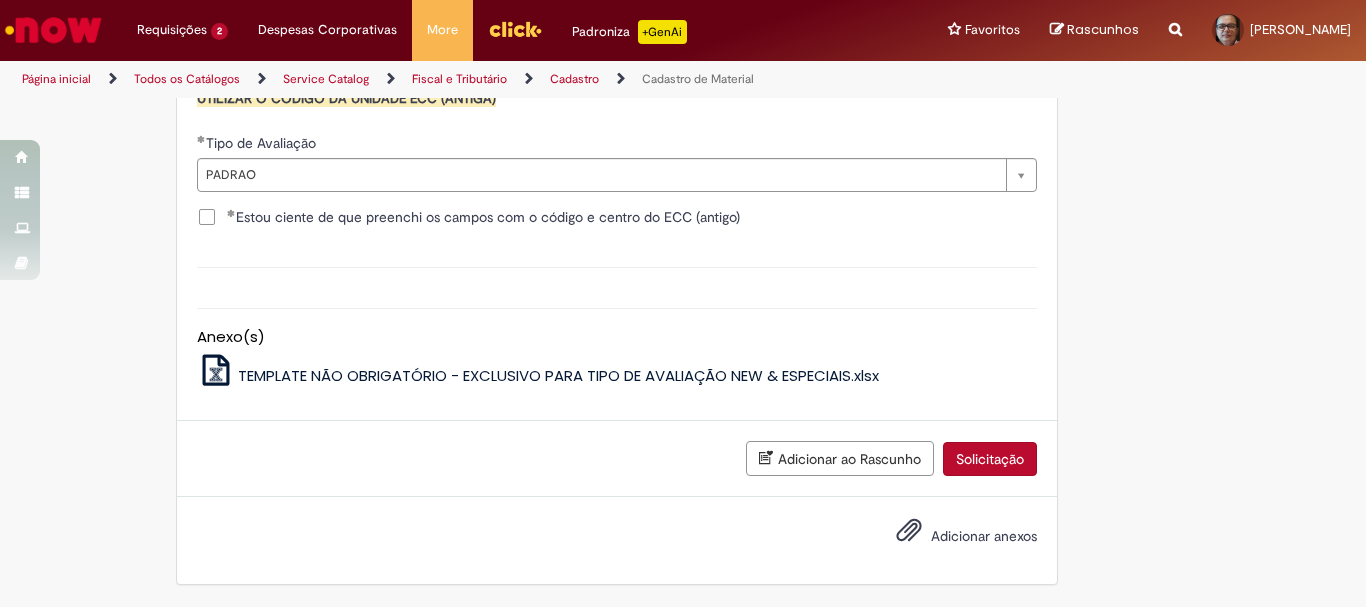 click on "Solicitação" at bounding box center [990, 459] 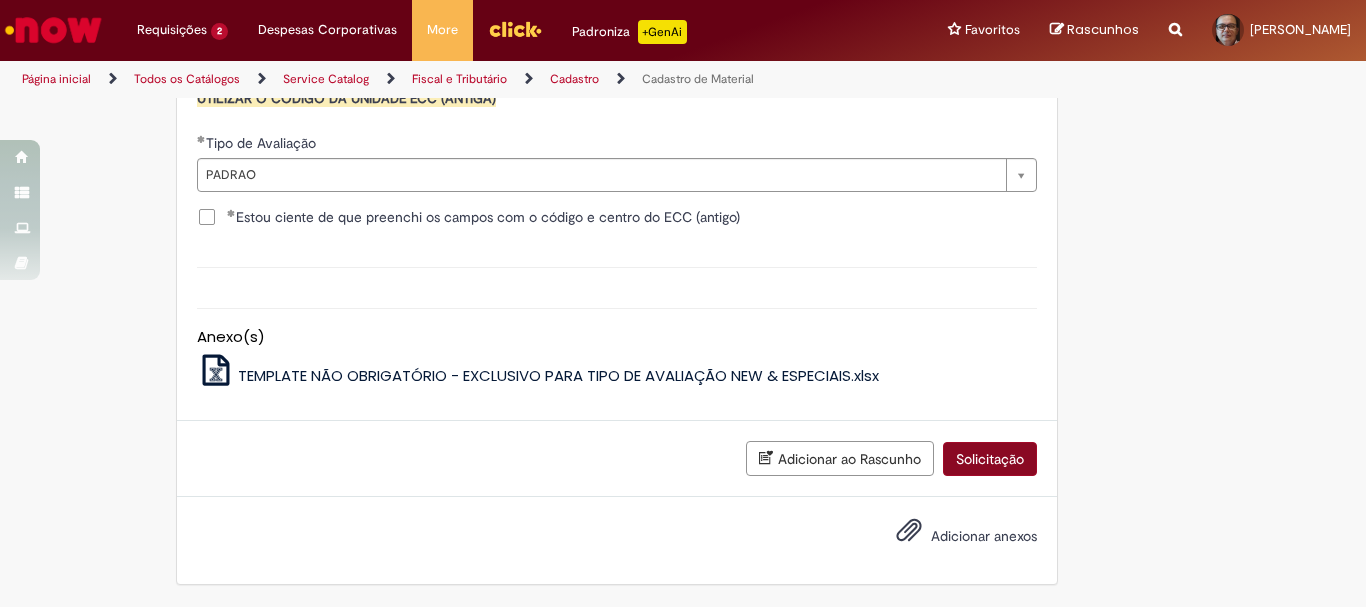scroll, scrollTop: 2095, scrollLeft: 0, axis: vertical 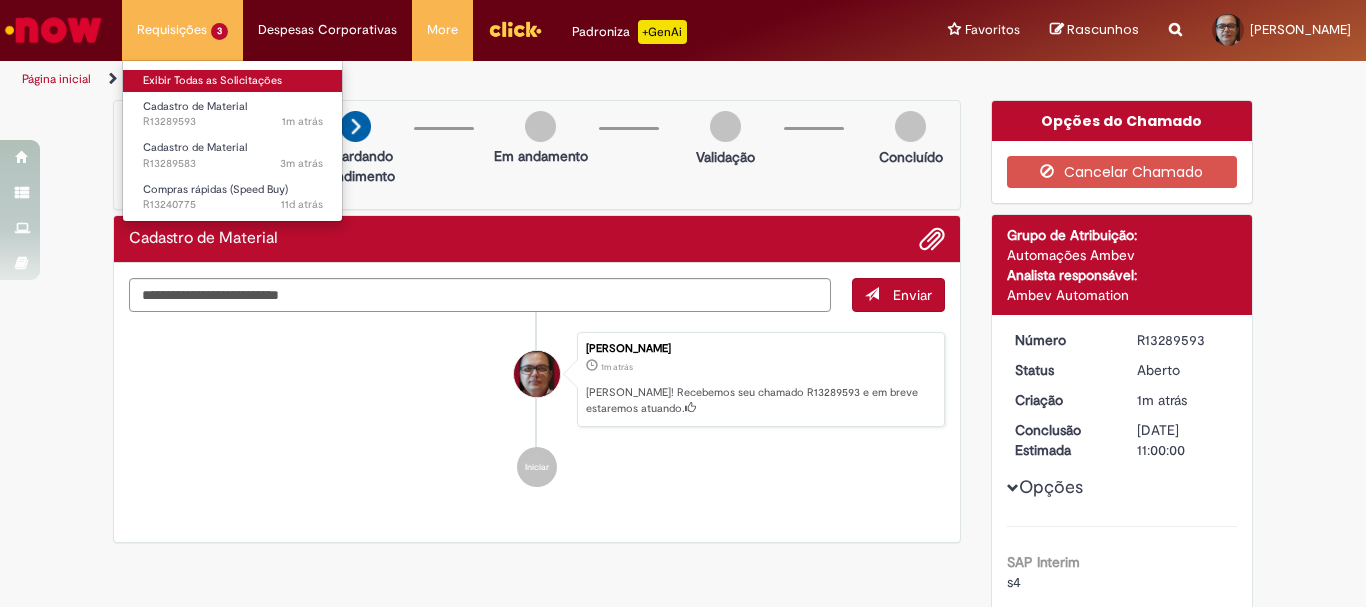 click on "Exibir Todas as Solicitações" at bounding box center [233, 81] 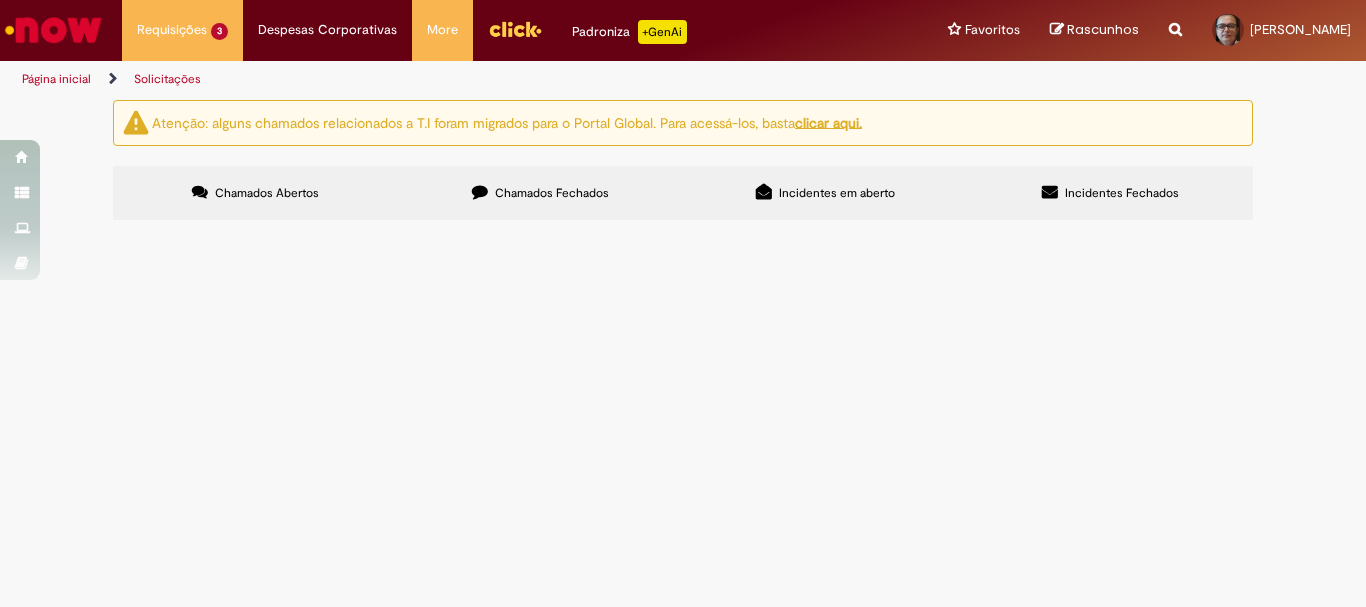 click on "R13240775" at bounding box center [0, 0] 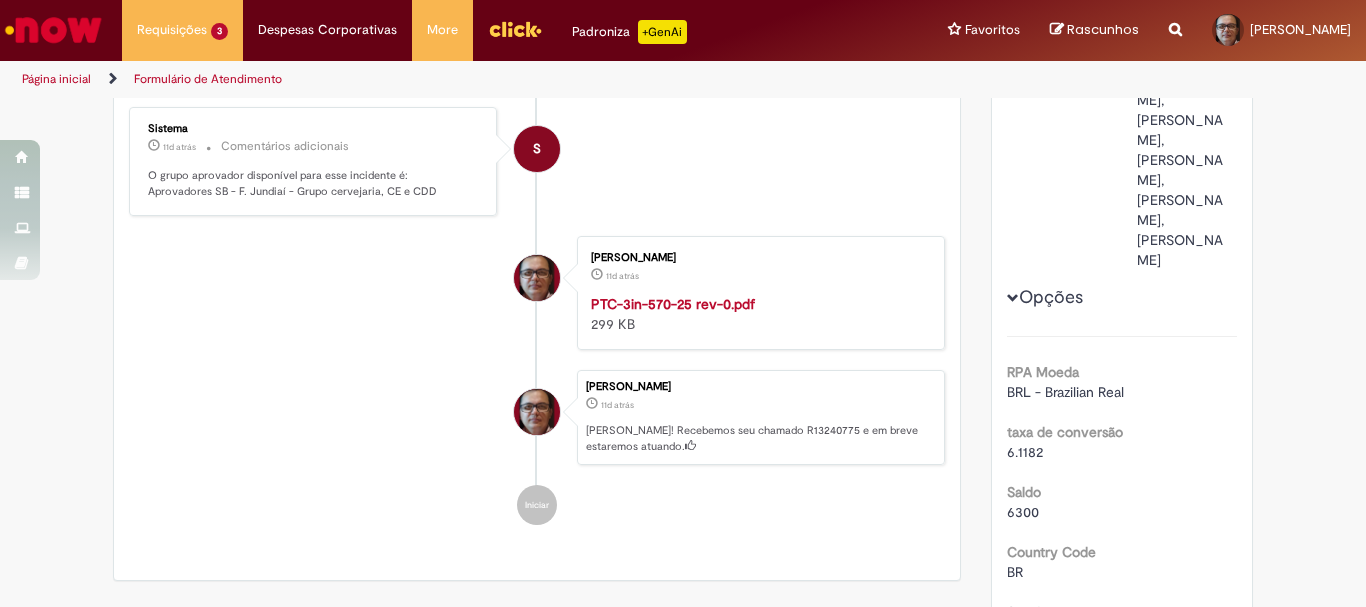 scroll, scrollTop: 0, scrollLeft: 0, axis: both 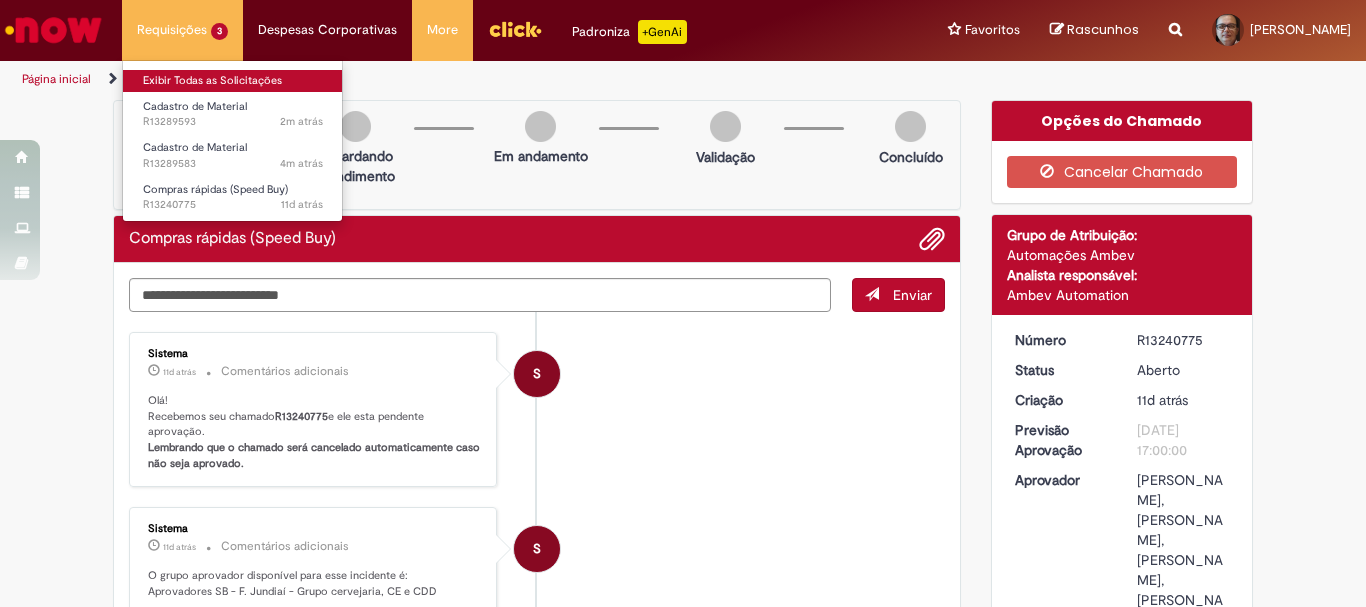 click on "Exibir Todas as Solicitações" at bounding box center [233, 81] 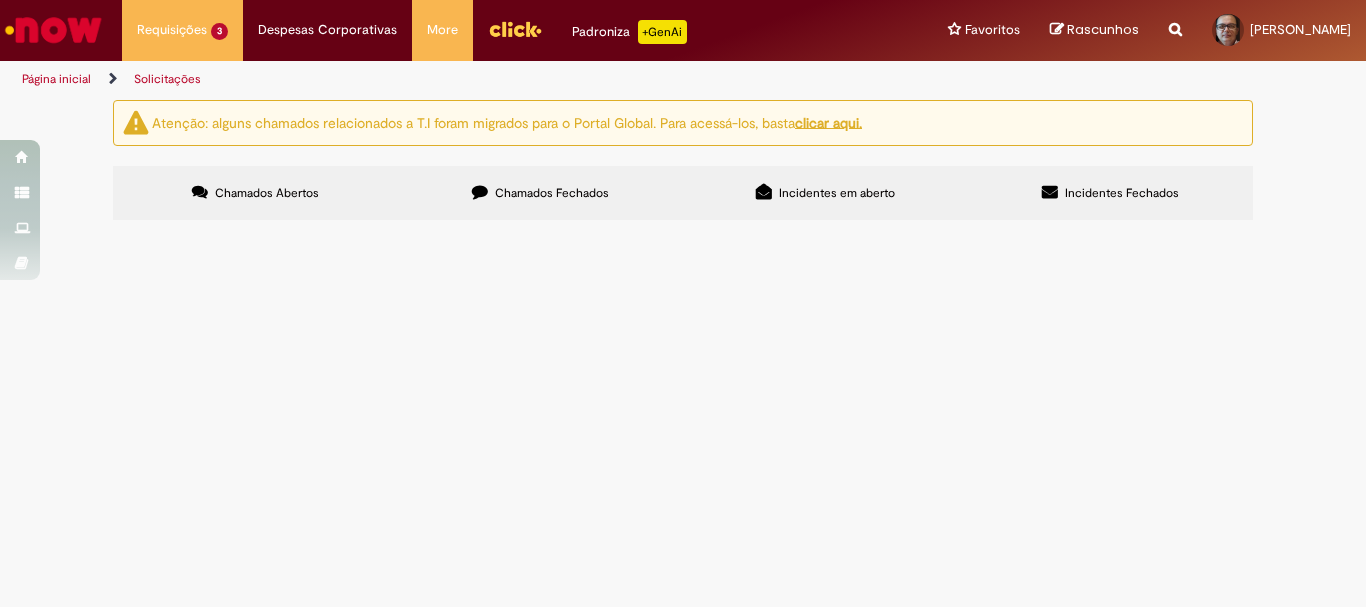 click on "Chamados Fechados" at bounding box center [552, 193] 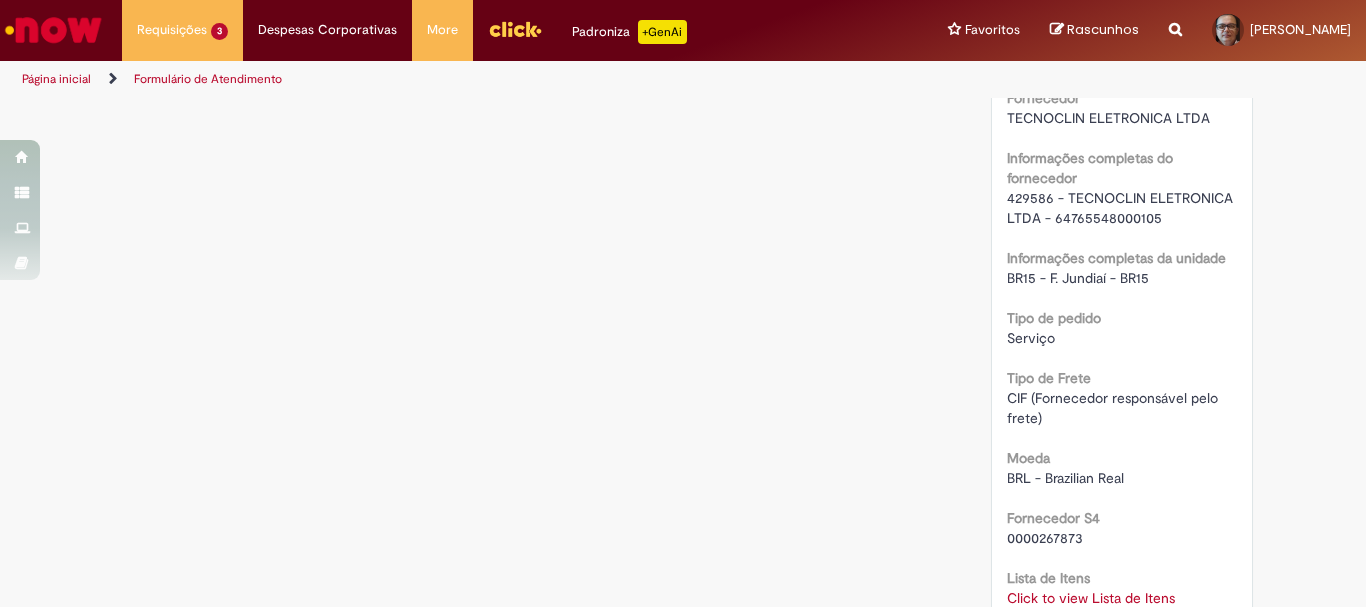 scroll, scrollTop: 1600, scrollLeft: 0, axis: vertical 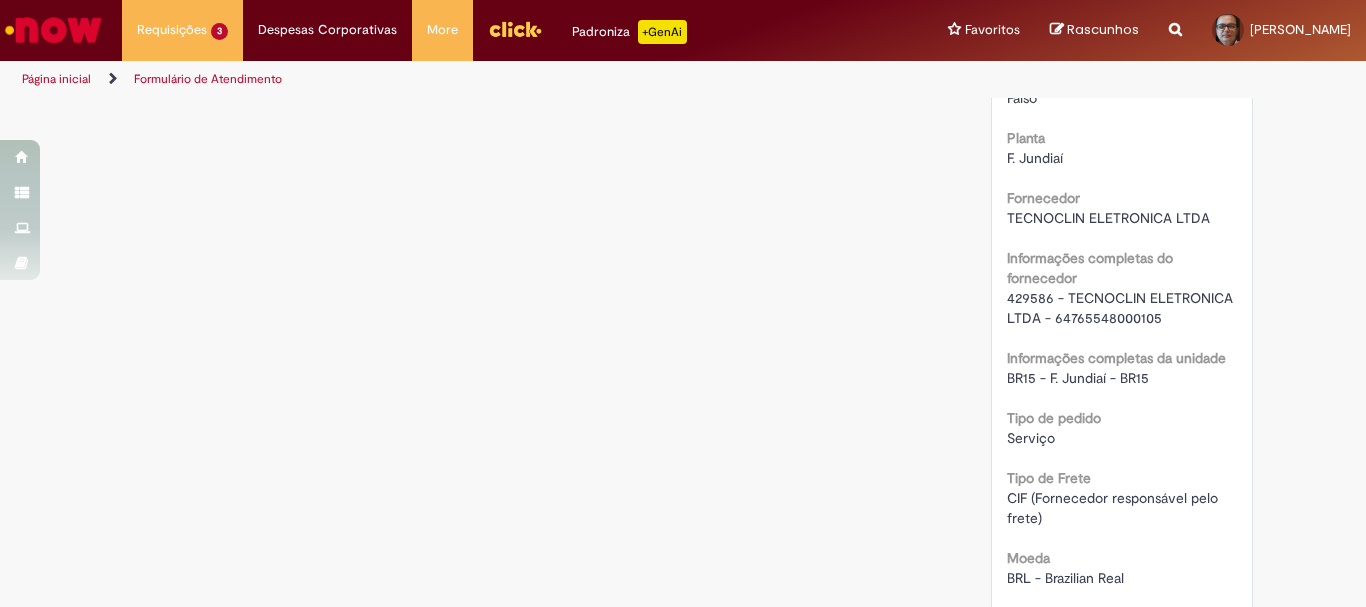 click on "429586 - TECNOCLIN ELETRONICA LTDA - 64765548000105" at bounding box center [1122, 308] 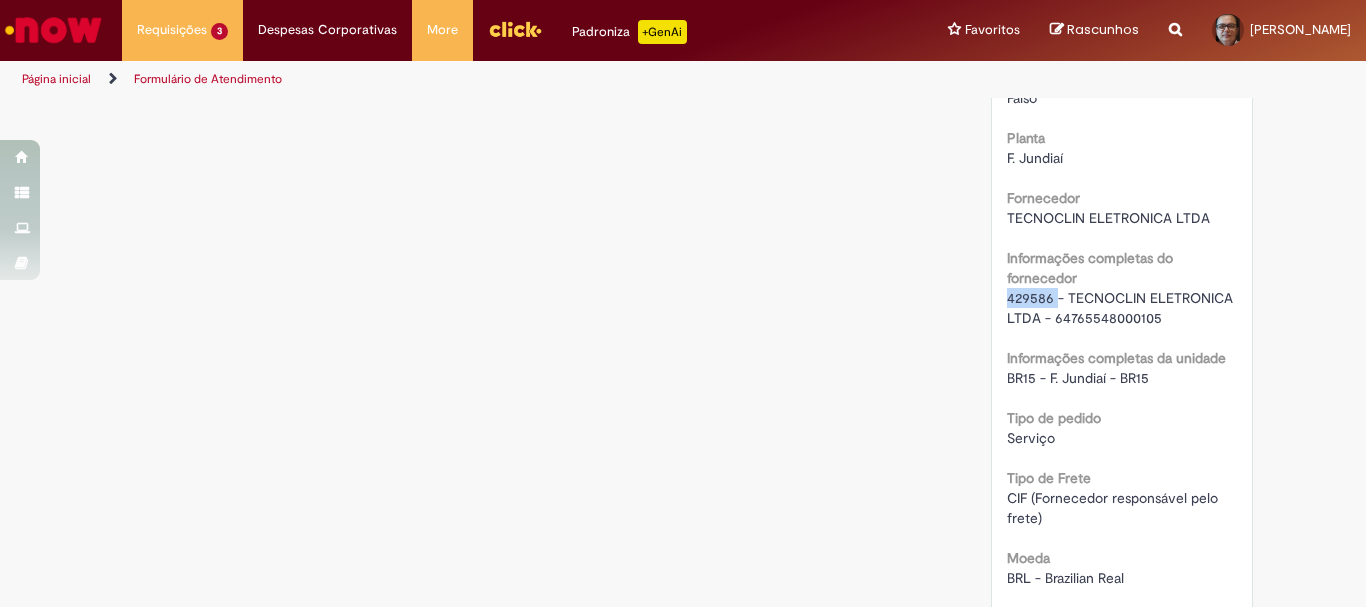 click on "429586 - TECNOCLIN ELETRONICA LTDA - 64765548000105" at bounding box center (1122, 308) 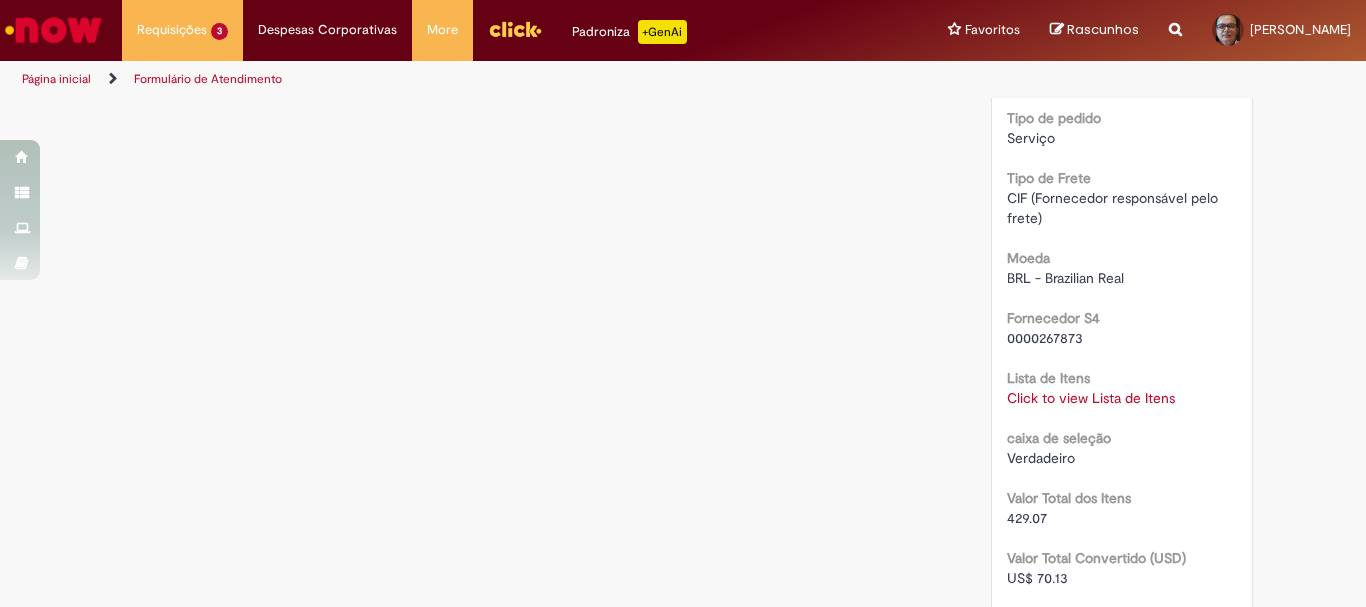 scroll, scrollTop: 1700, scrollLeft: 0, axis: vertical 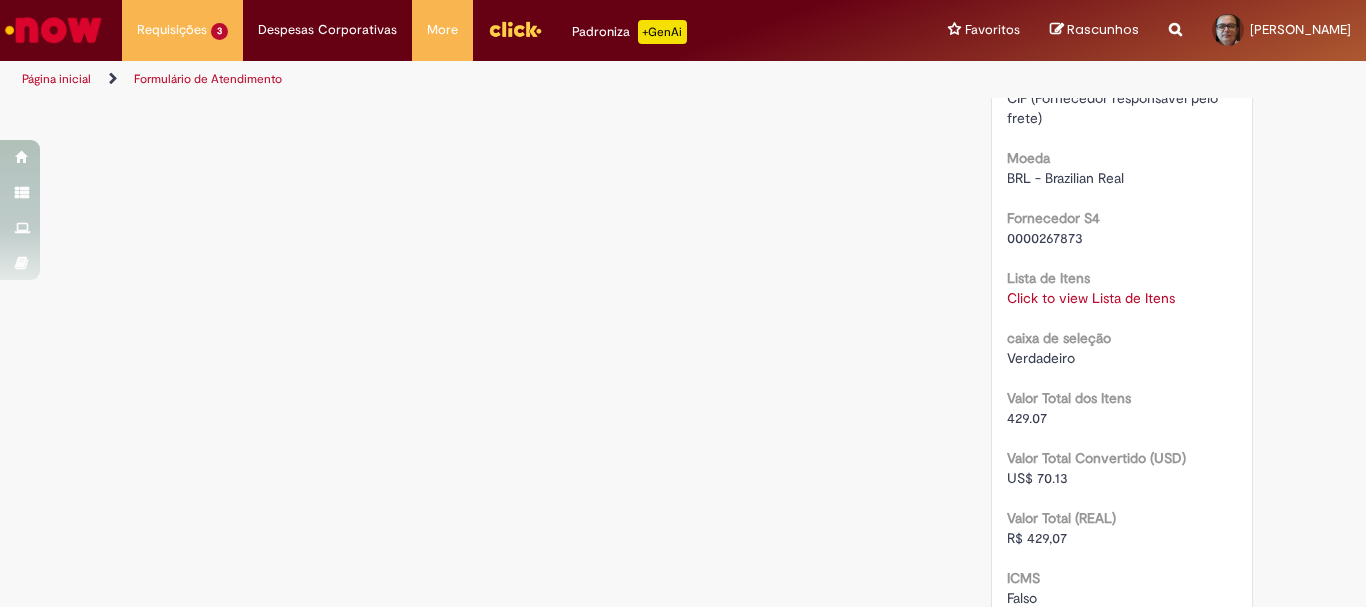 click on "Click to view Lista de Itens" at bounding box center (1091, 298) 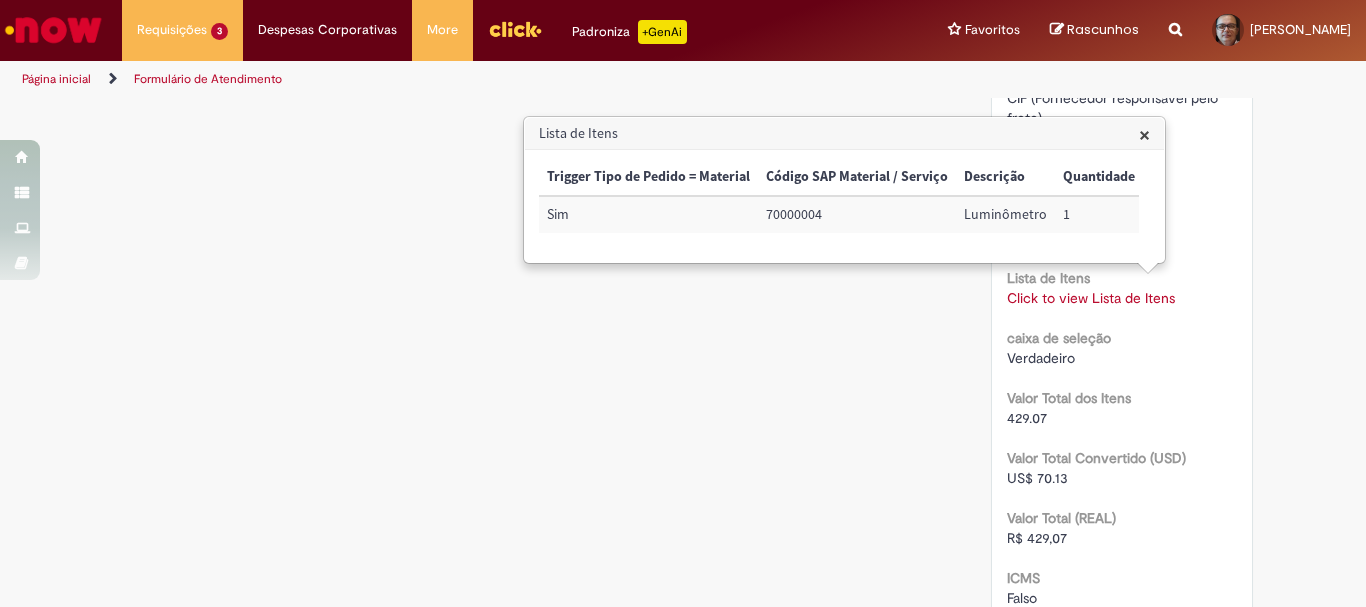 drag, startPoint x: 646, startPoint y: 268, endPoint x: 603, endPoint y: 254, distance: 45.221676 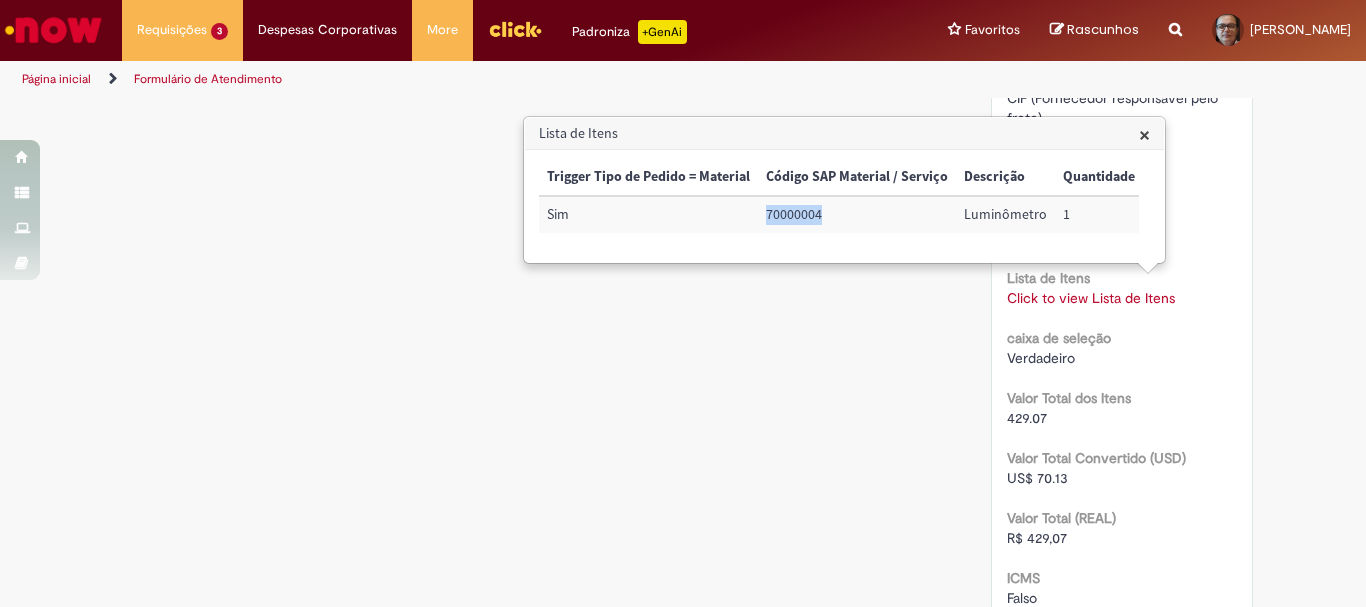 click on "70000004" at bounding box center (857, 214) 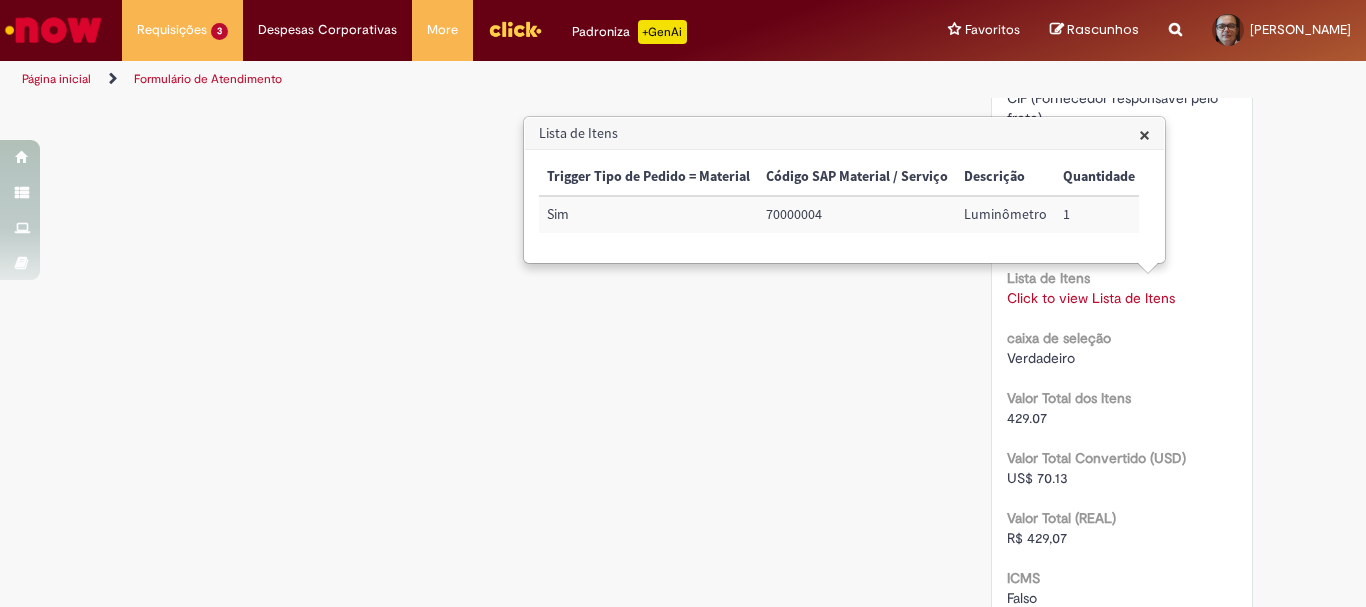 click on "Luminômetro" at bounding box center (1005, 214) 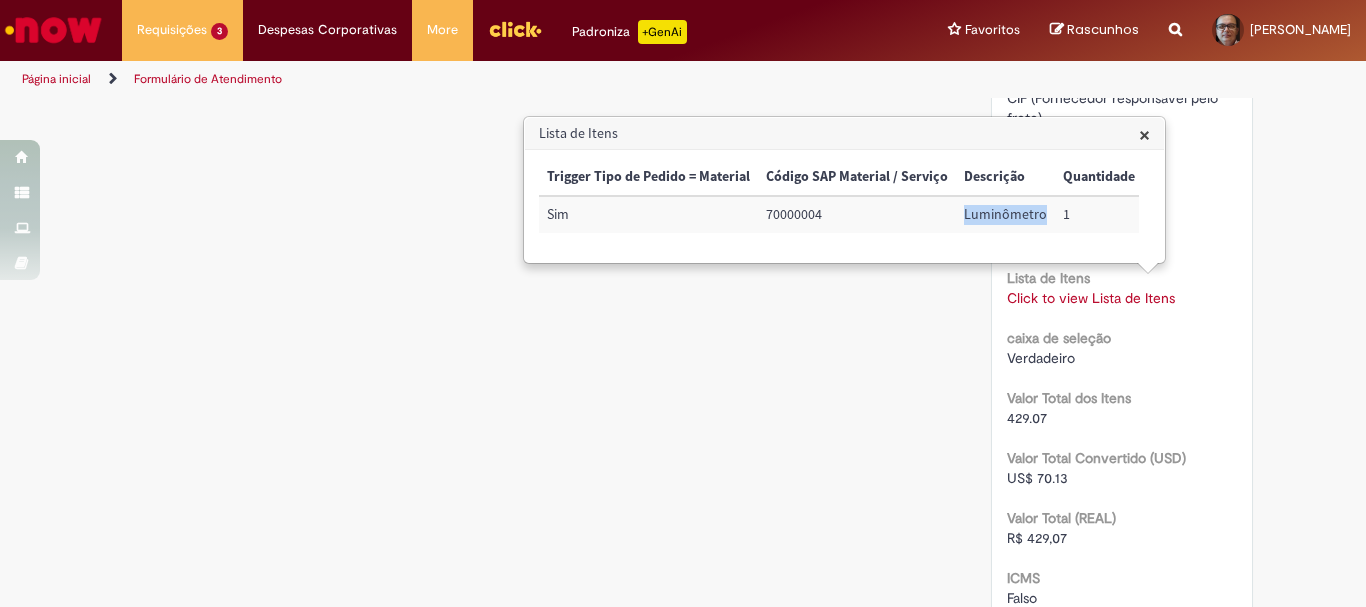 click on "Luminômetro" at bounding box center [1005, 214] 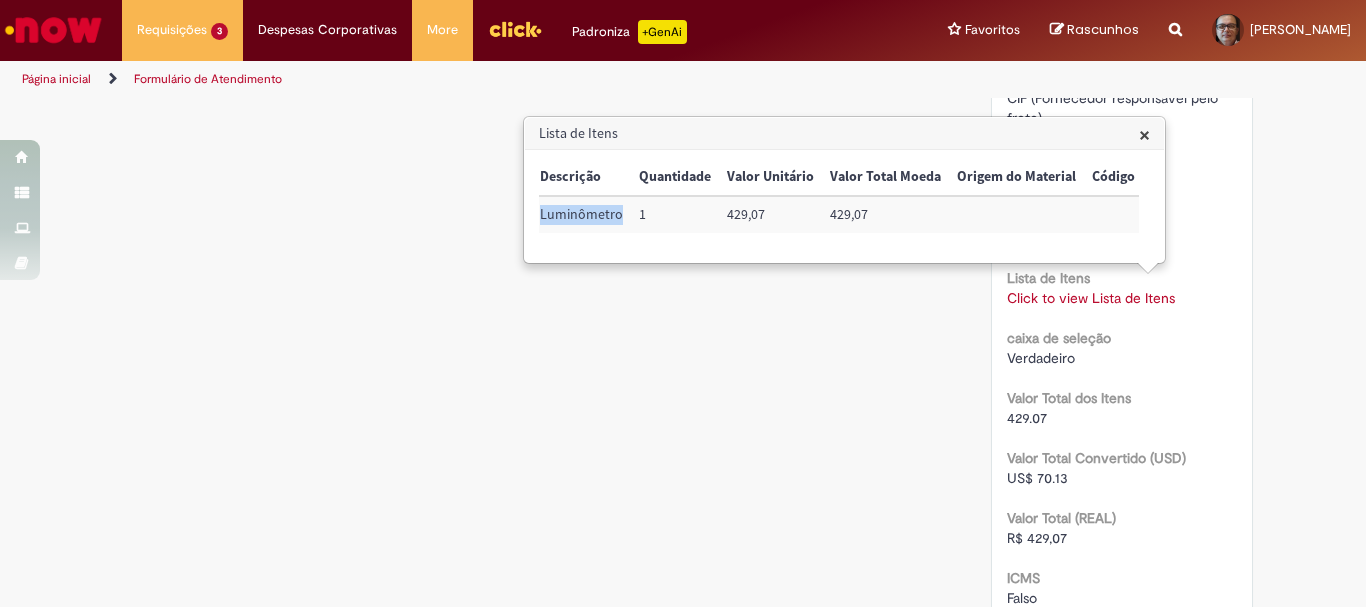 scroll, scrollTop: 0, scrollLeft: 353, axis: horizontal 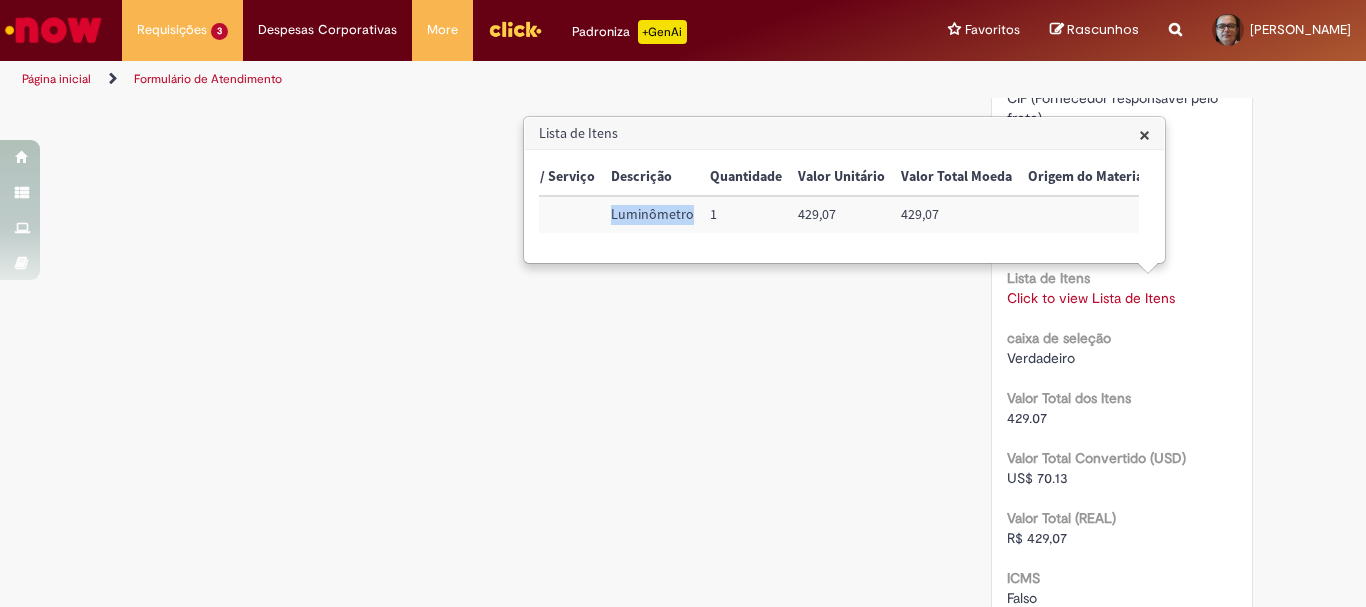 click on "429,07" at bounding box center (841, 214) 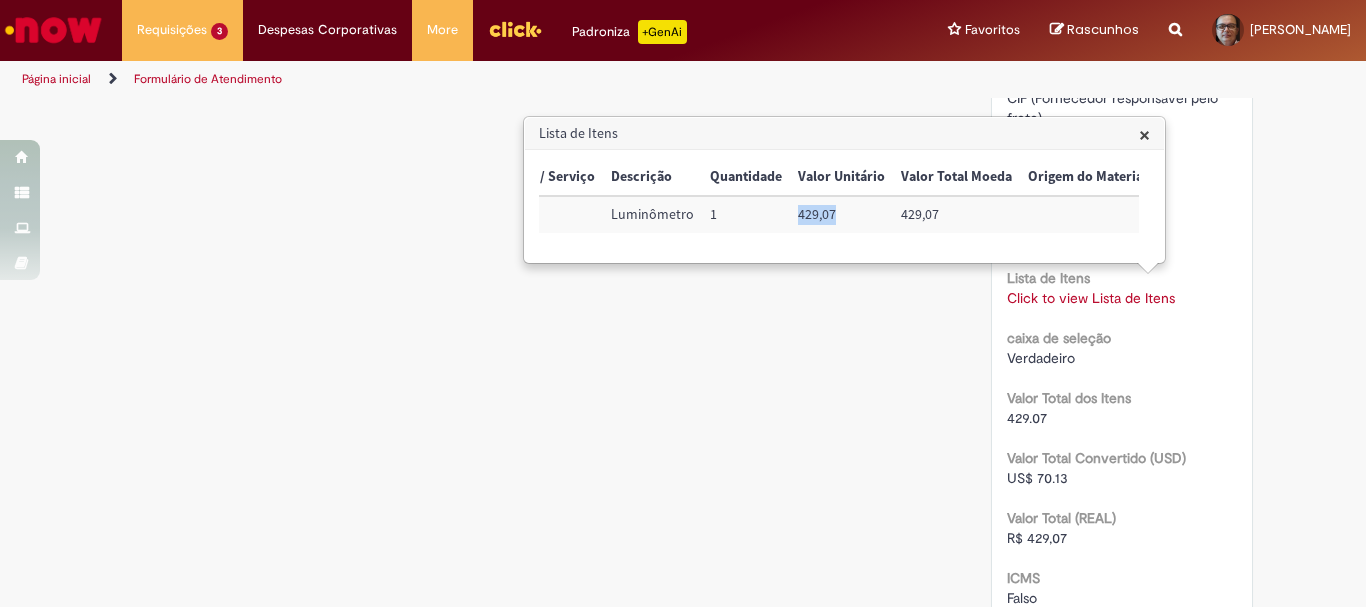 click on "429,07" at bounding box center [841, 214] 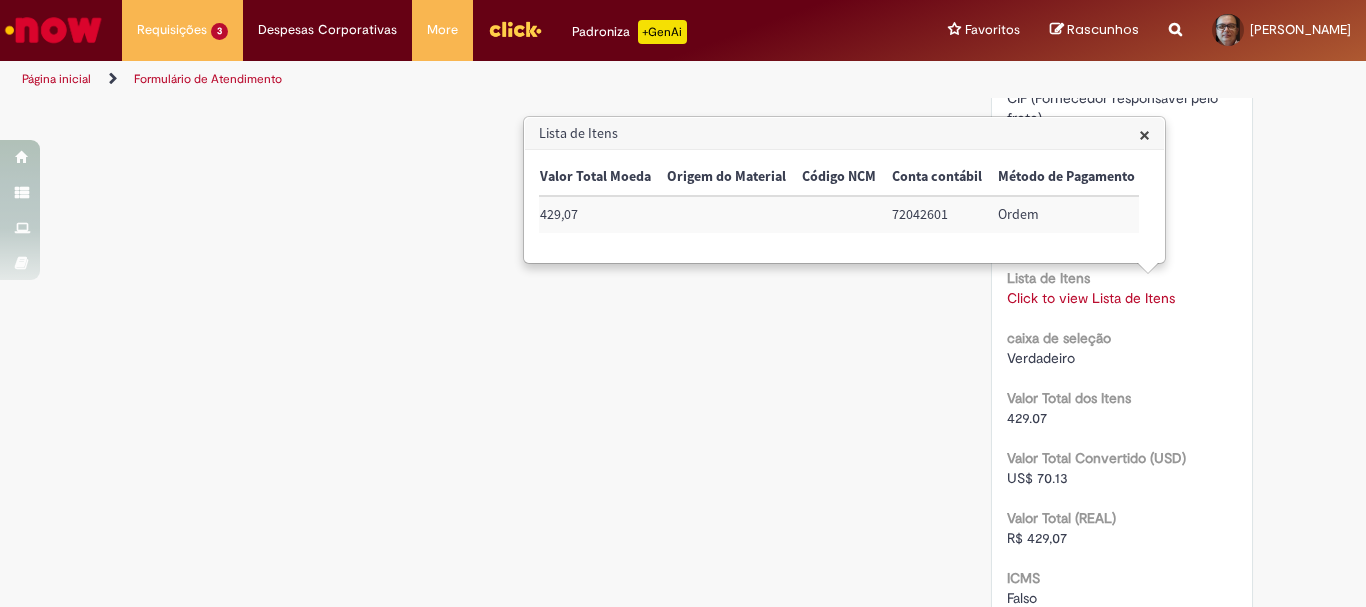 scroll, scrollTop: 0, scrollLeft: 734, axis: horizontal 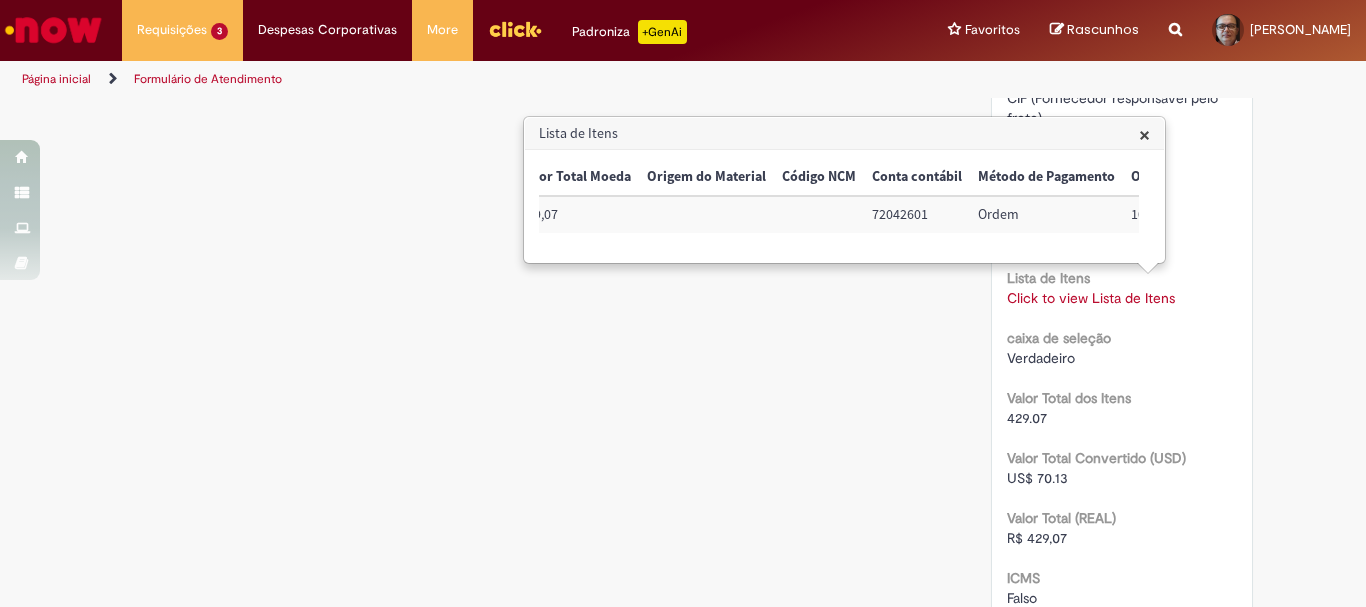 click on "72042601" at bounding box center (917, 214) 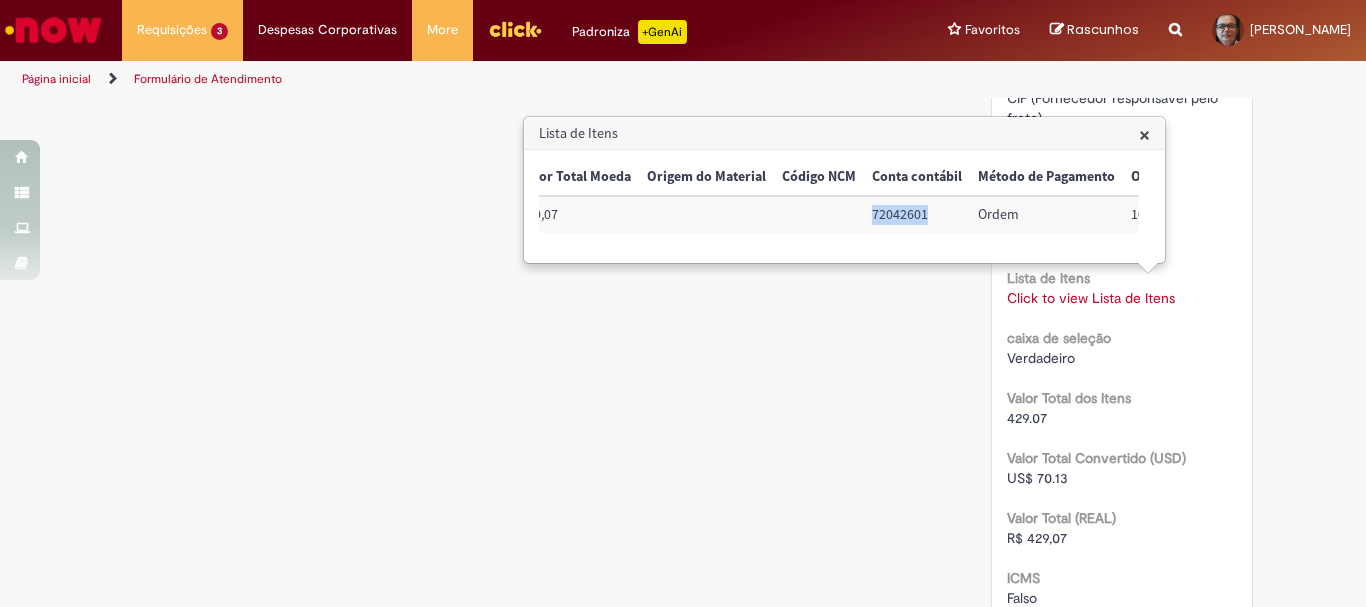 click on "72042601" at bounding box center [917, 214] 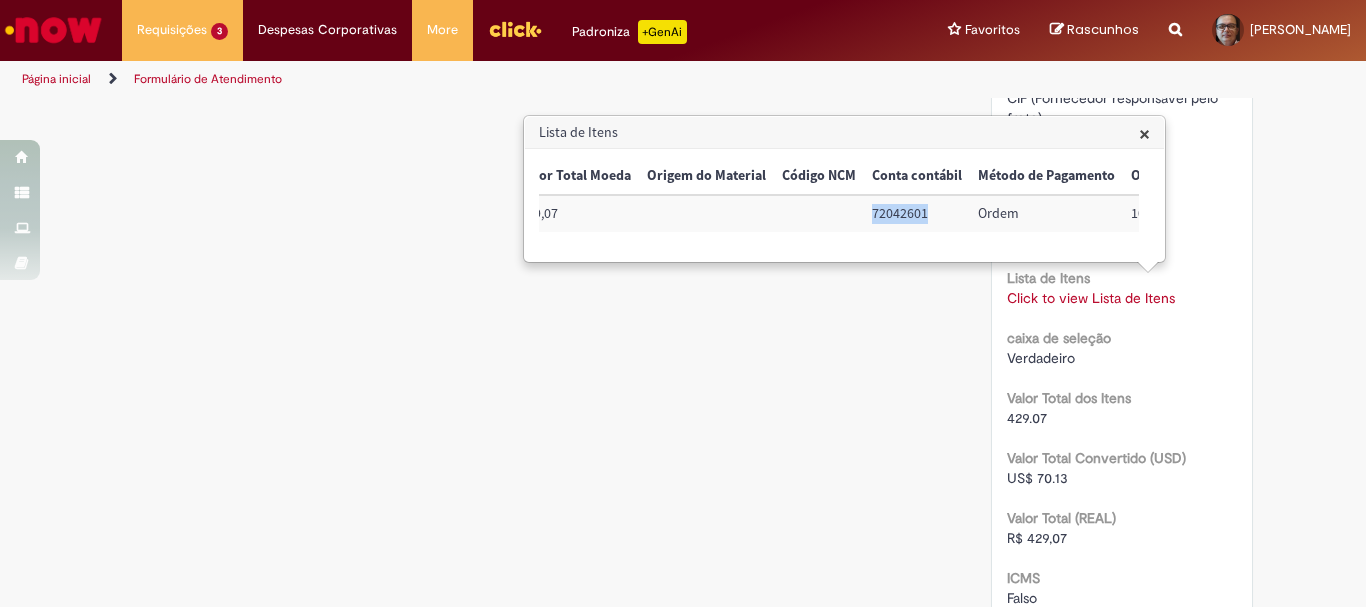 copy on "72042601" 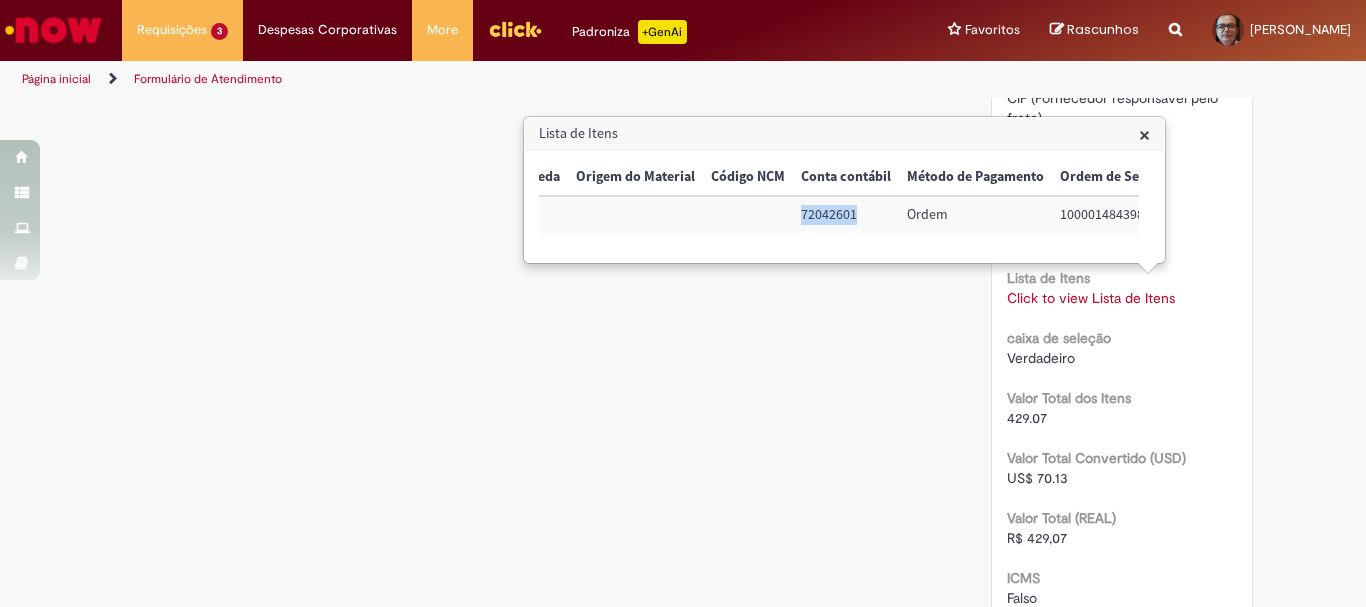 scroll, scrollTop: 0, scrollLeft: 833, axis: horizontal 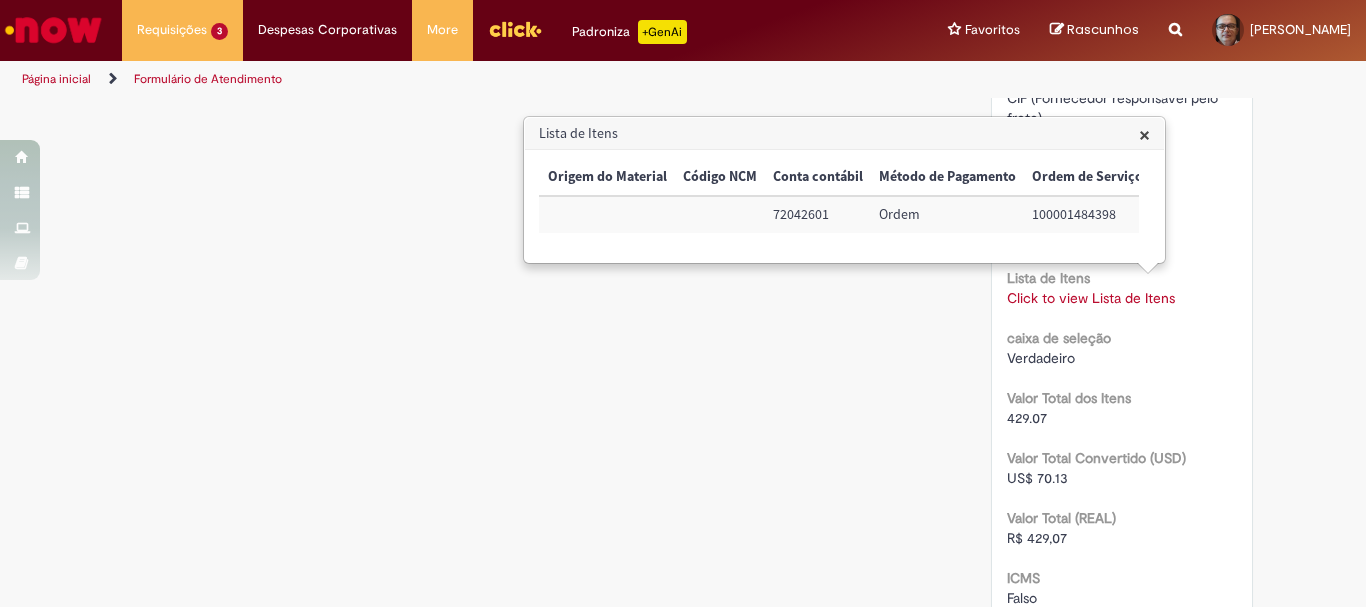 click on "100001484398" at bounding box center [1087, 214] 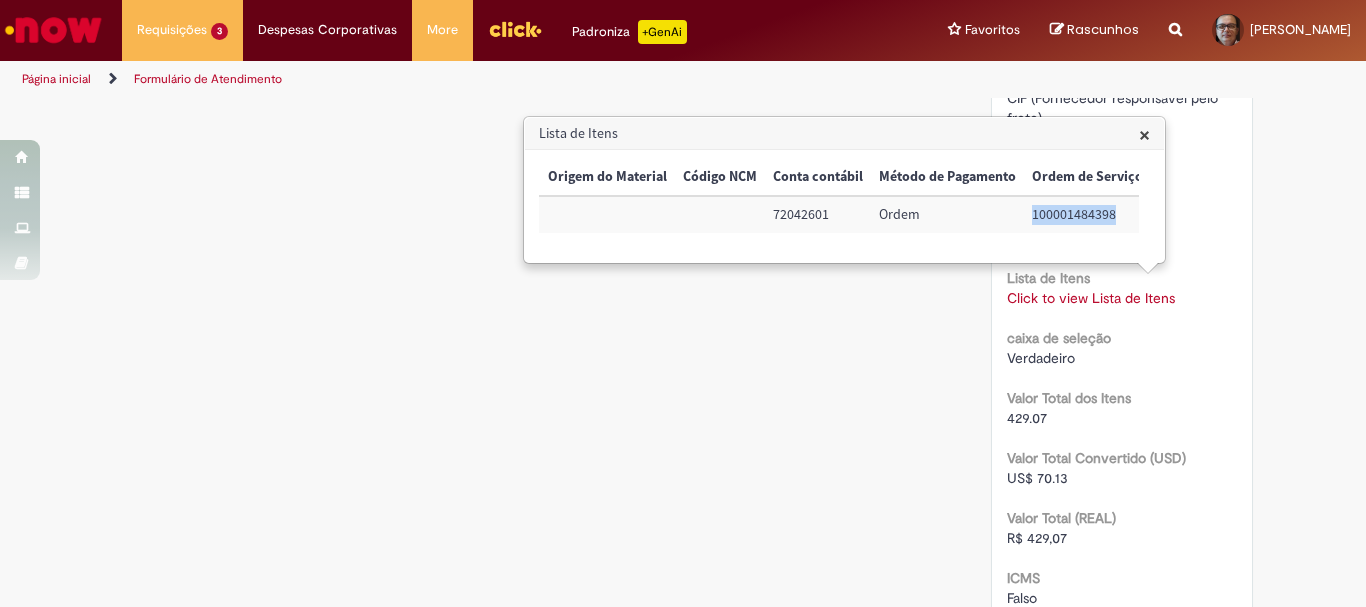click on "100001484398" at bounding box center (1087, 214) 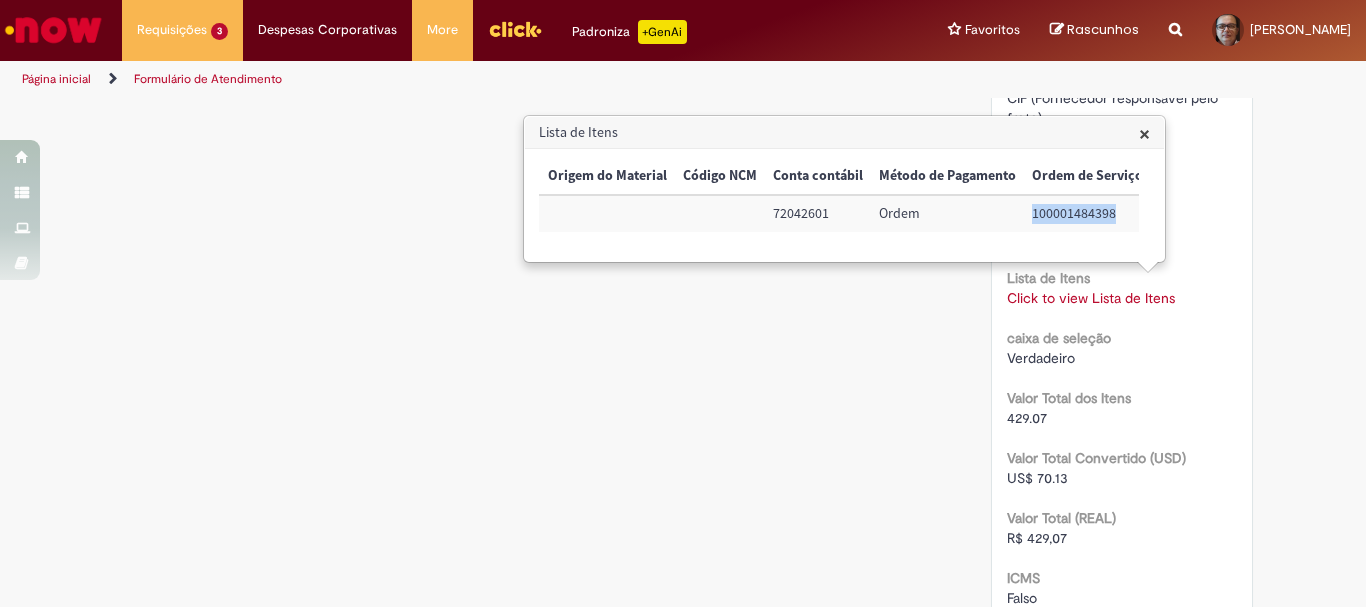 click on "×" at bounding box center (1144, 133) 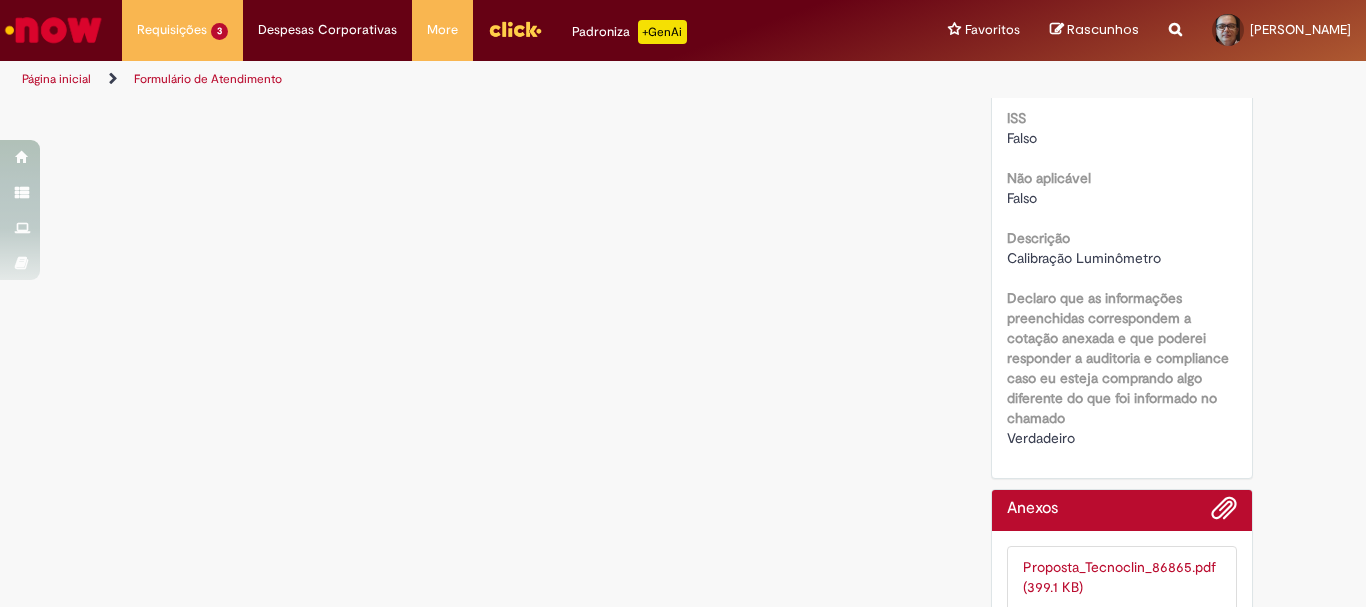 scroll, scrollTop: 2479, scrollLeft: 0, axis: vertical 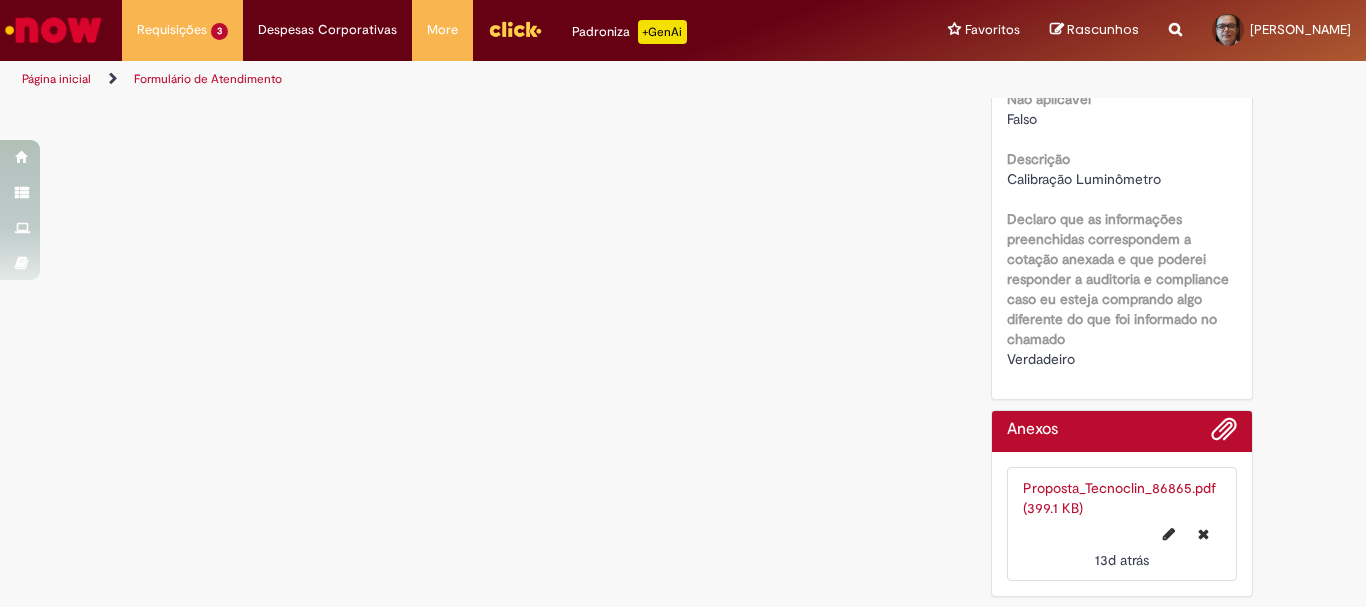 click on "Calibração Luminômetro" at bounding box center (1084, 179) 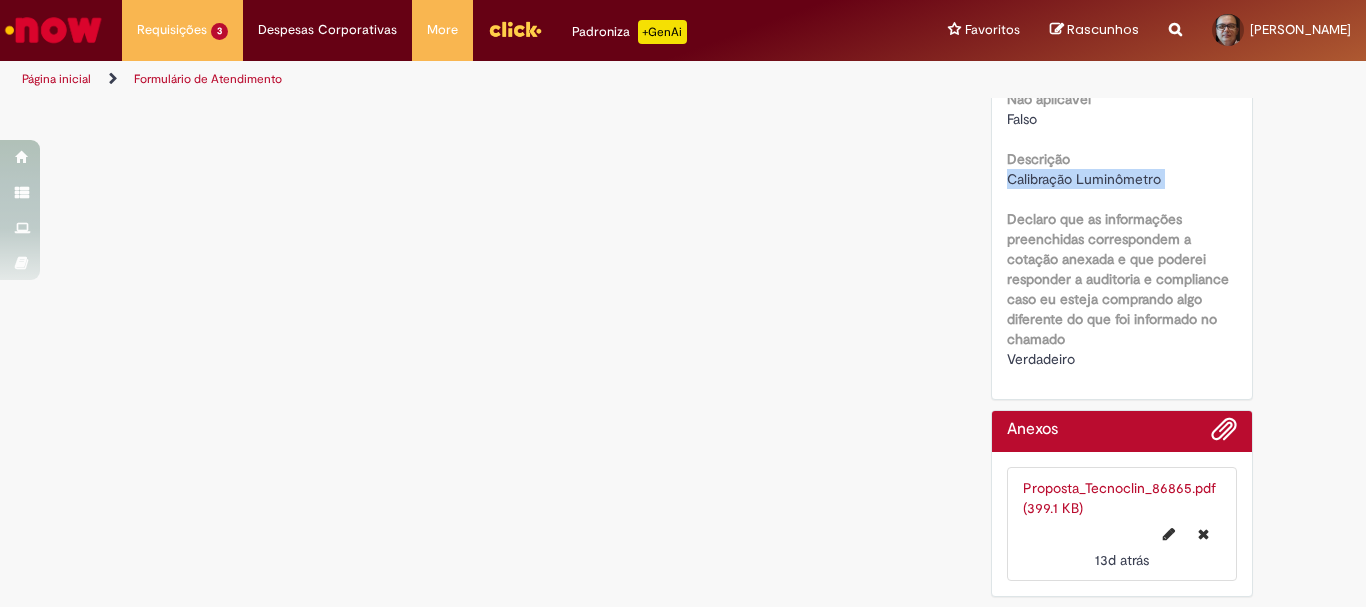 drag, startPoint x: 997, startPoint y: 174, endPoint x: 1171, endPoint y: 194, distance: 175.14566 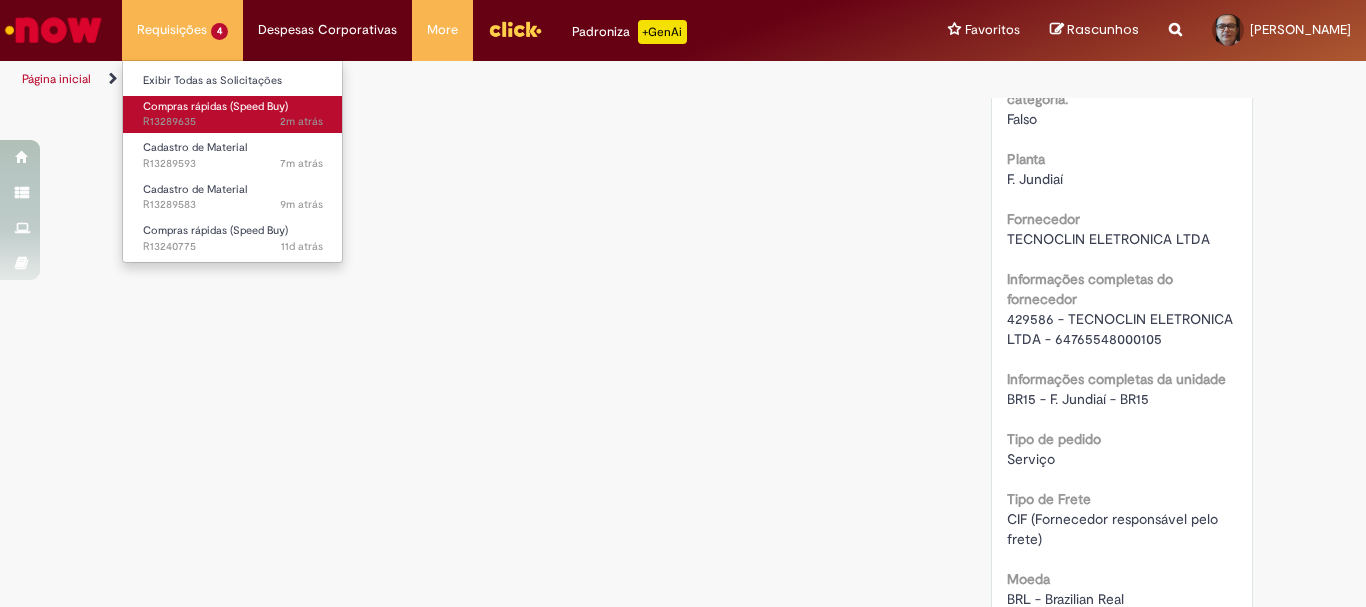 scroll, scrollTop: 779, scrollLeft: 0, axis: vertical 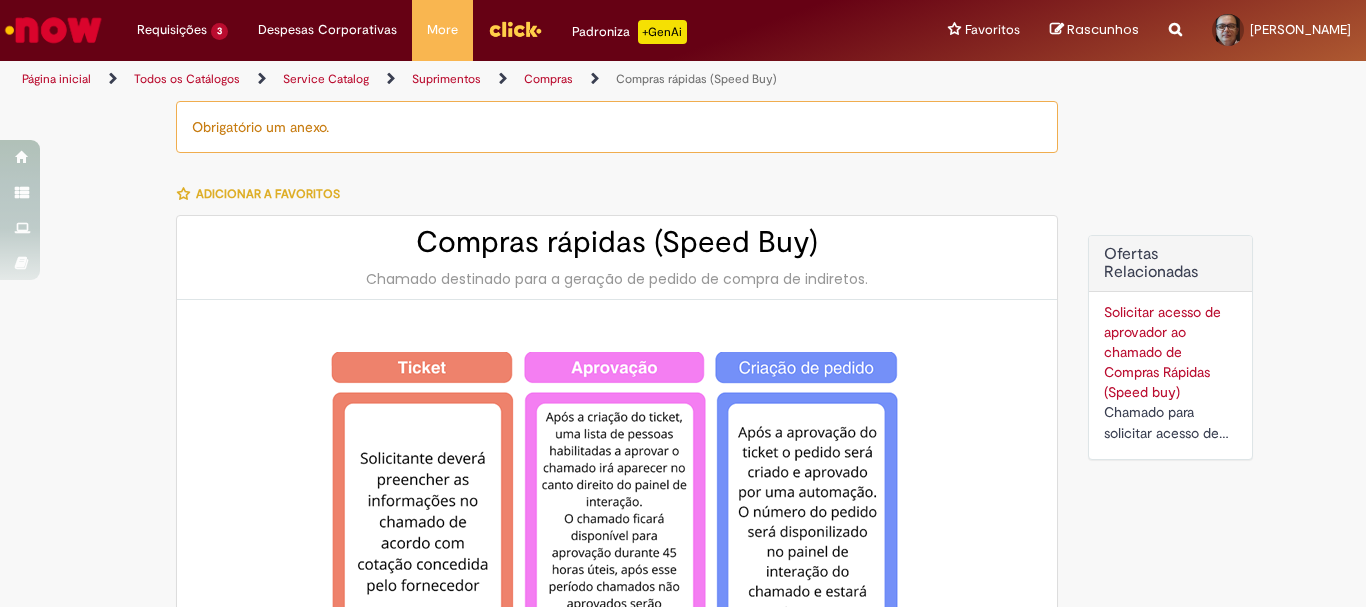 type on "********" 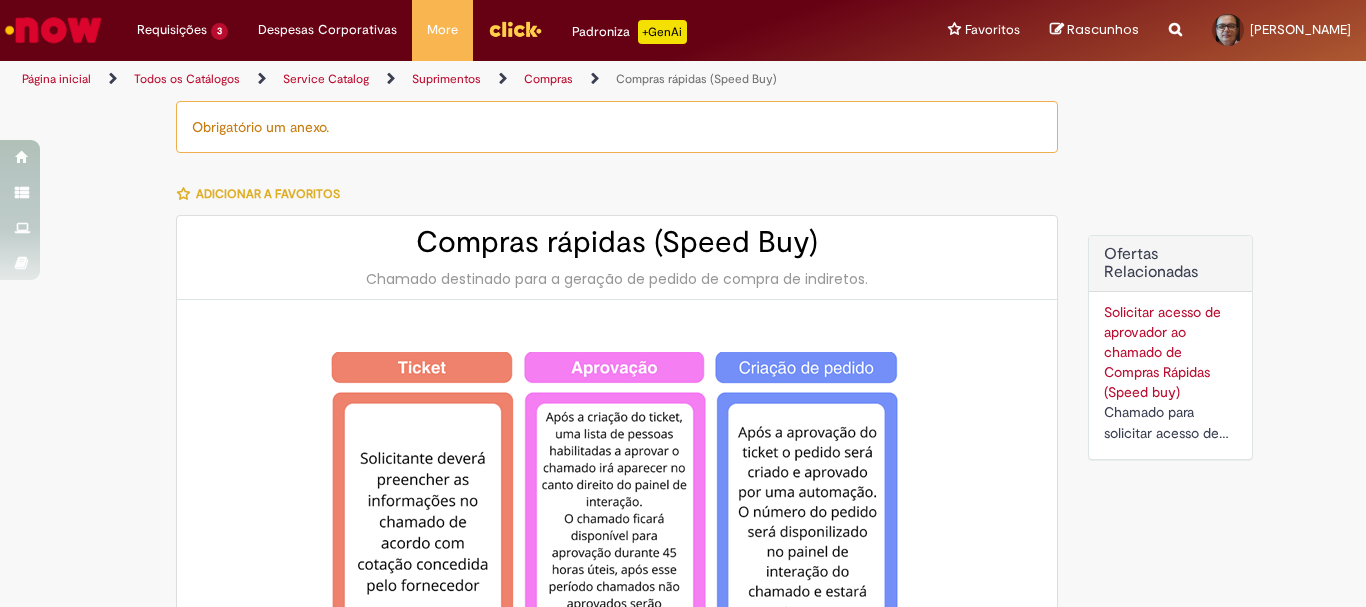 type on "**********" 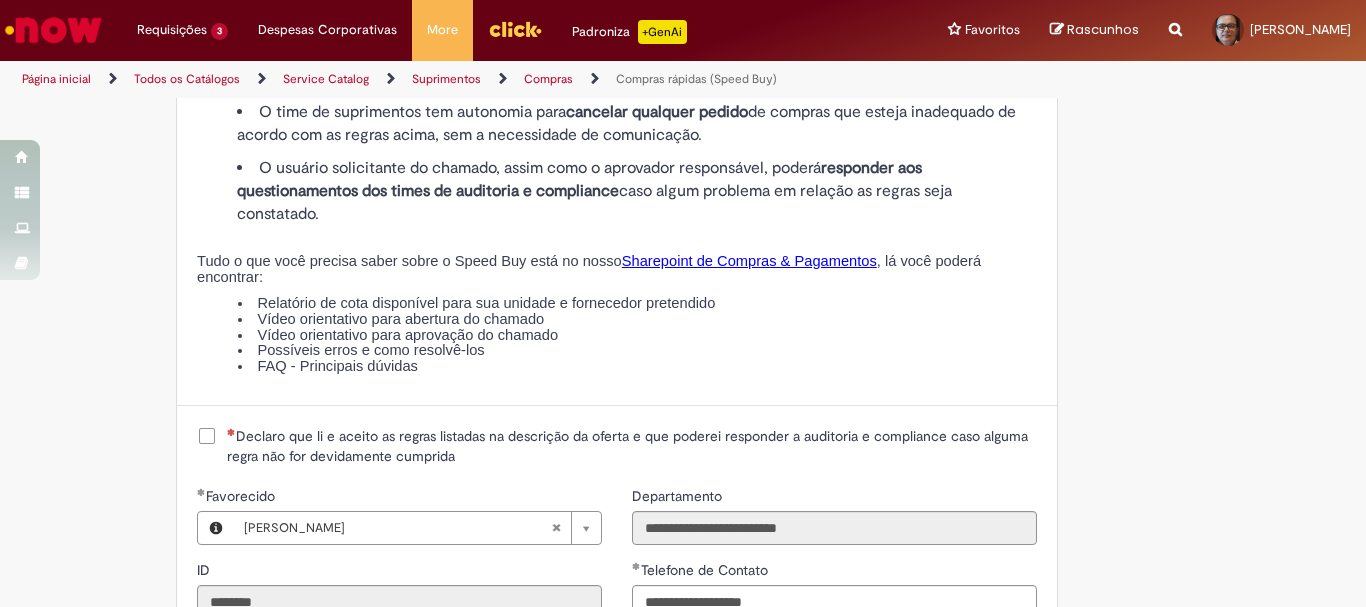 scroll, scrollTop: 2300, scrollLeft: 0, axis: vertical 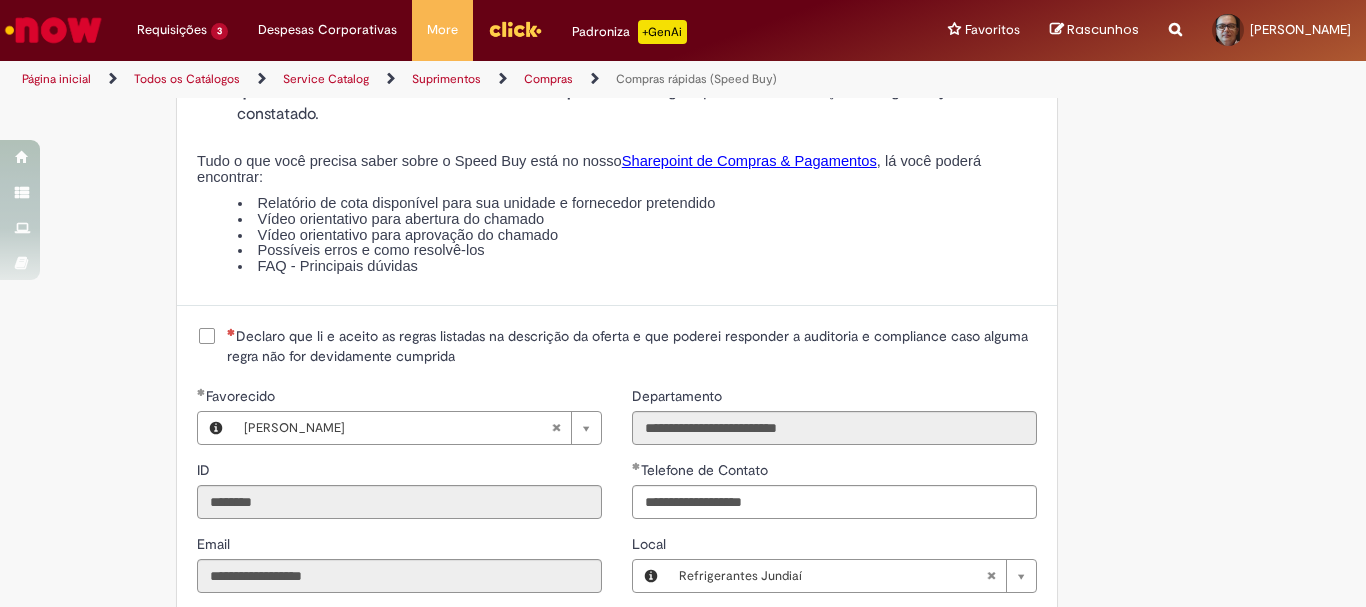 click on "Declaro que li e aceito as regras listadas na descrição da oferta e que poderei responder a auditoria e compliance caso alguma regra não for devidamente cumprida" at bounding box center (632, 346) 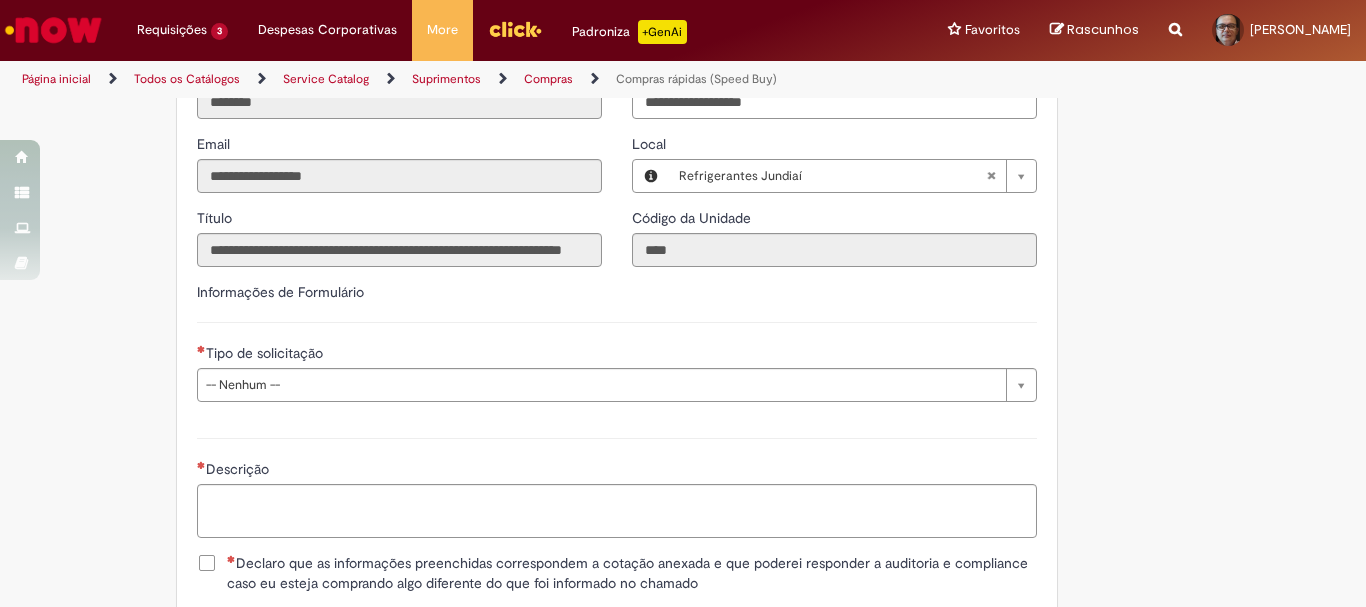 scroll, scrollTop: 2800, scrollLeft: 0, axis: vertical 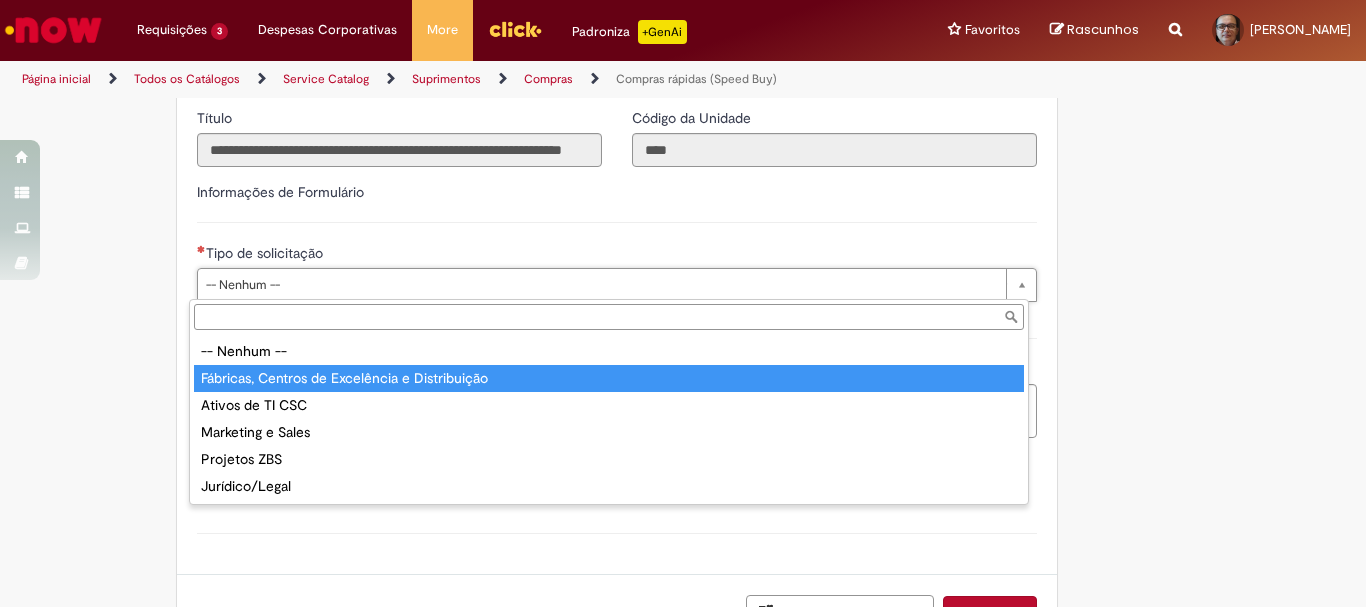 type on "**********" 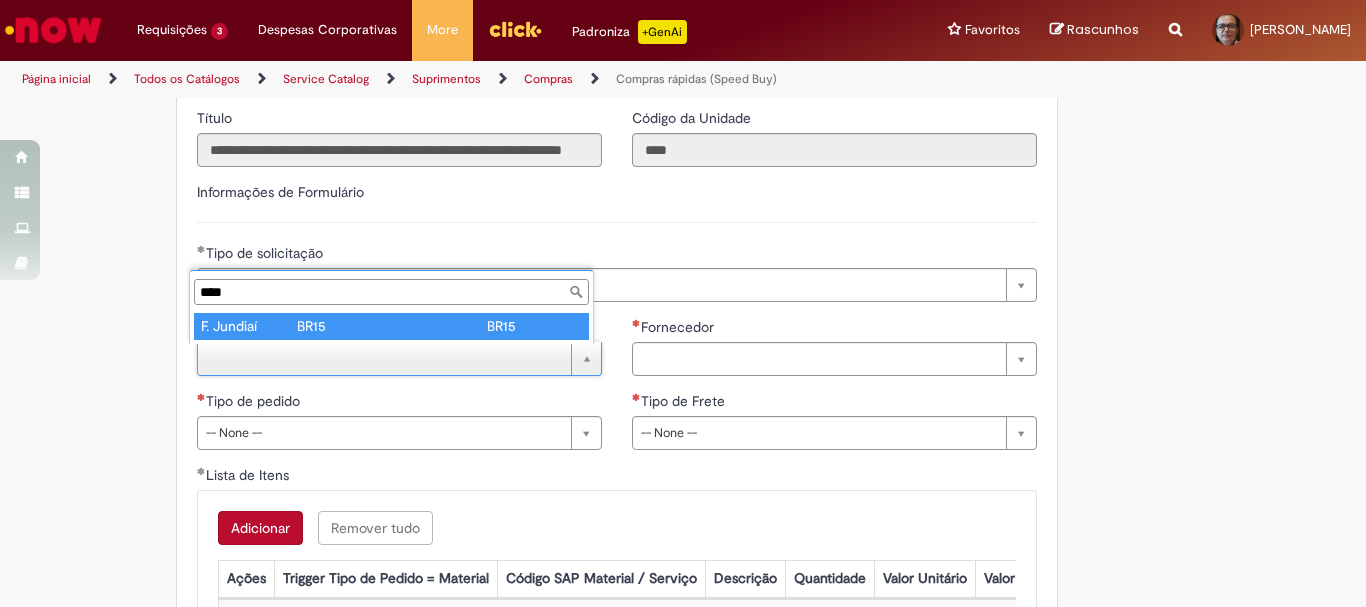 type on "****" 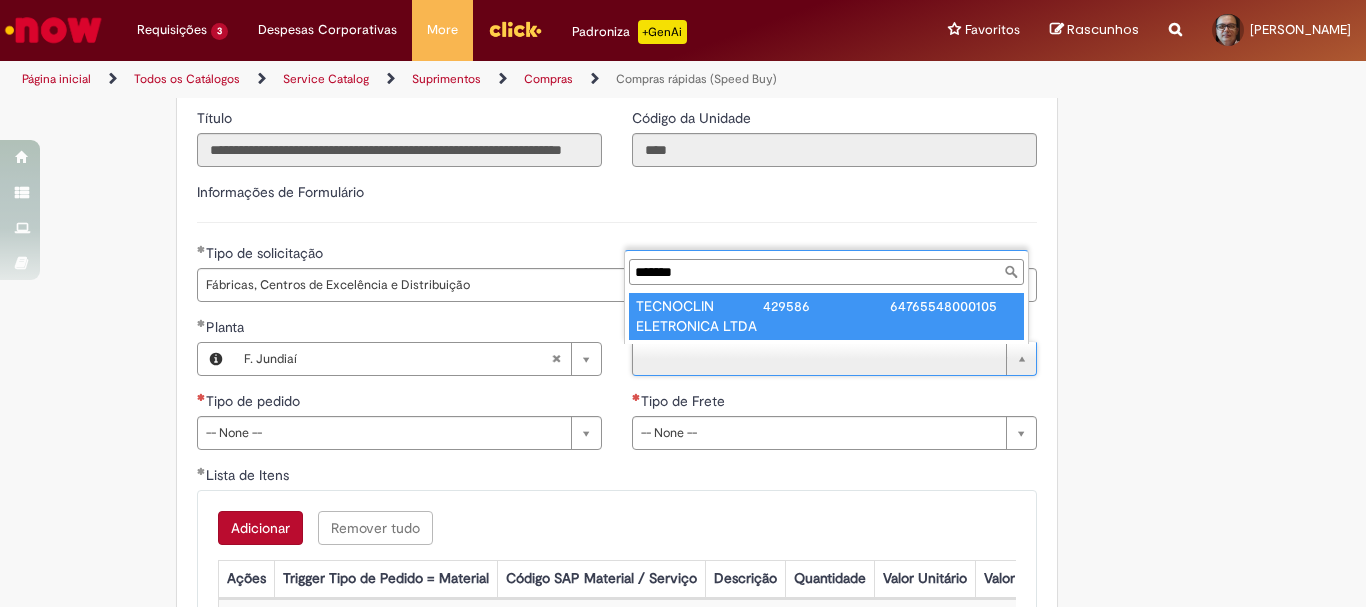 type on "******" 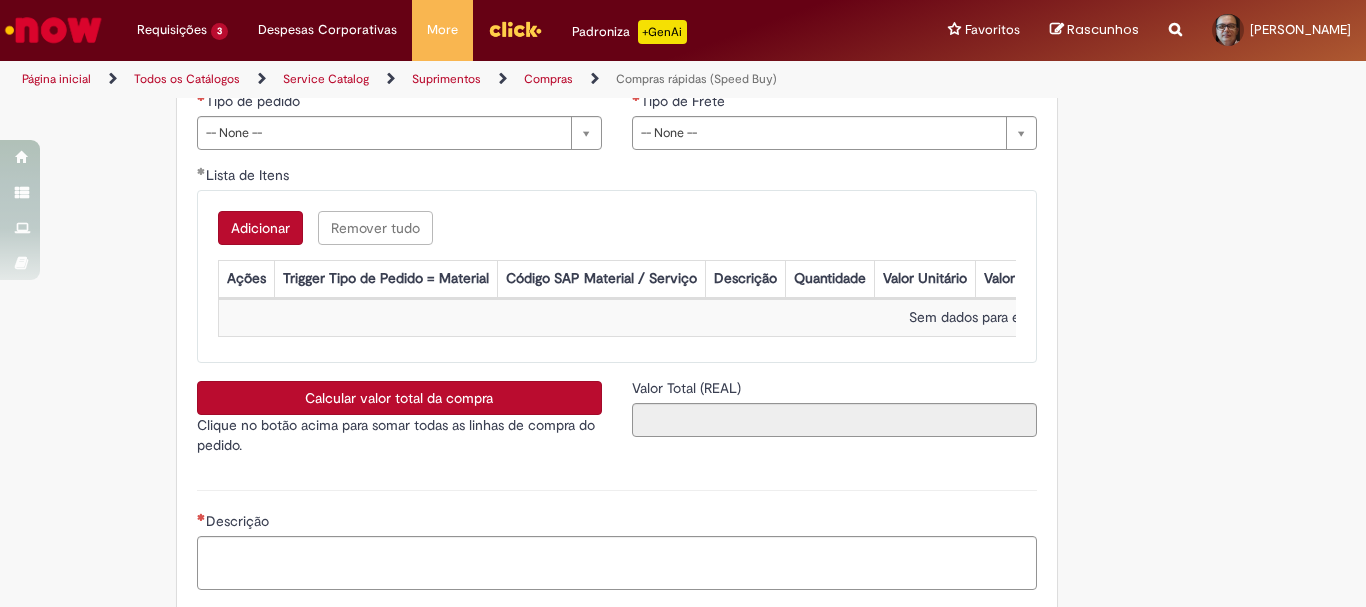 scroll, scrollTop: 3000, scrollLeft: 0, axis: vertical 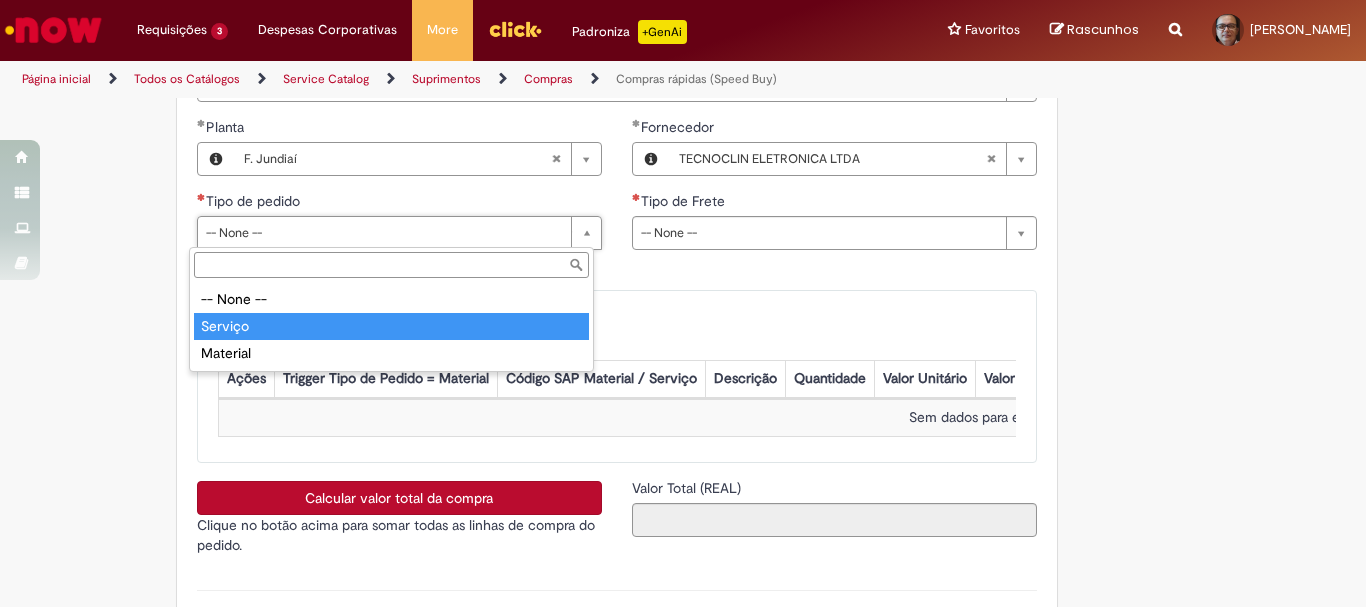 type on "*******" 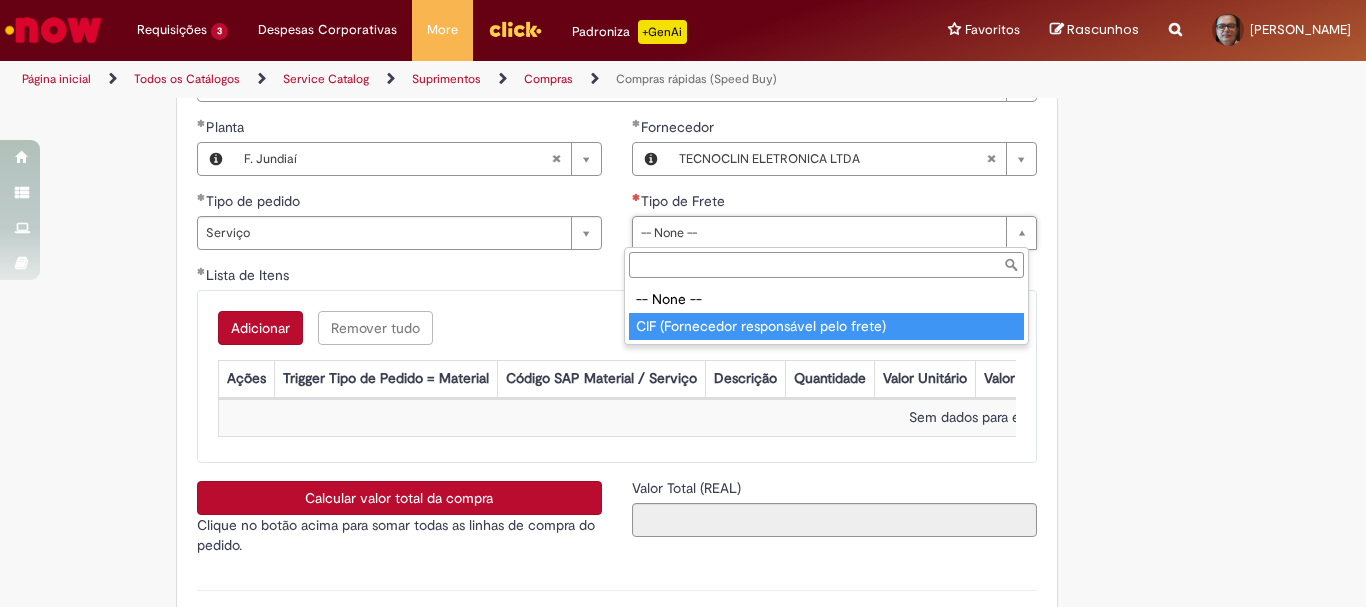 type on "**********" 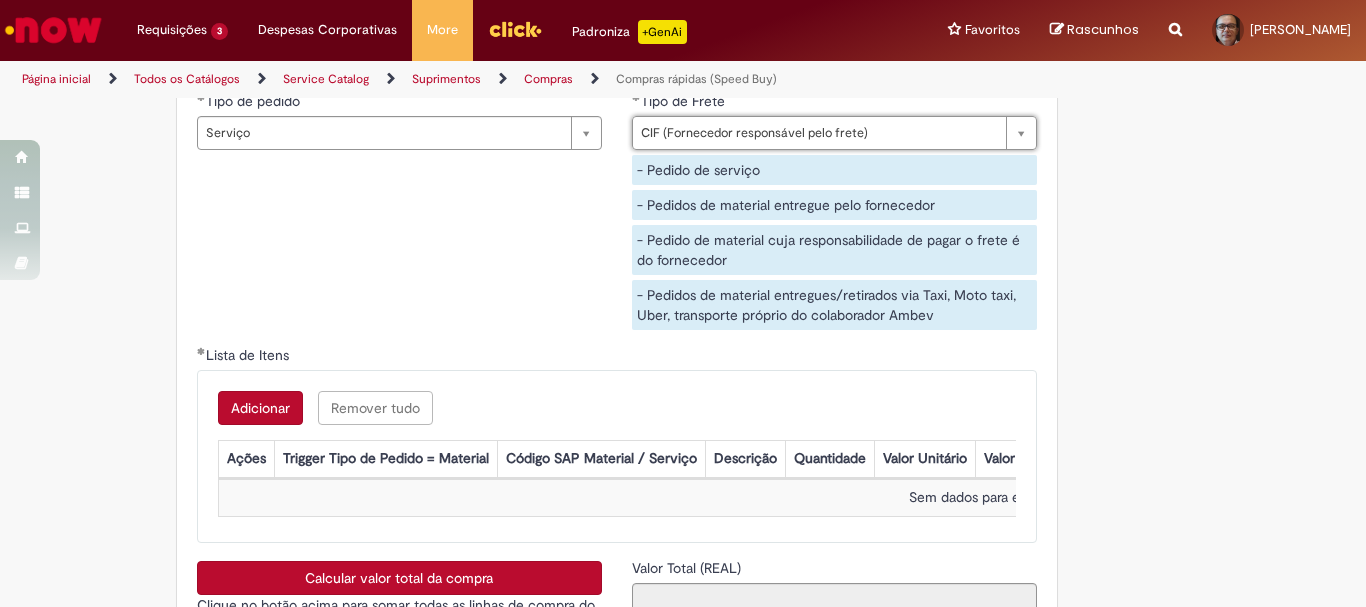 scroll, scrollTop: 3200, scrollLeft: 0, axis: vertical 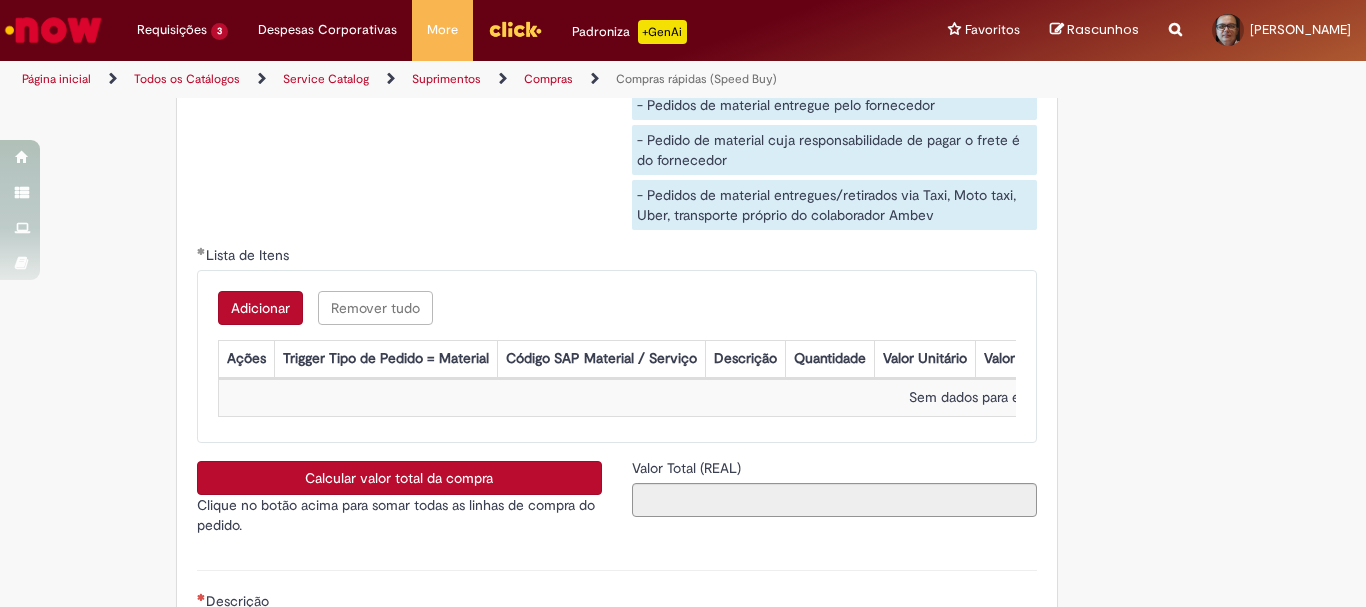click on "Adicionar" at bounding box center [260, 308] 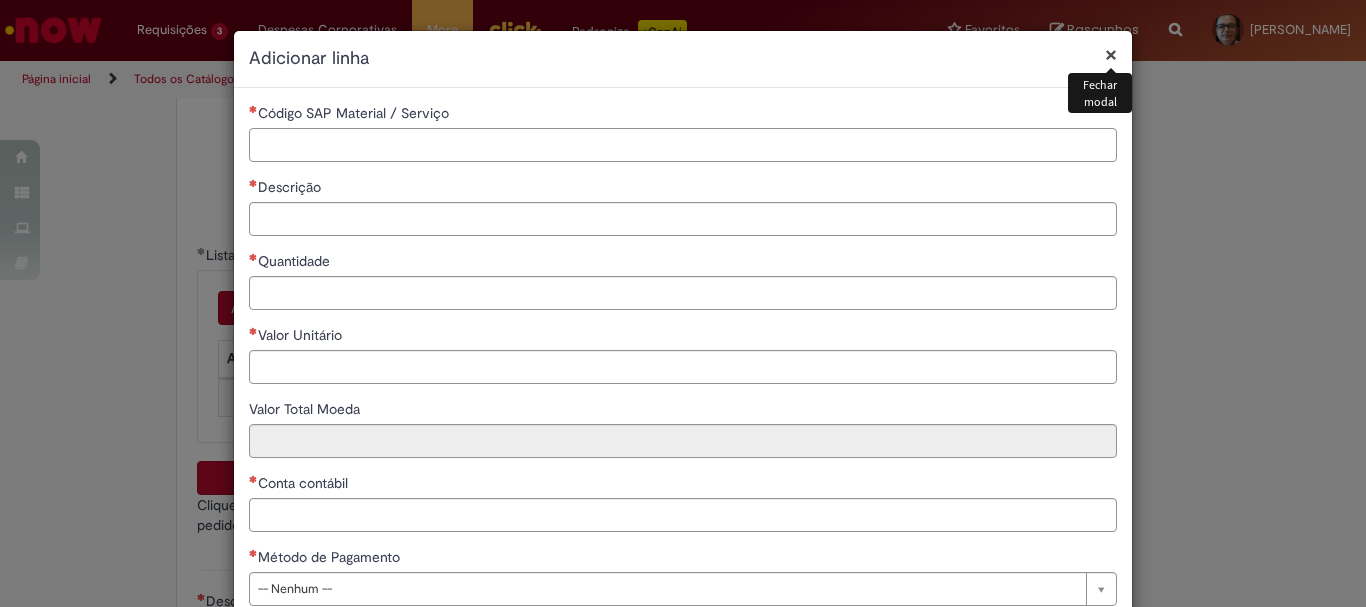 click on "Código SAP Material / Serviço" at bounding box center [683, 145] 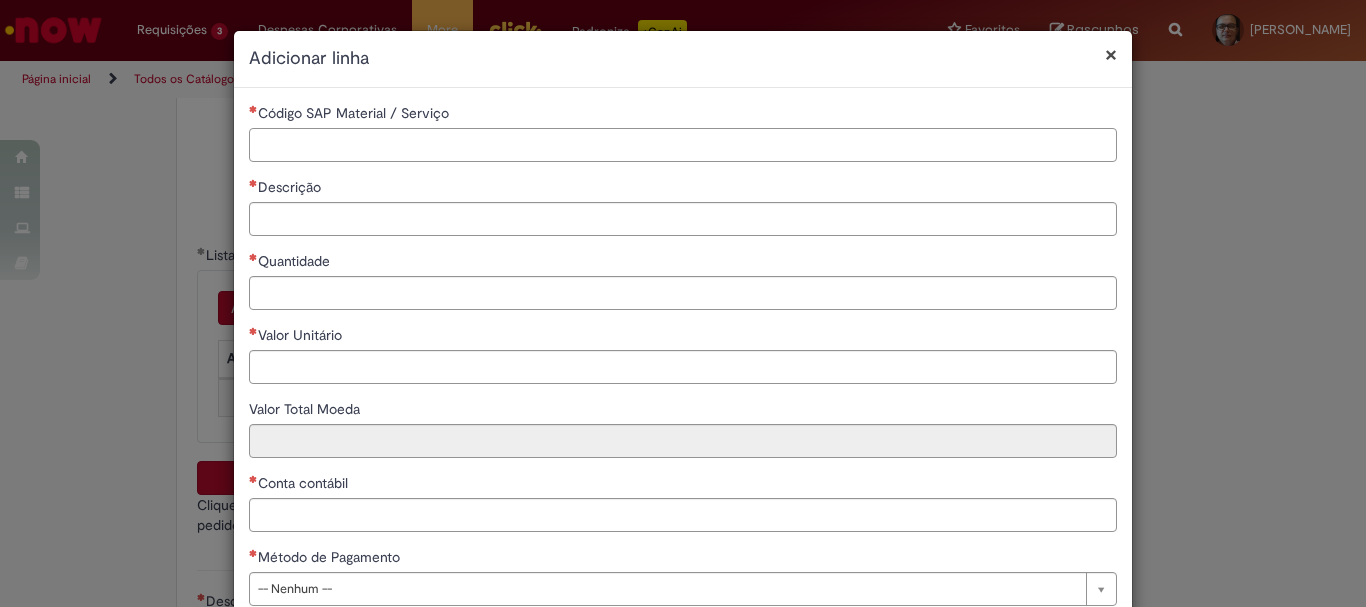 paste on "********" 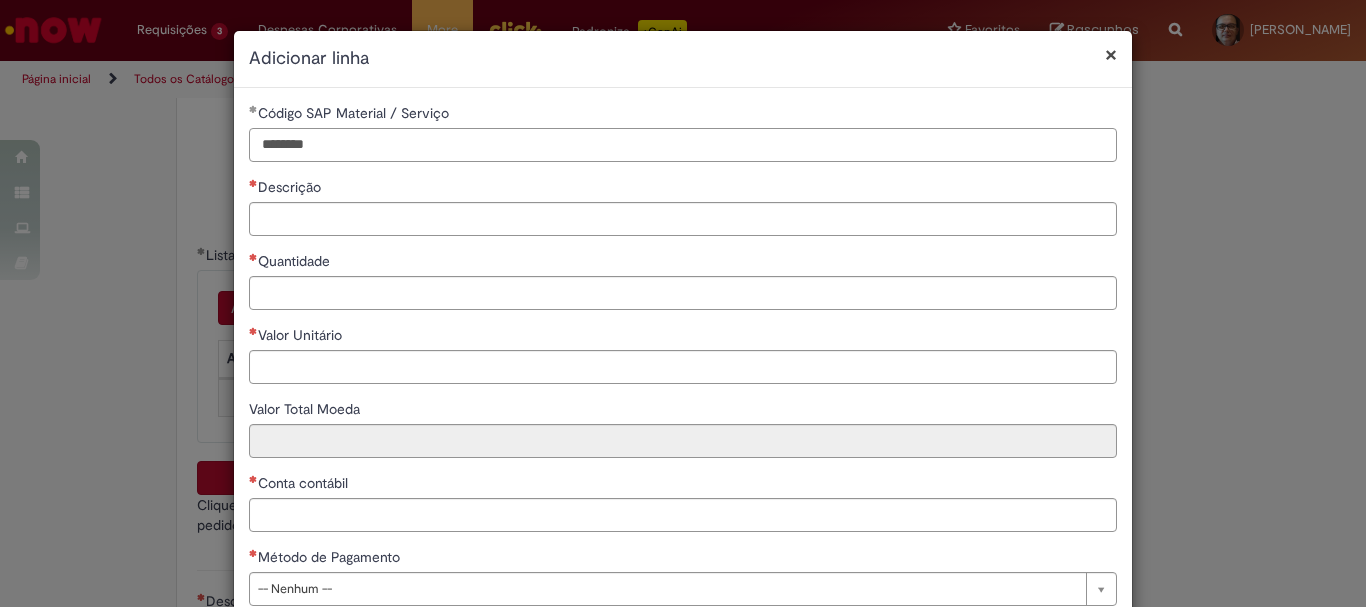 type on "********" 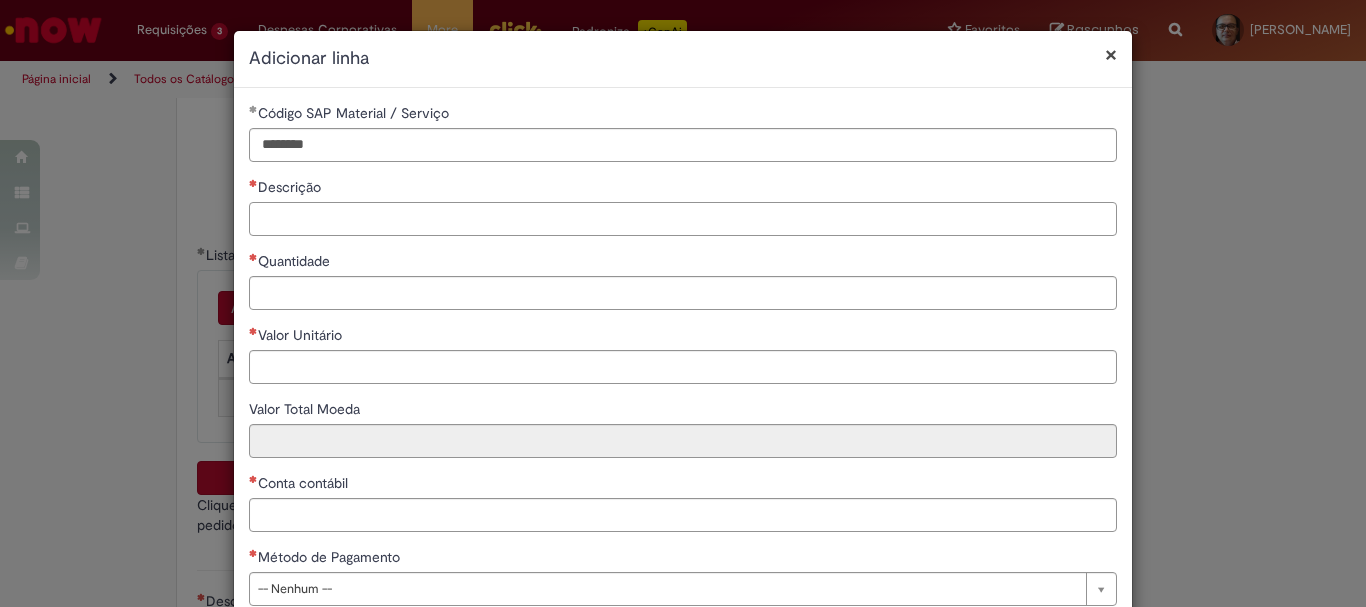click on "Descrição" at bounding box center (683, 219) 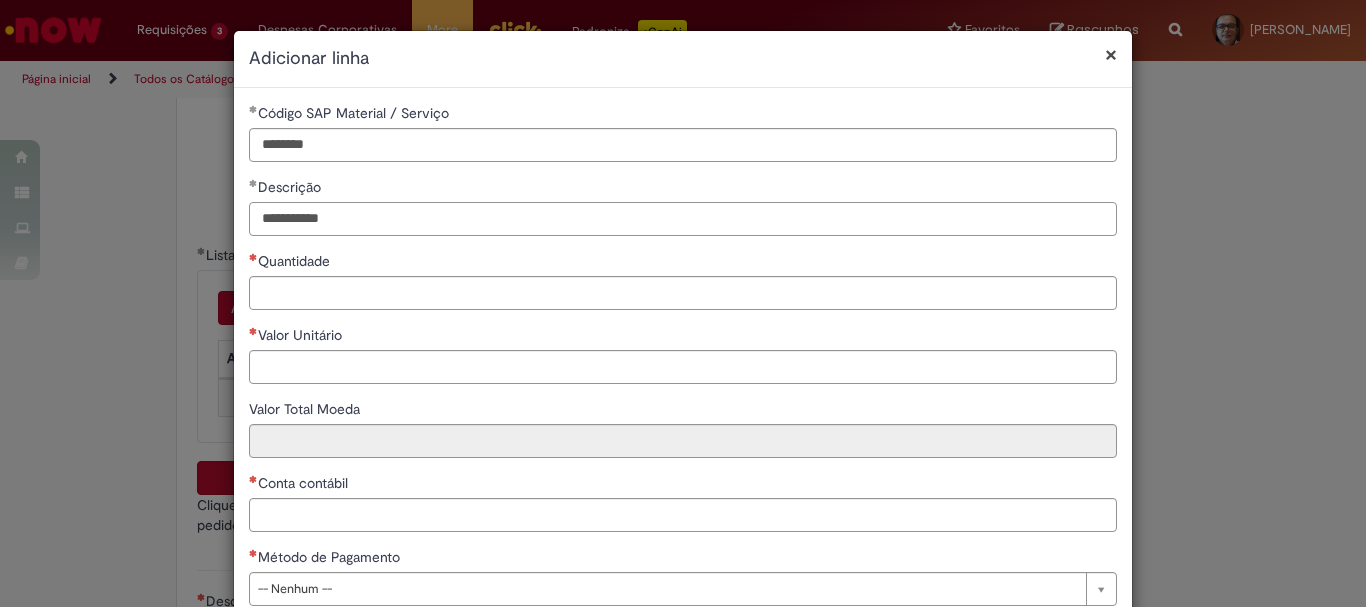 type on "**********" 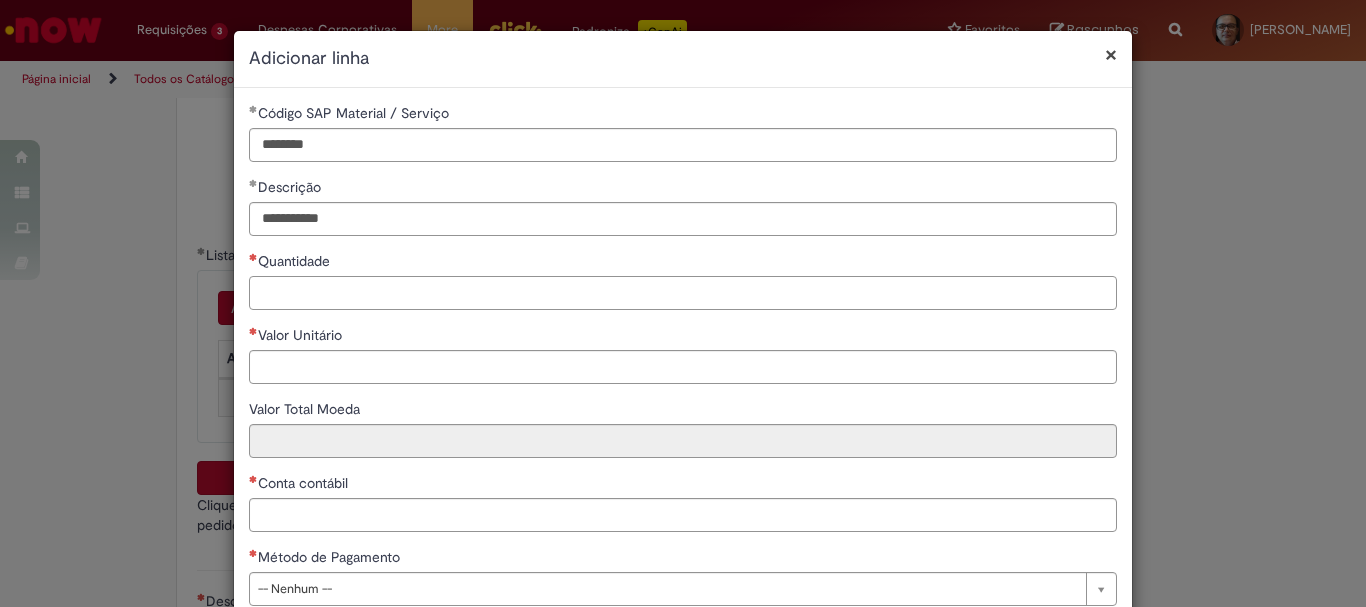 click on "Quantidade" at bounding box center [683, 293] 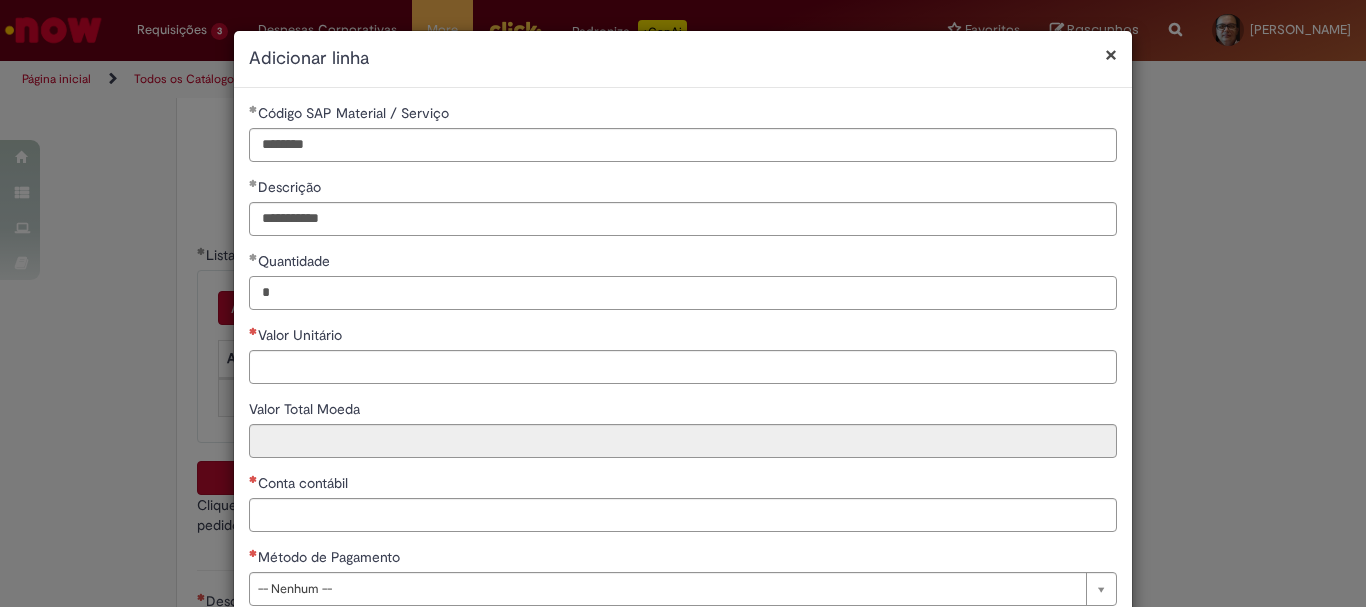 type on "*" 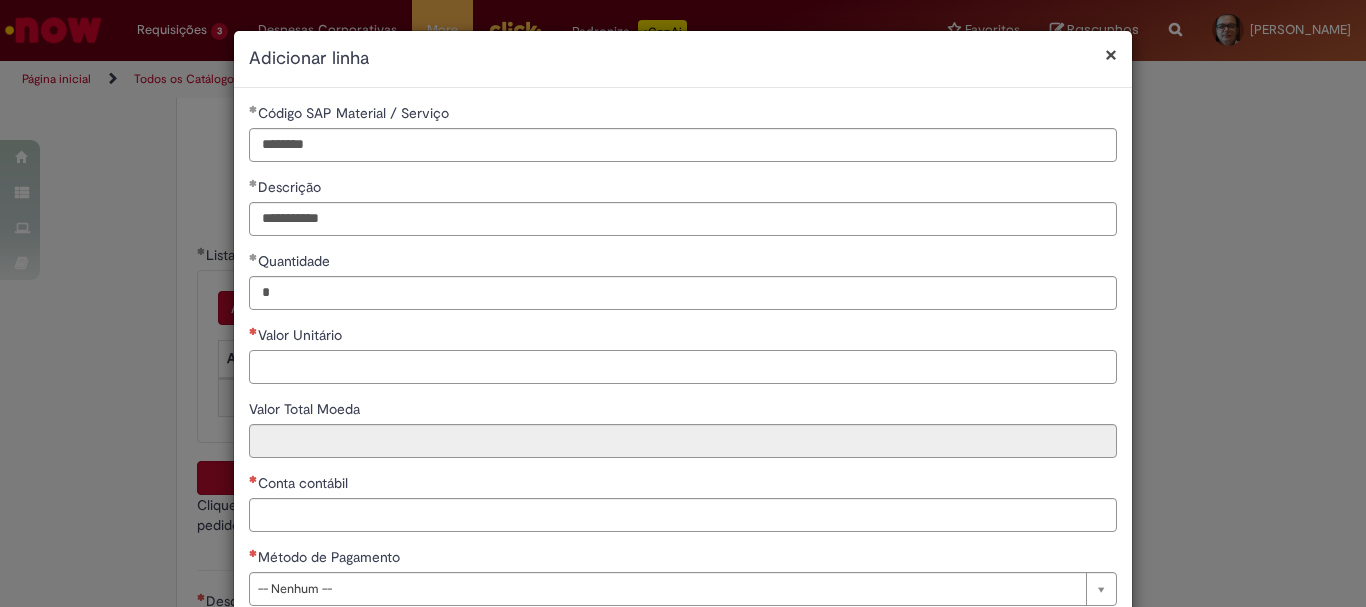 click on "Valor Unitário" at bounding box center (683, 367) 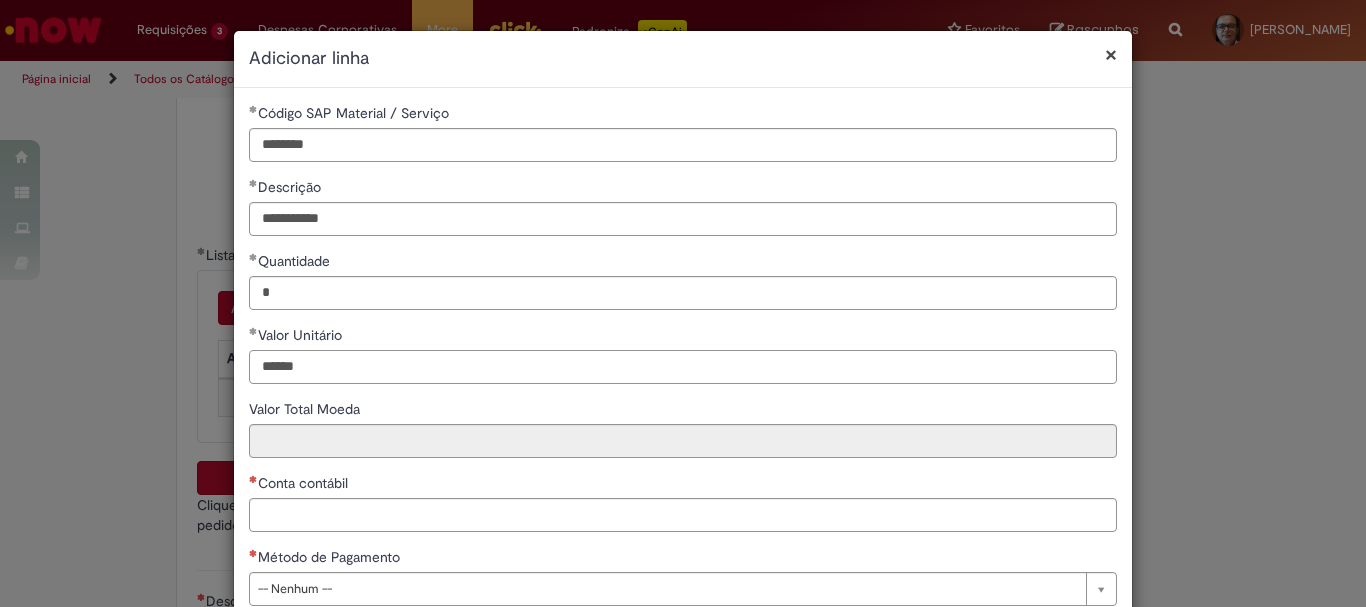 scroll, scrollTop: 125, scrollLeft: 0, axis: vertical 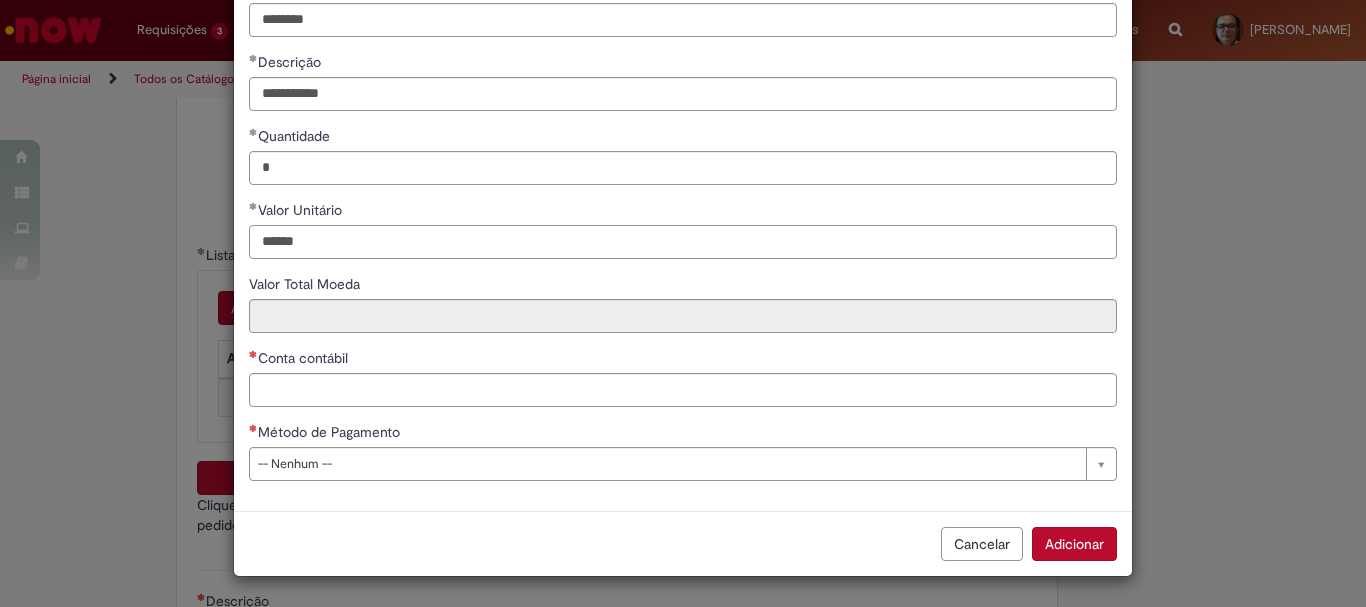 type on "******" 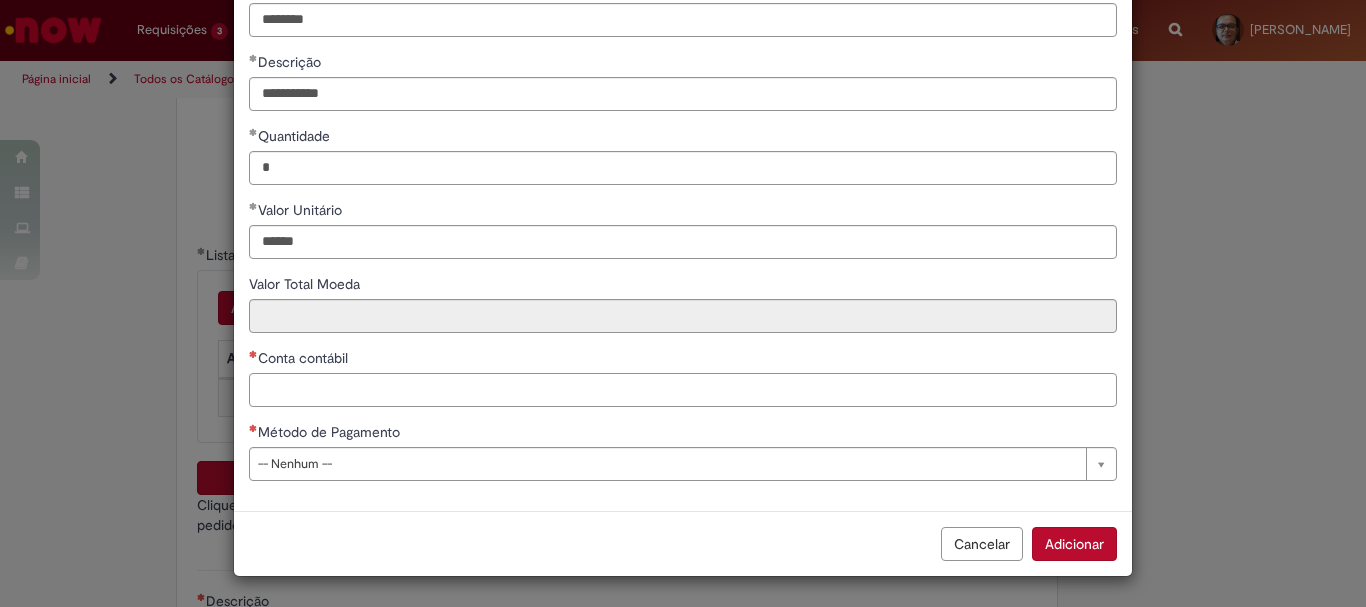 type on "******" 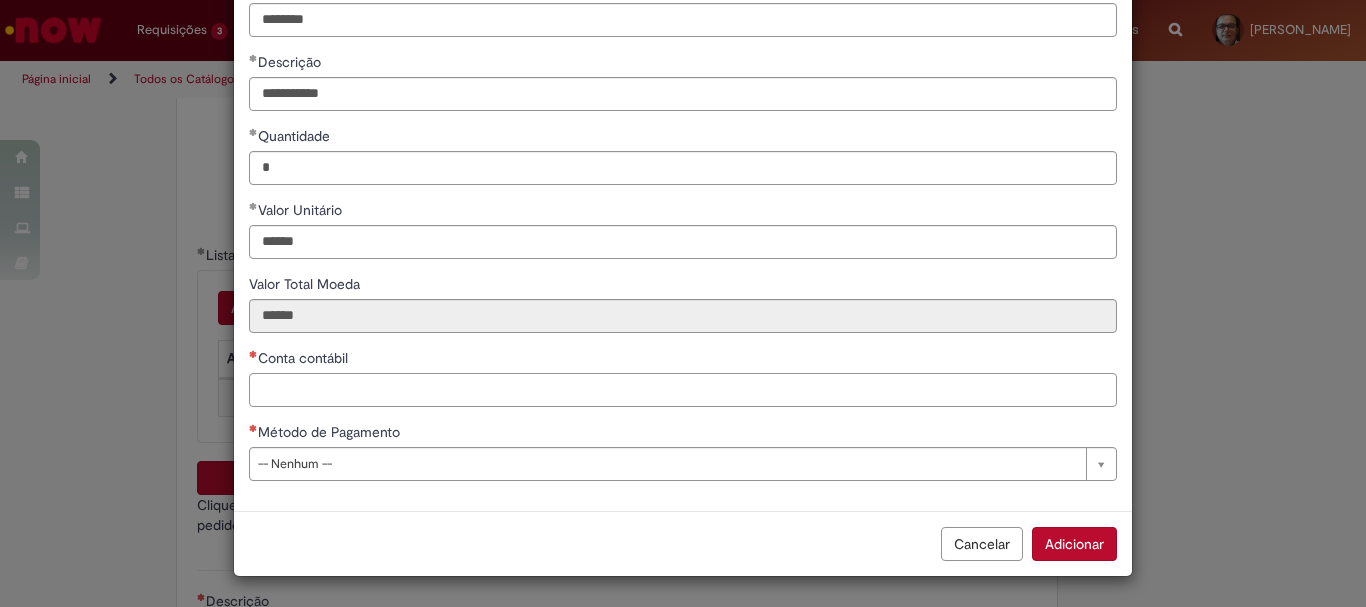 click on "Conta contábil" at bounding box center (683, 390) 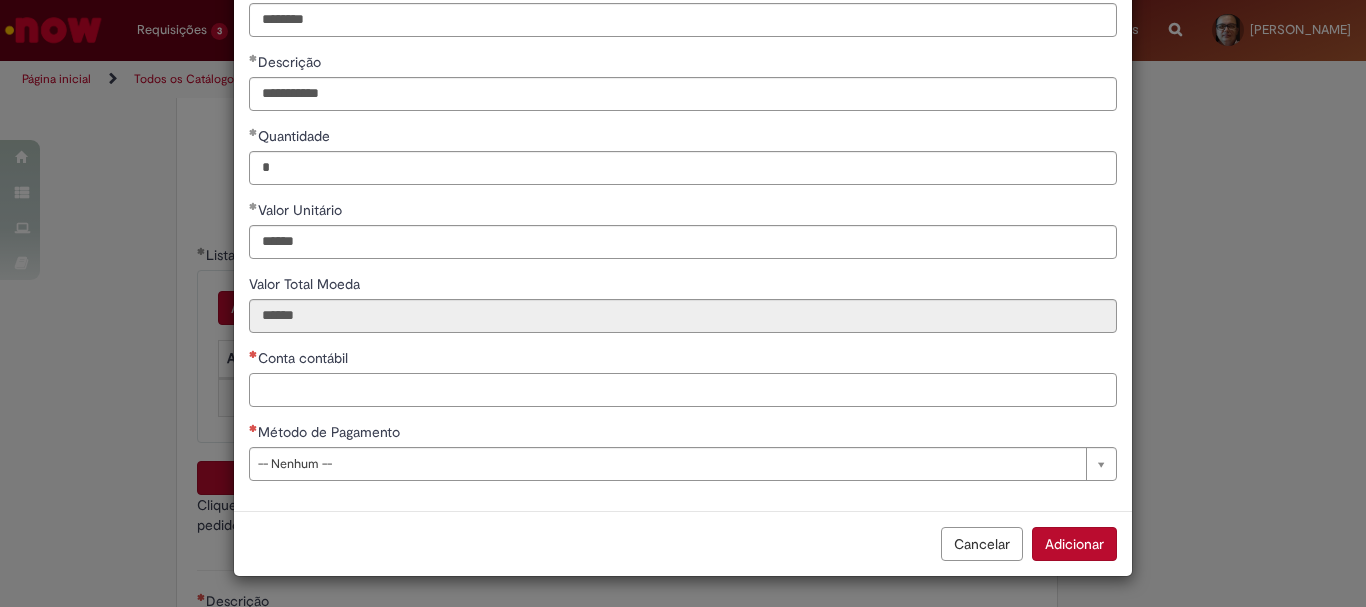 click on "Conta contábil" at bounding box center (683, 390) 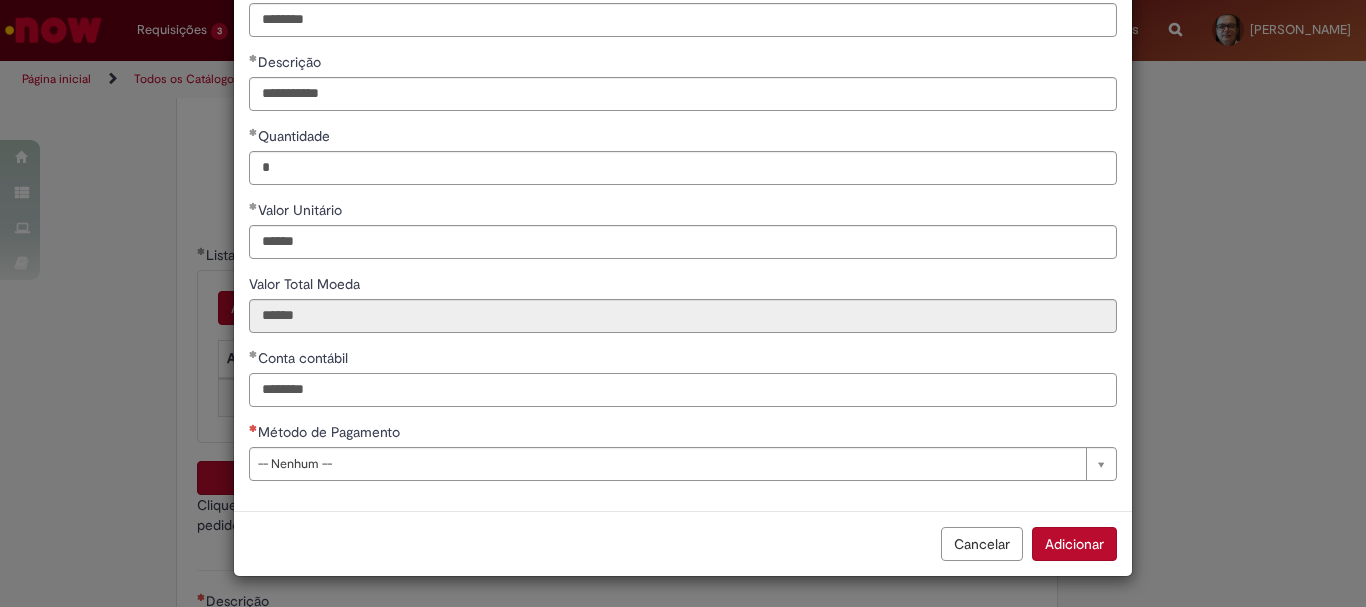 type on "********" 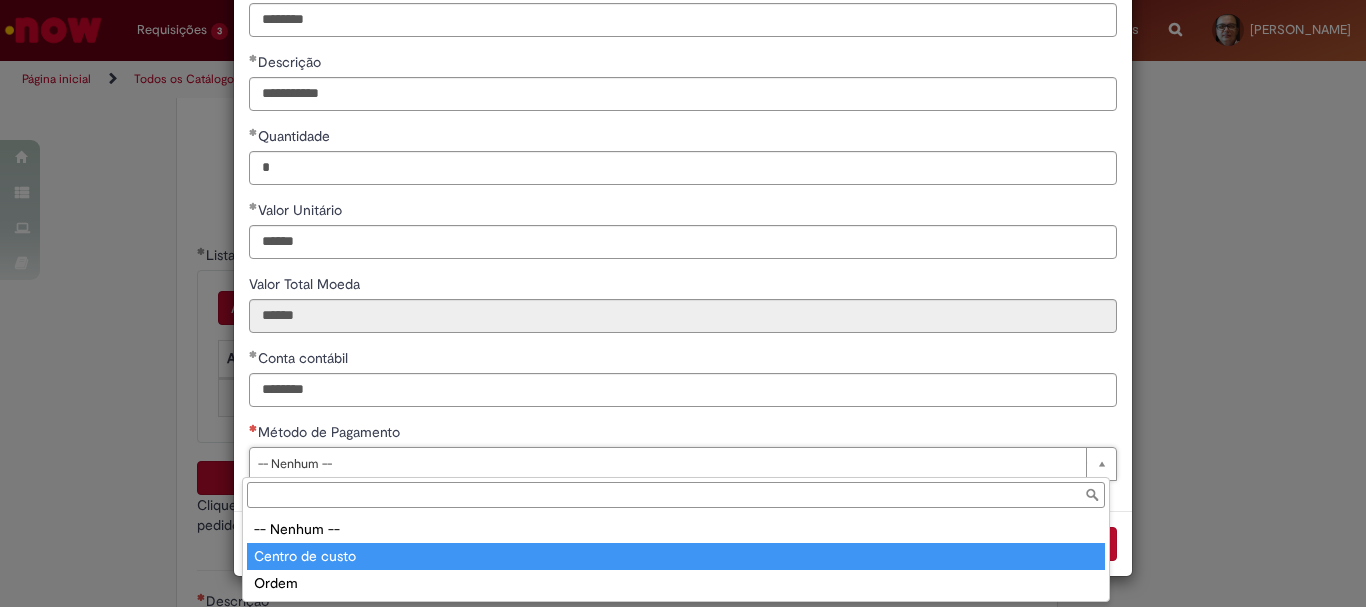 type on "**********" 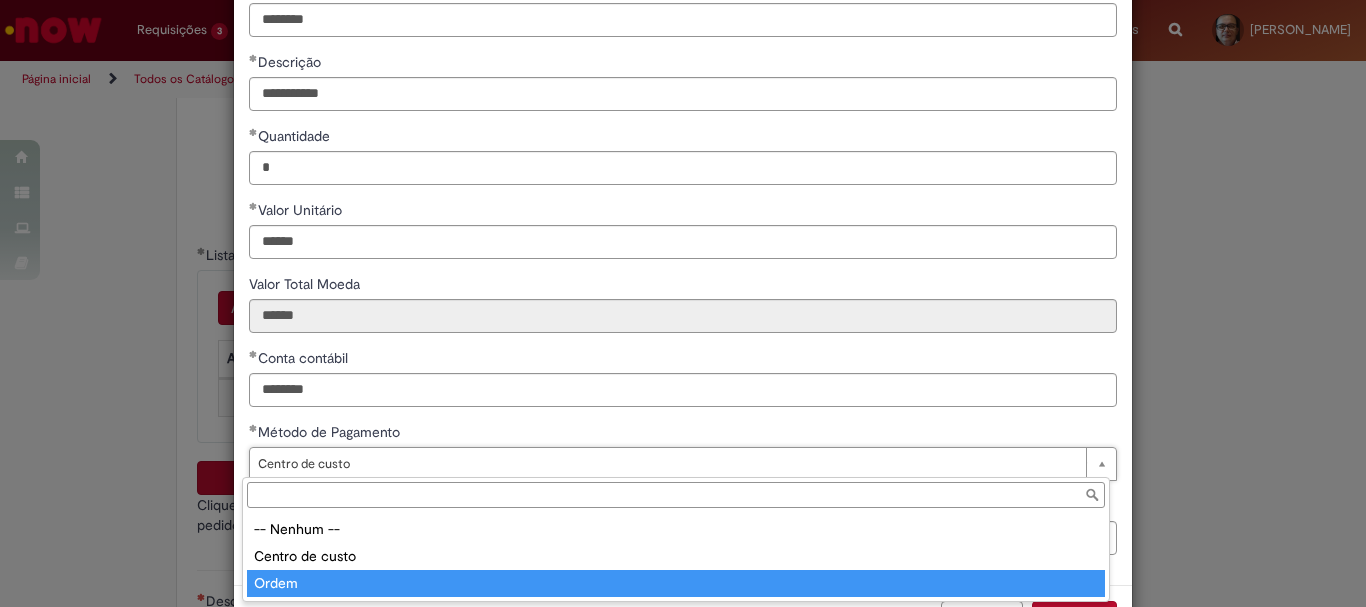 type on "*****" 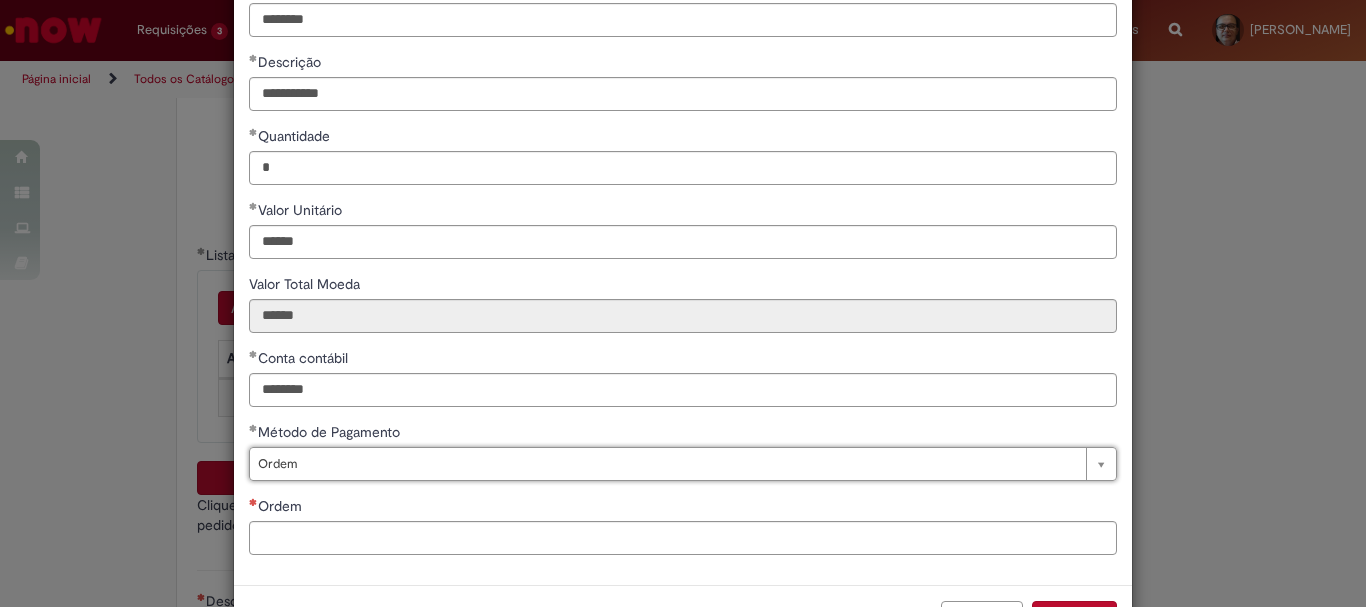 scroll, scrollTop: 199, scrollLeft: 0, axis: vertical 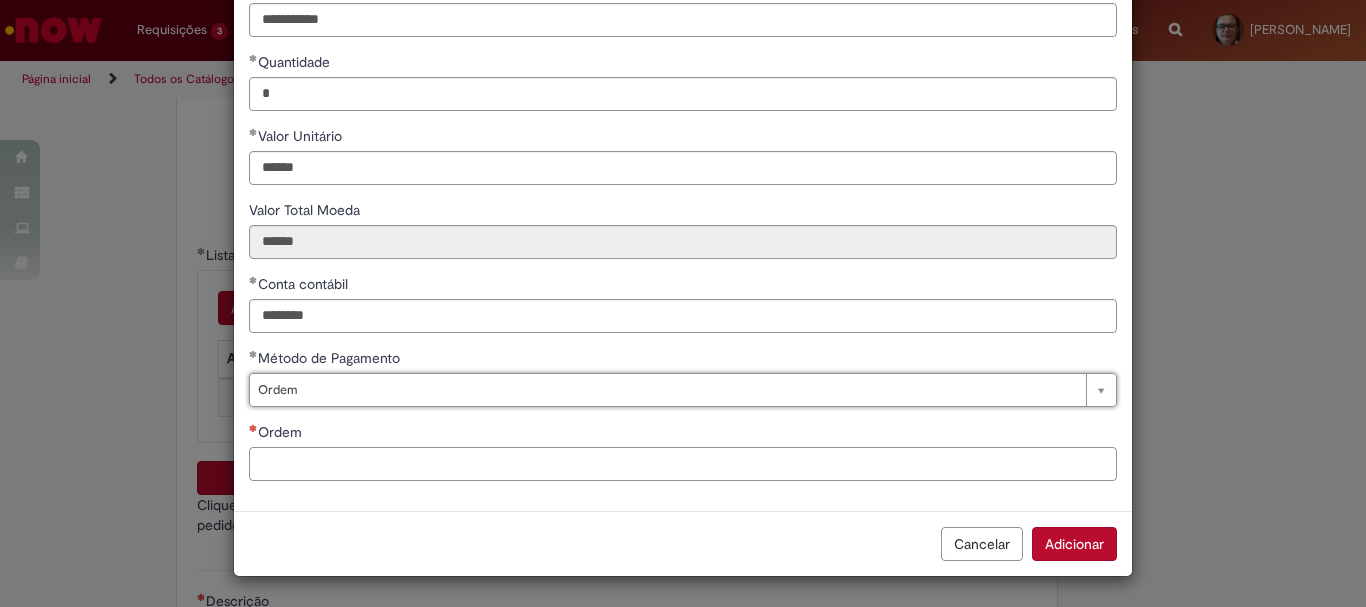 click on "Ordem" at bounding box center (683, 464) 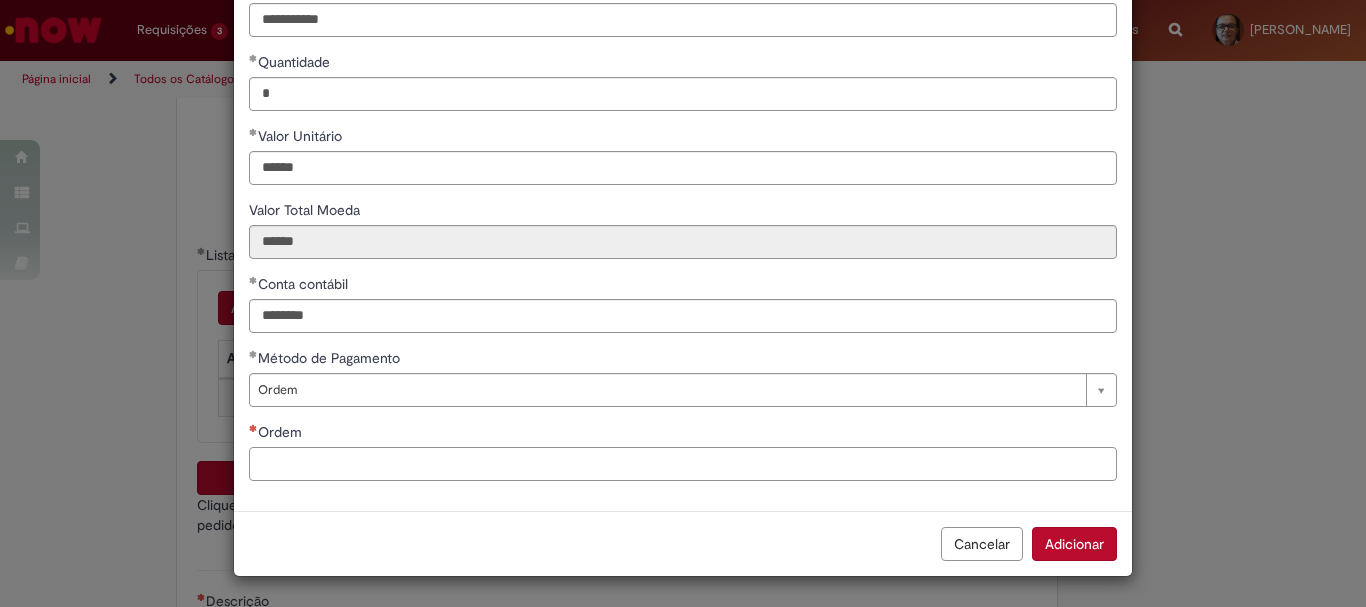 paste on "**********" 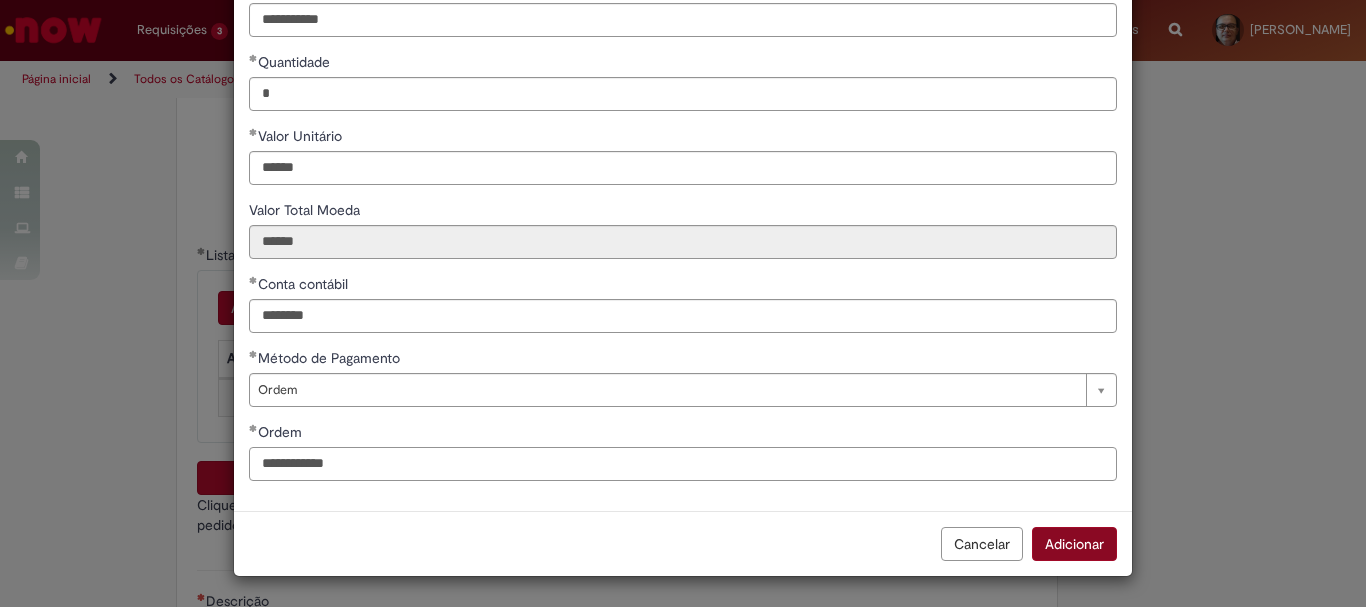 type on "**********" 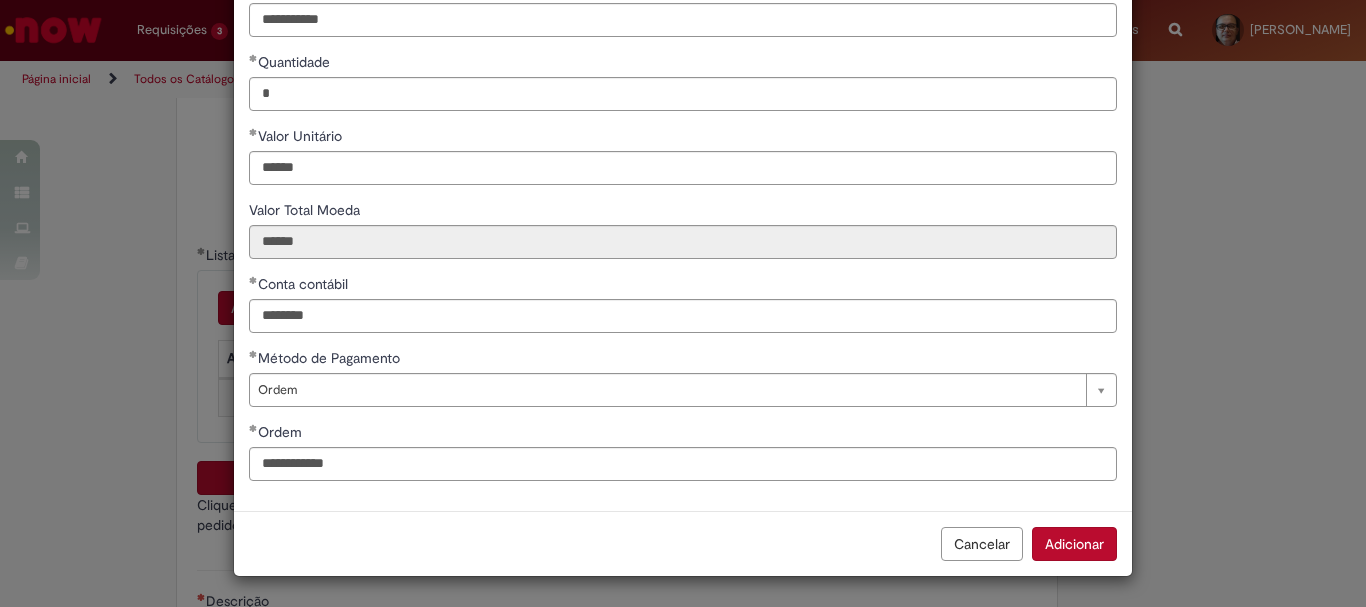 click on "Adicionar" at bounding box center (1074, 544) 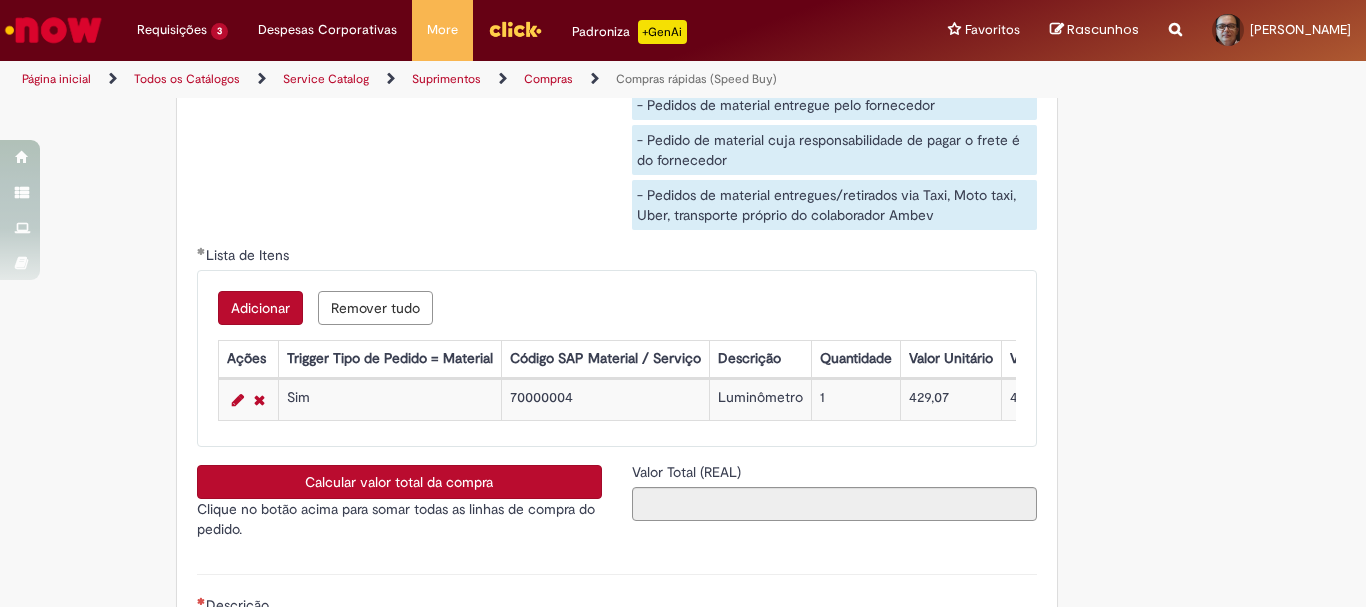 click on "Calcular valor total da compra" at bounding box center [399, 482] 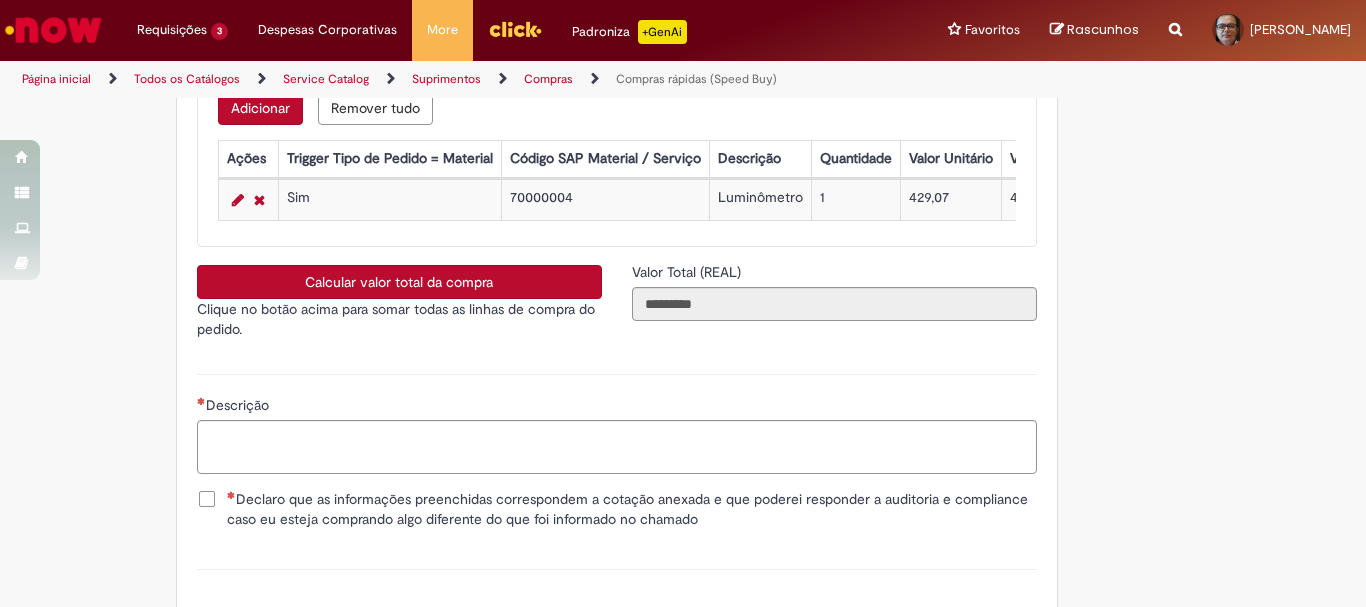 scroll, scrollTop: 3500, scrollLeft: 0, axis: vertical 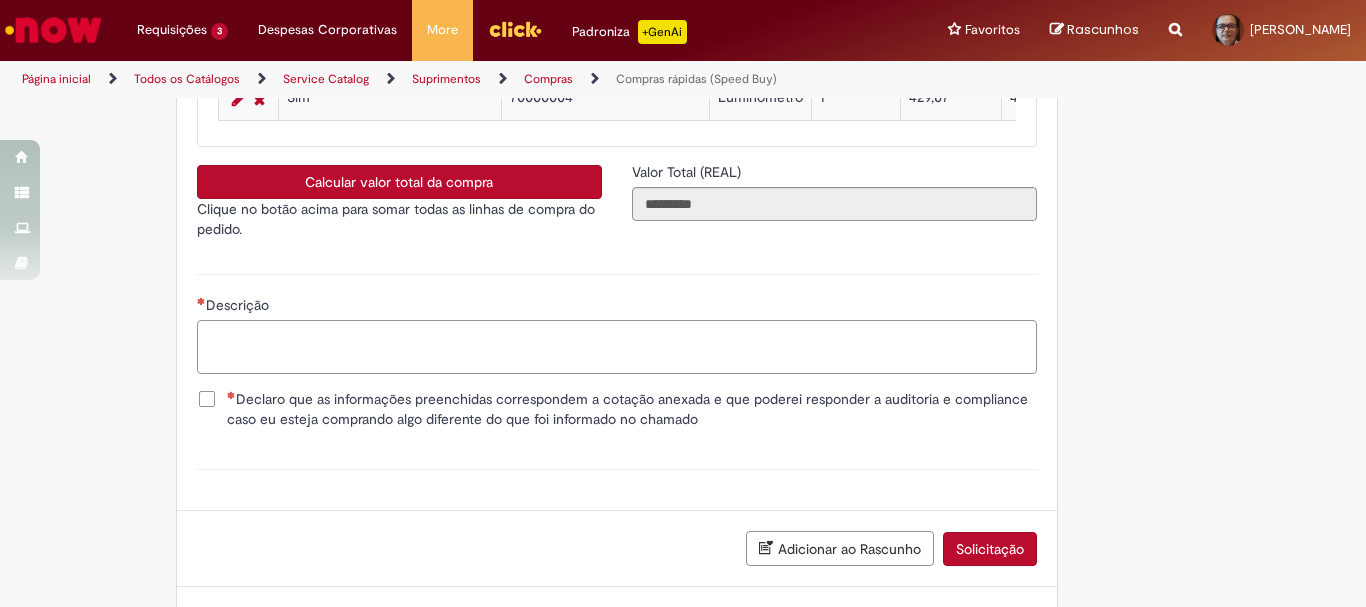 click on "Descrição" at bounding box center (617, 347) 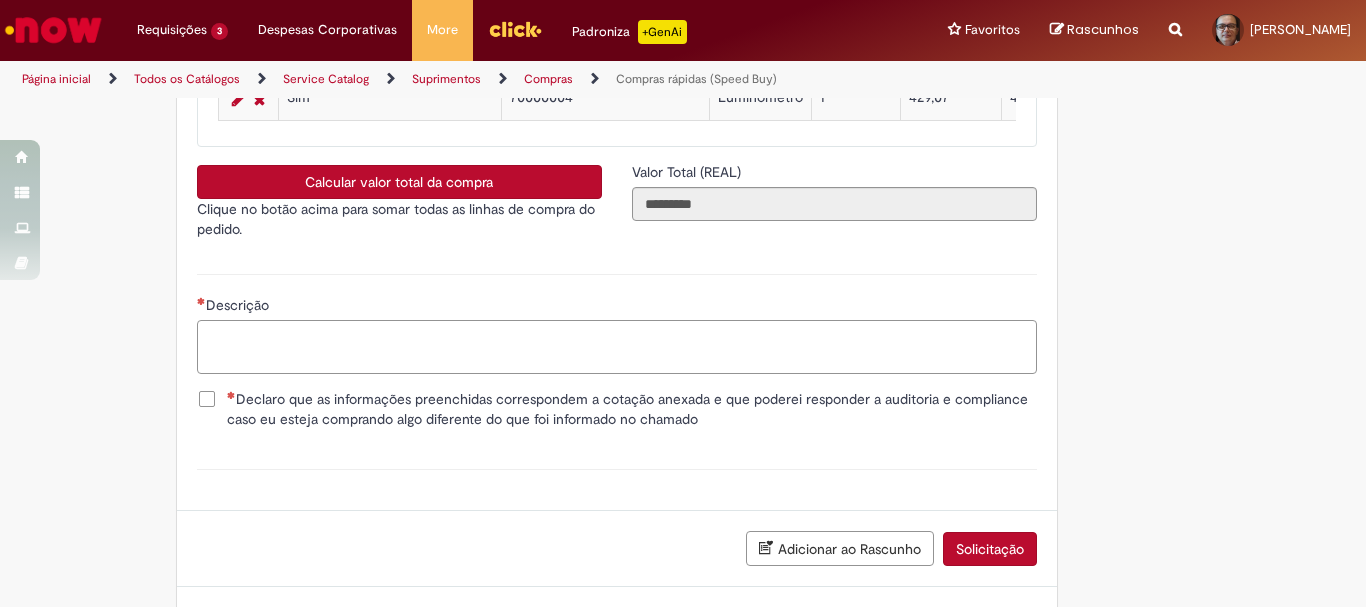 click on "Descrição" at bounding box center [617, 347] 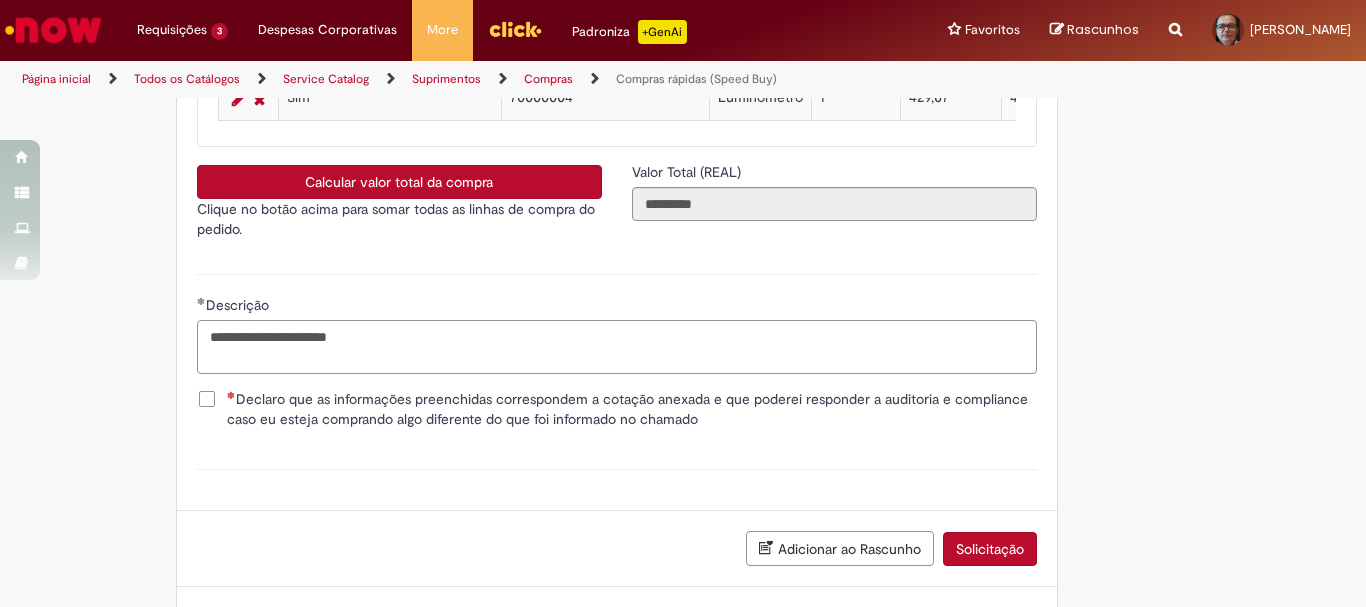 type on "**********" 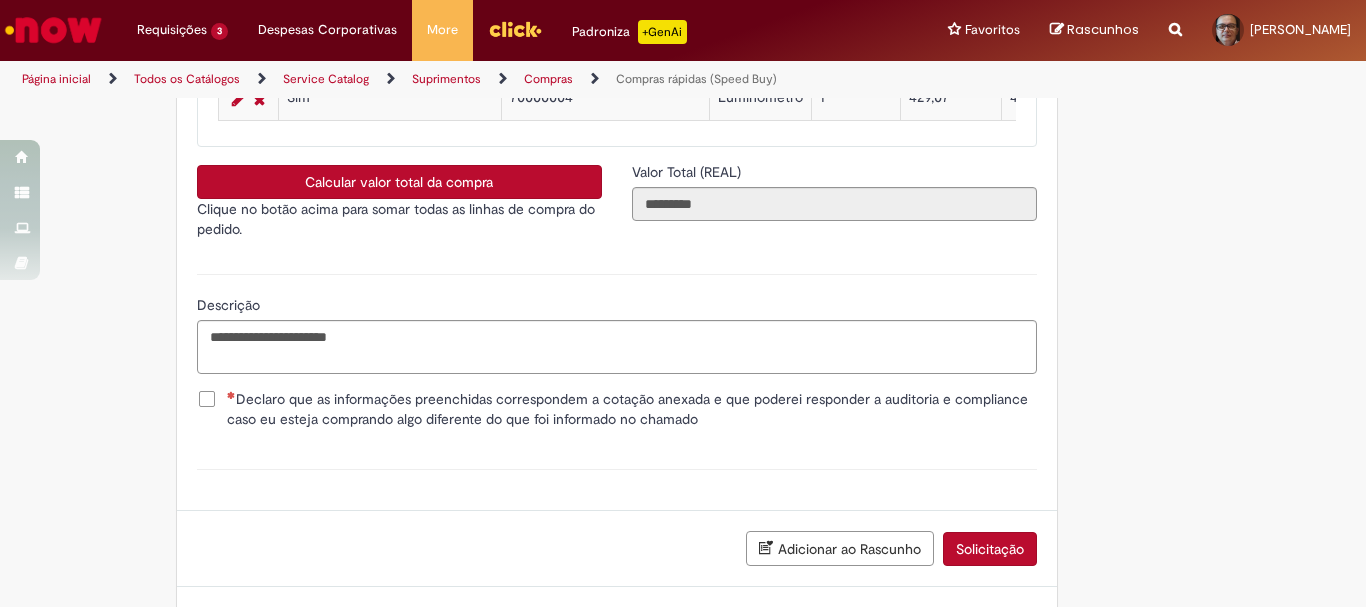click on "Declaro que as informações preenchidas correspondem a cotação anexada e que poderei responder a auditoria e compliance caso eu esteja comprando algo diferente do que foi informado no chamado" at bounding box center [632, 409] 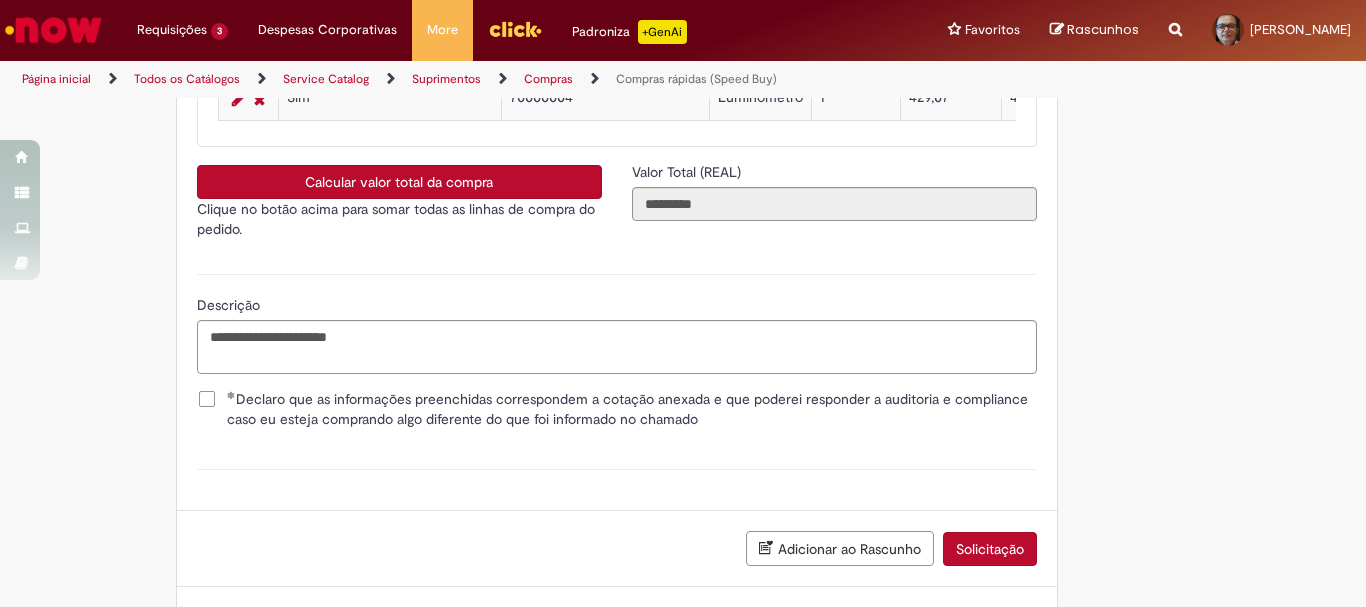 click on "Solicitação" at bounding box center (990, 549) 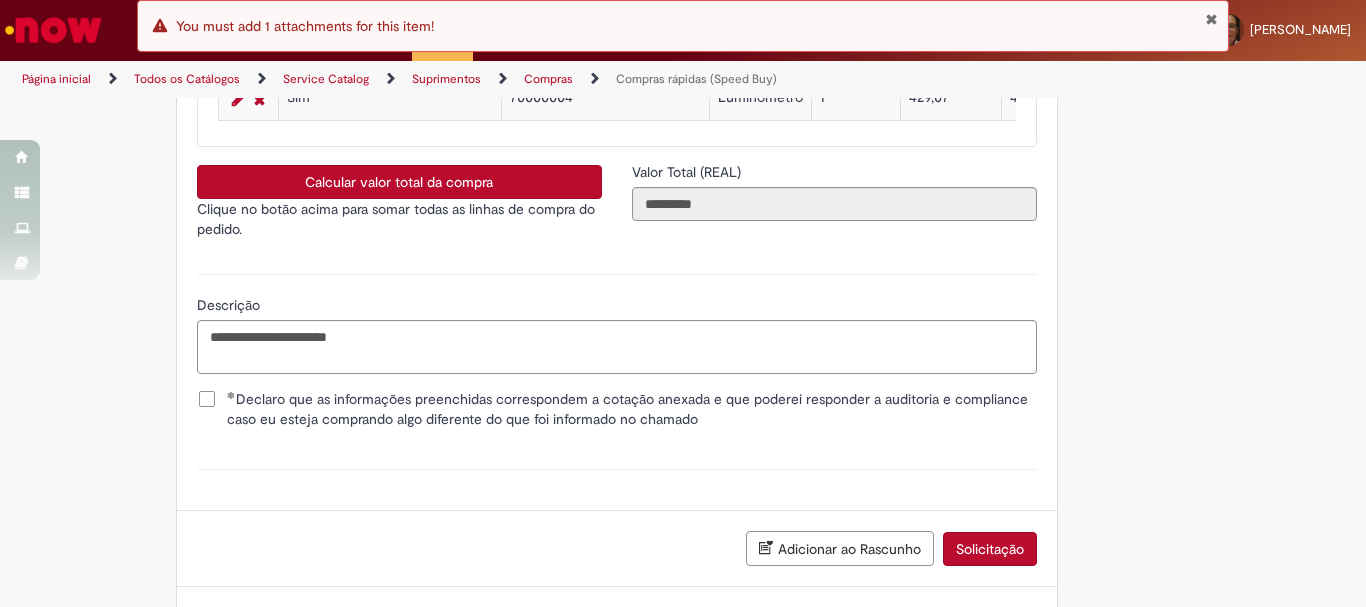 scroll, scrollTop: 3605, scrollLeft: 0, axis: vertical 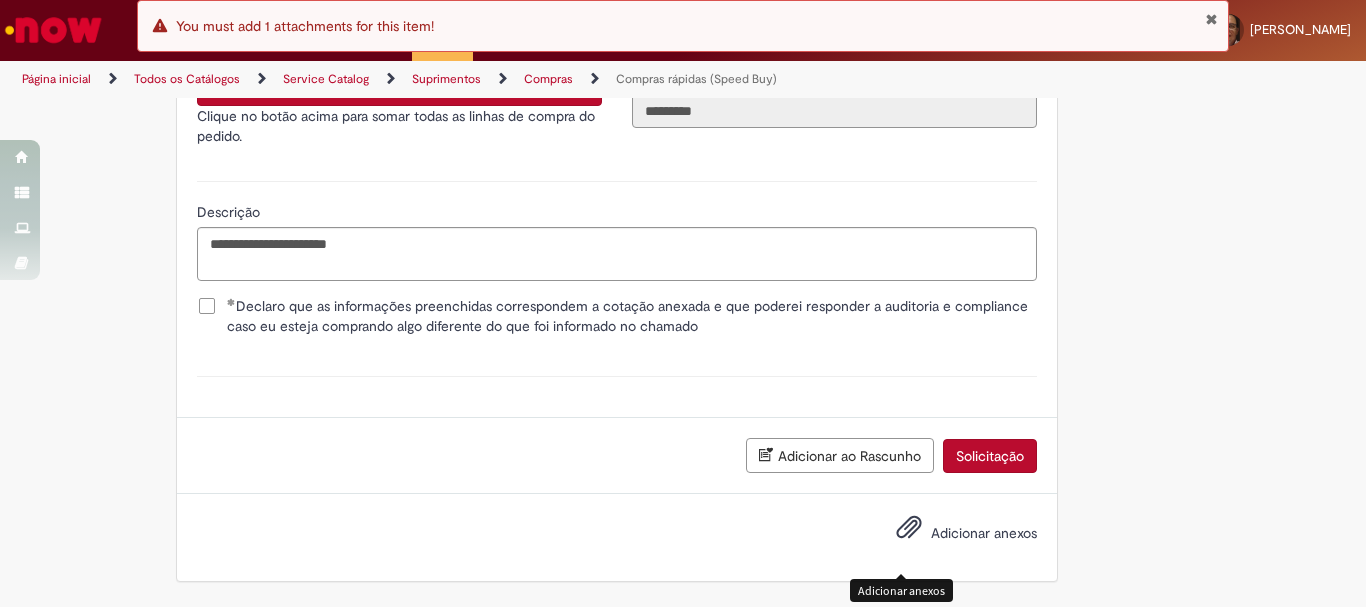 click at bounding box center (909, 528) 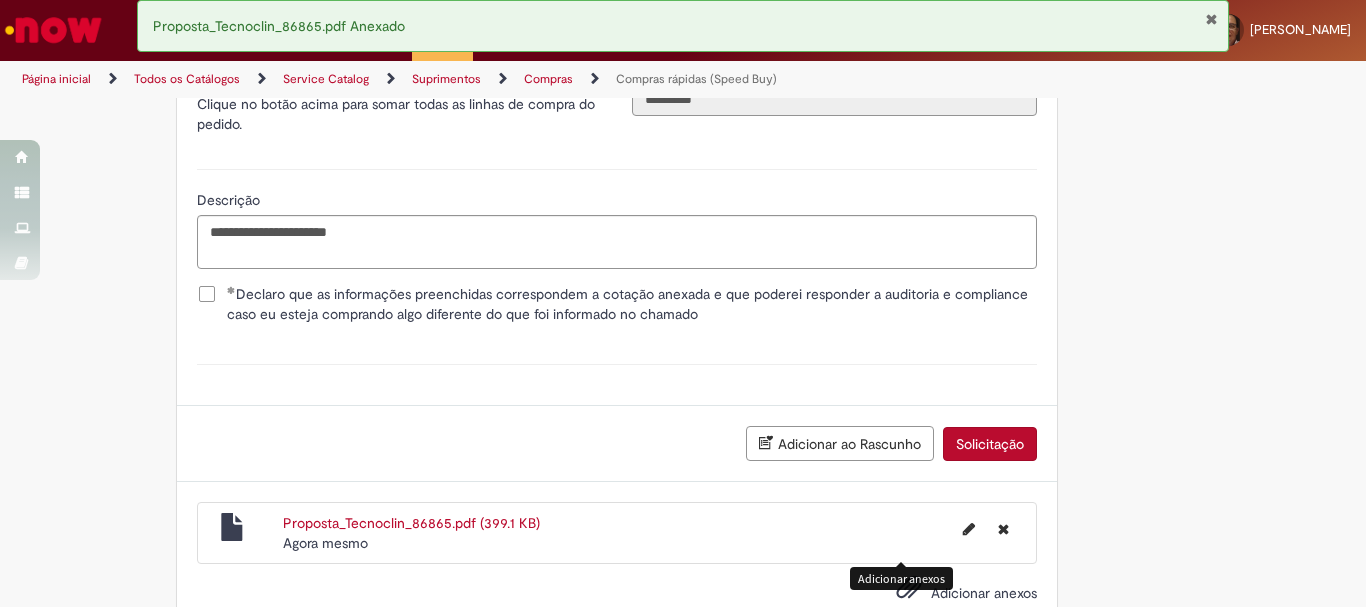 click on "Solicitação" at bounding box center (990, 444) 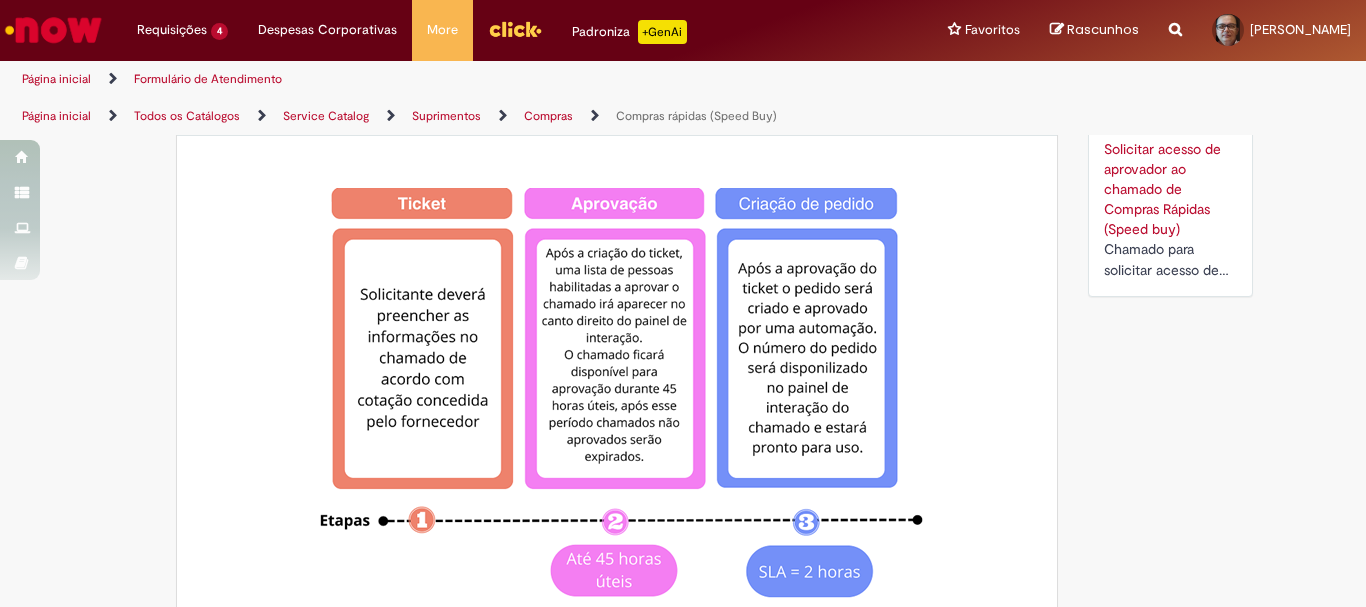 scroll, scrollTop: 0, scrollLeft: 0, axis: both 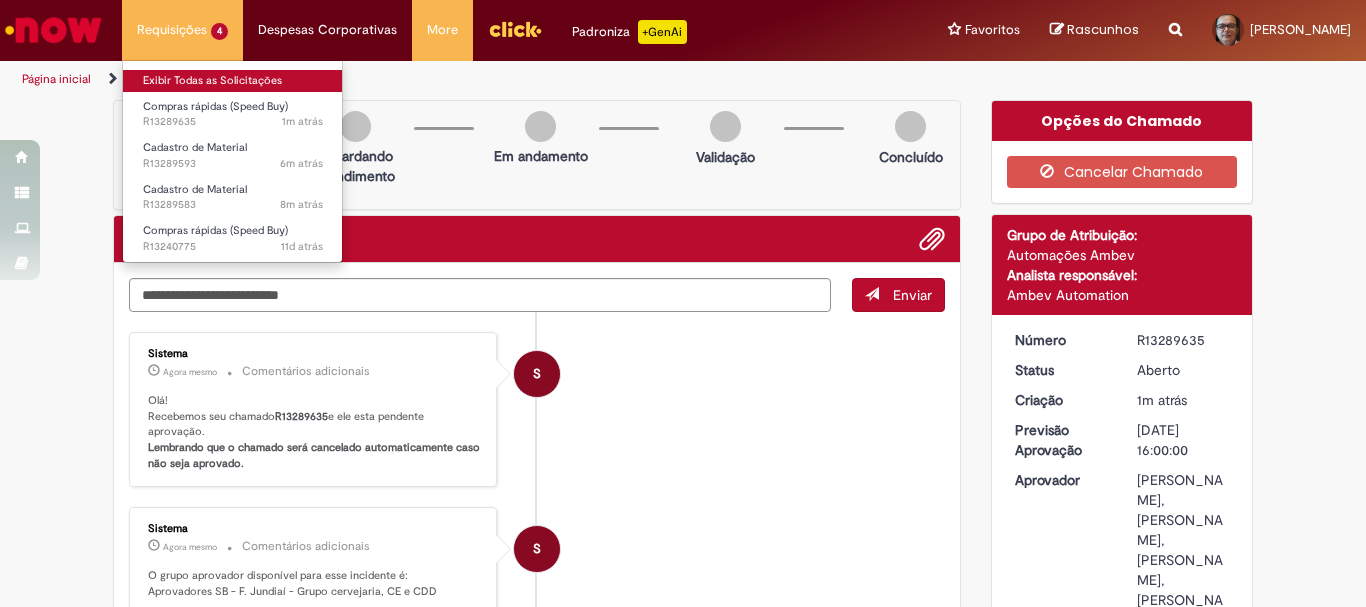 click on "Exibir Todas as Solicitações" at bounding box center [233, 81] 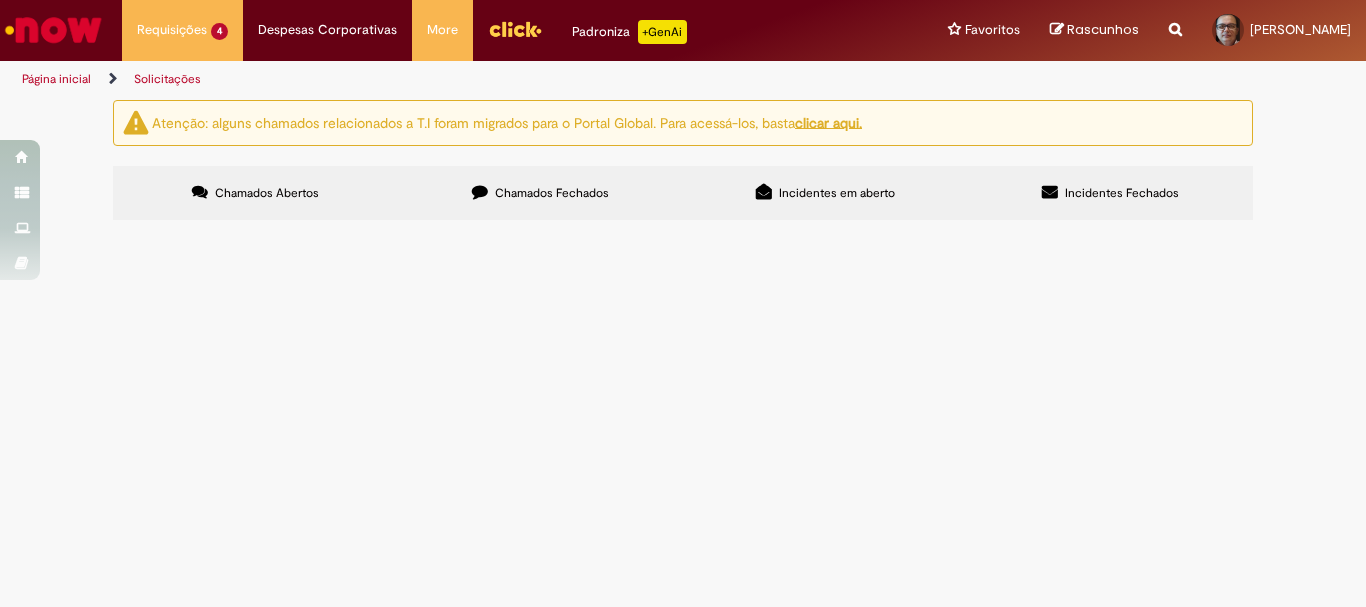 click on "Chamados Fechados" at bounding box center [552, 193] 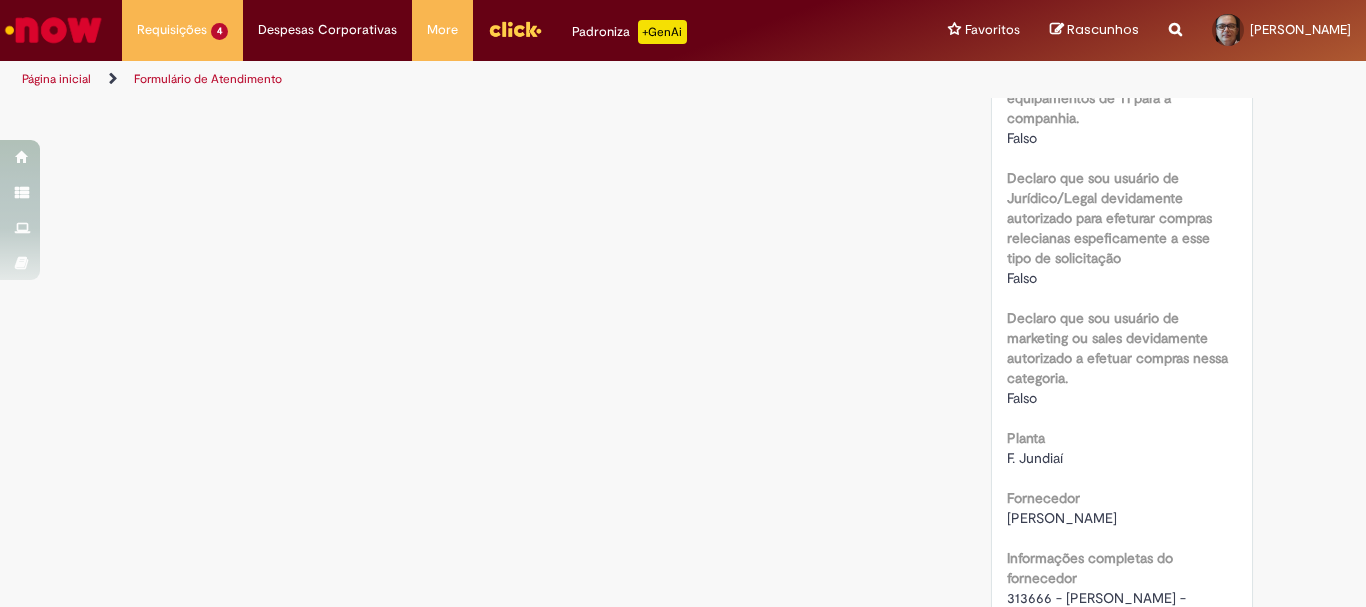 scroll, scrollTop: 1200, scrollLeft: 0, axis: vertical 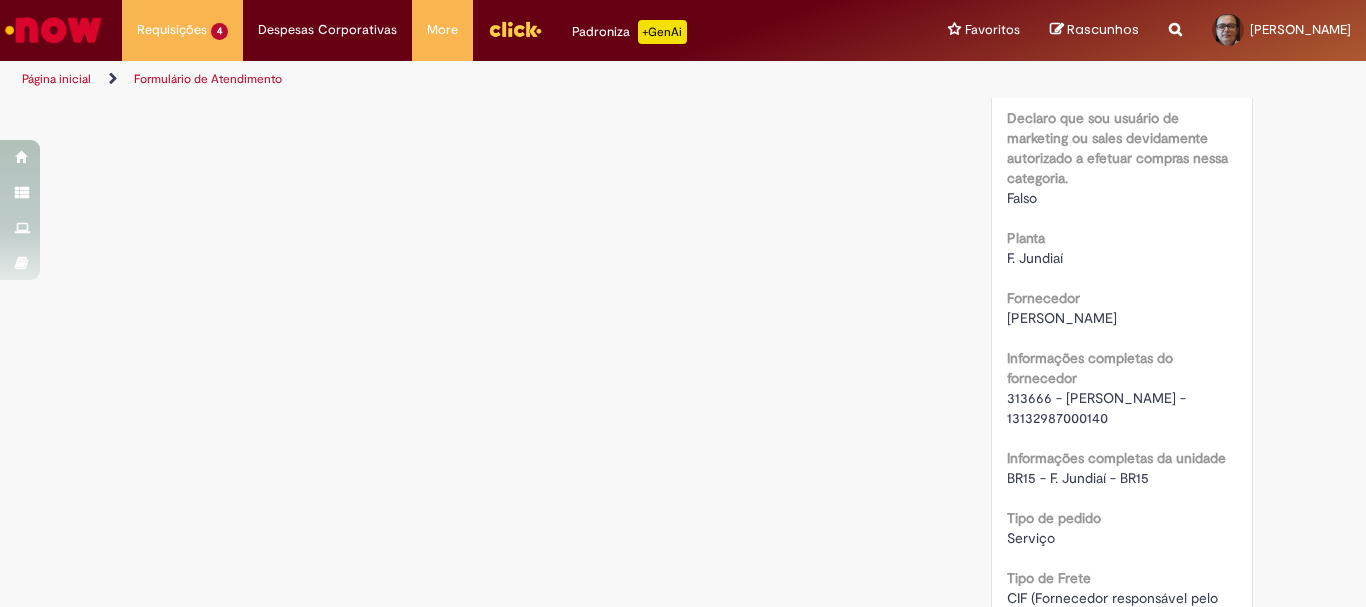 click on "313666 - ROBERTO MANABU KODAMA - 13132987000140" at bounding box center (1098, 408) 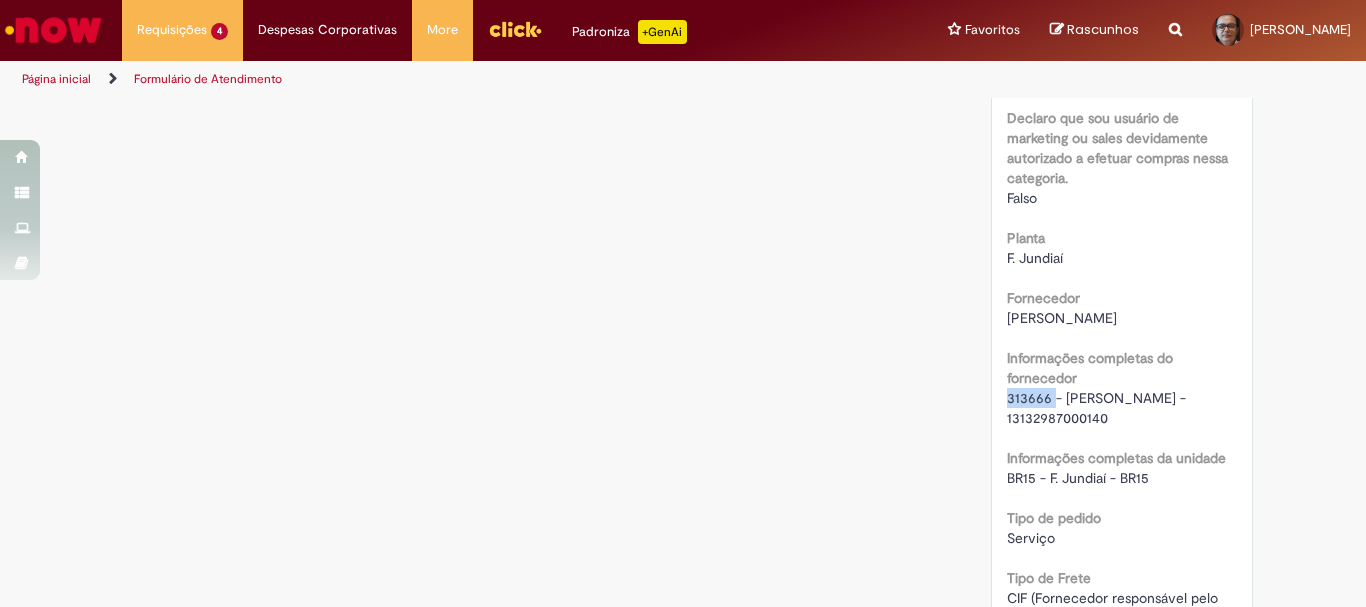 click on "313666 - ROBERTO MANABU KODAMA - 13132987000140" at bounding box center (1098, 408) 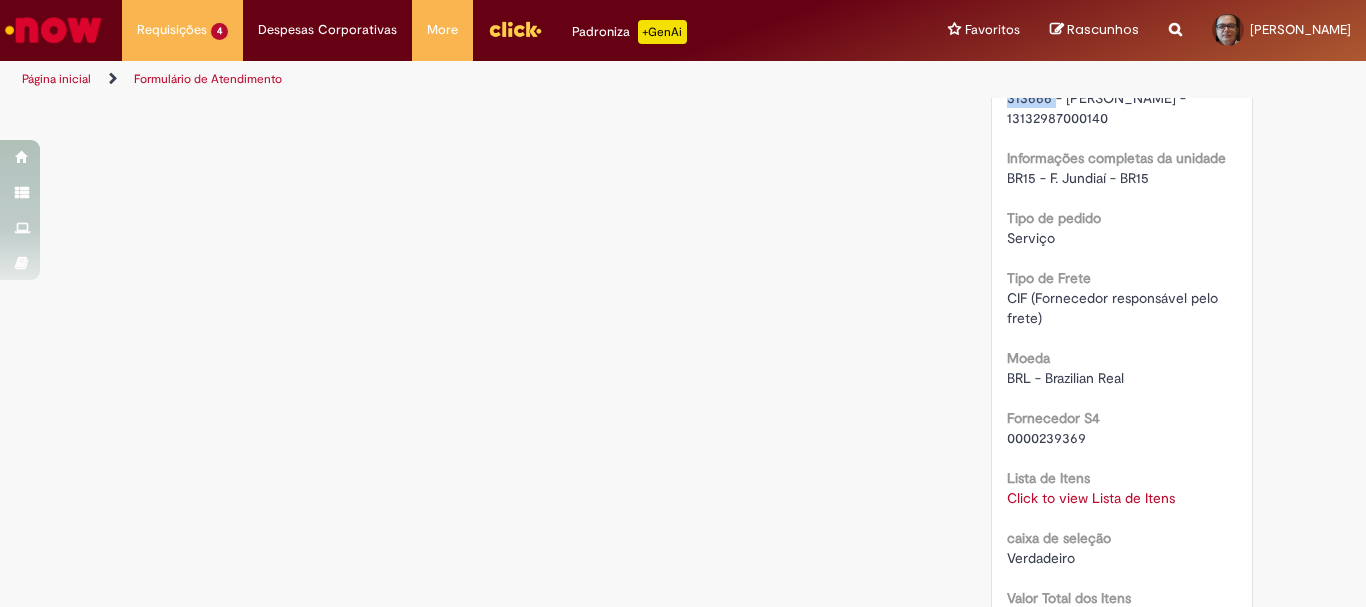 scroll, scrollTop: 1600, scrollLeft: 0, axis: vertical 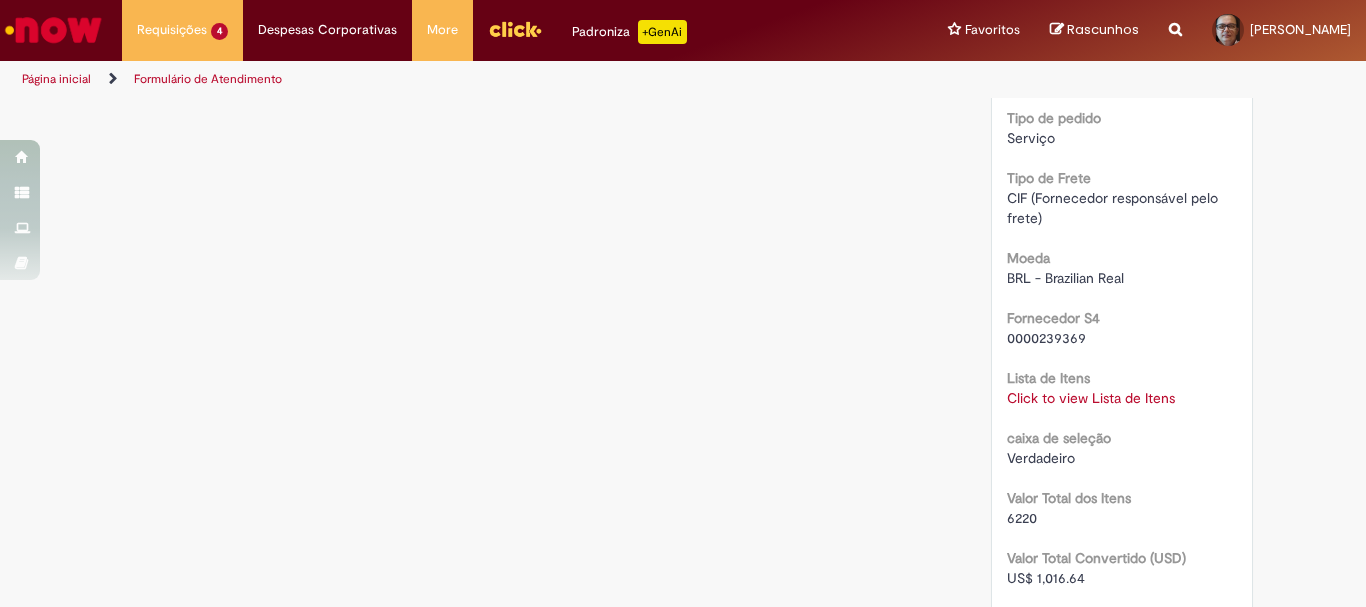 click on "Click to view Lista de Itens" at bounding box center (1091, 398) 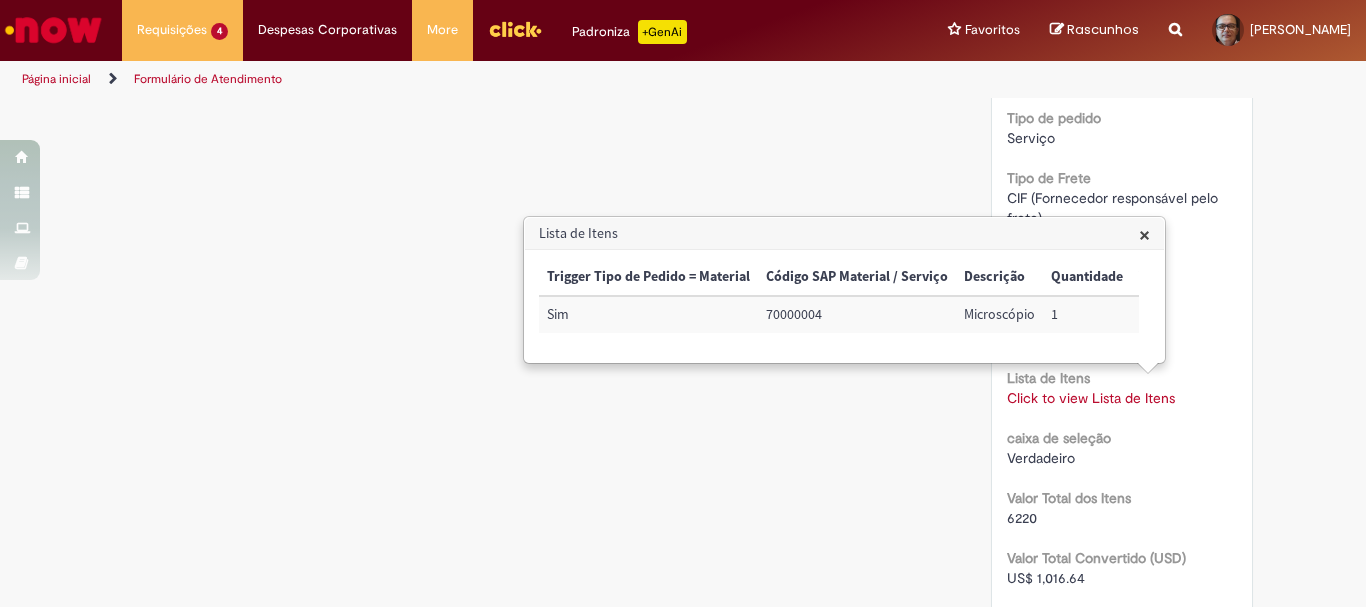 click on "70000004" at bounding box center (857, 314) 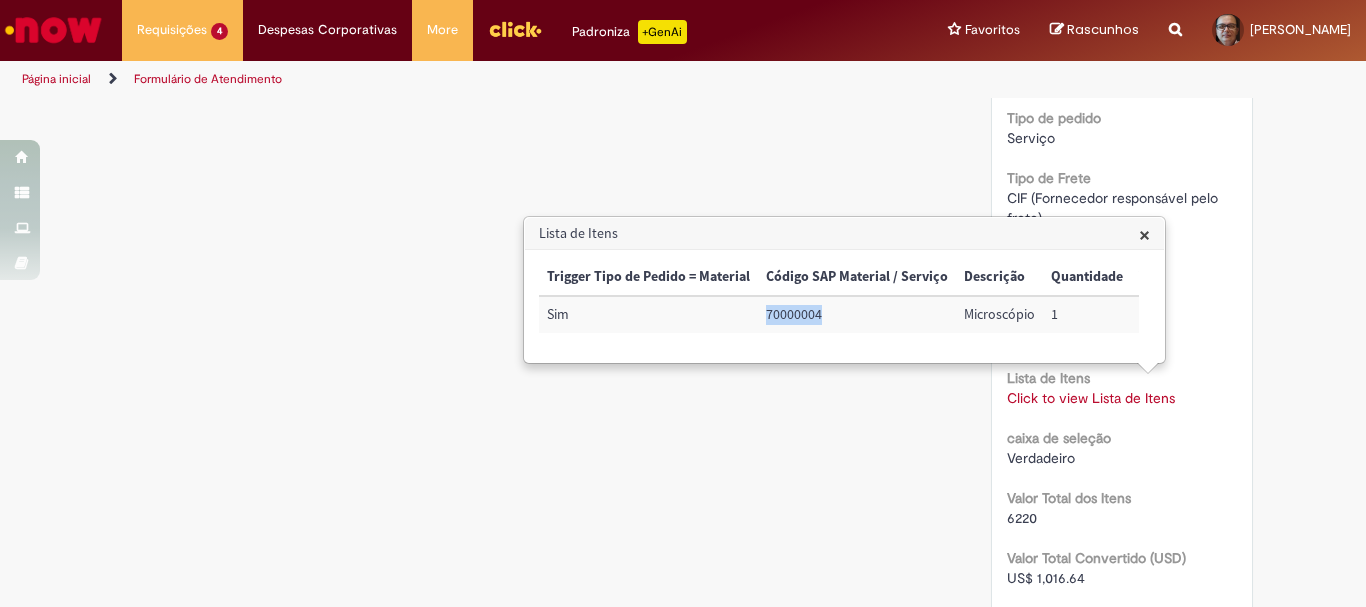 click on "70000004" at bounding box center (857, 314) 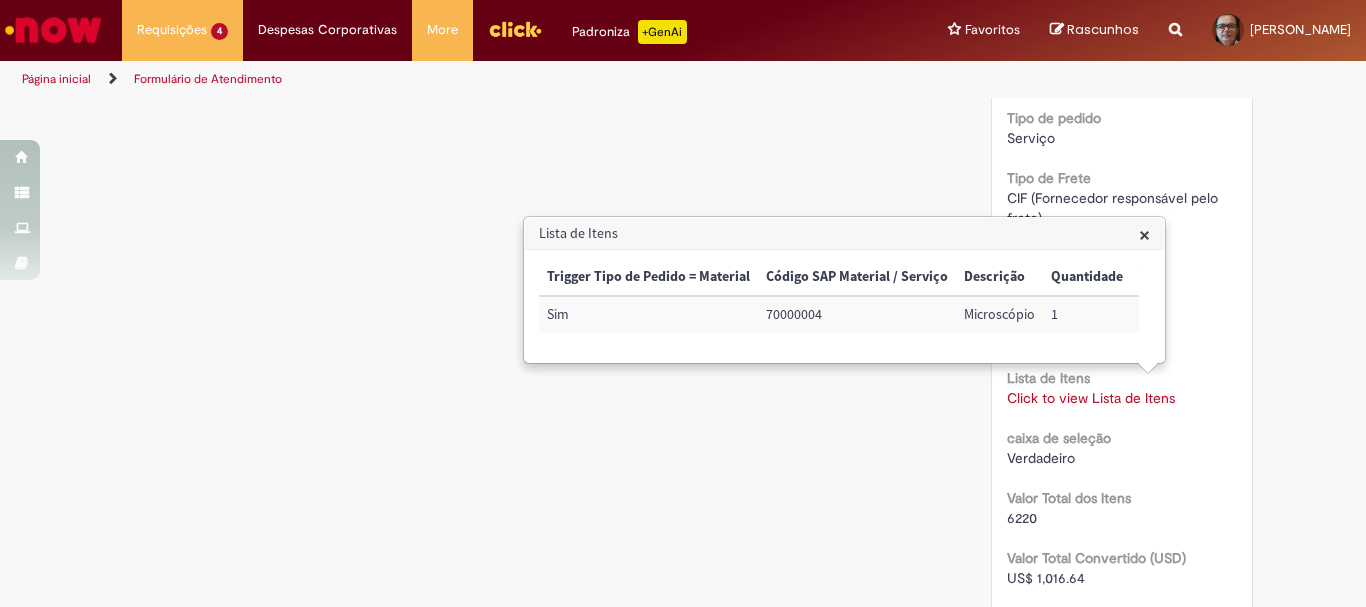 click on "Microscópio" at bounding box center [999, 314] 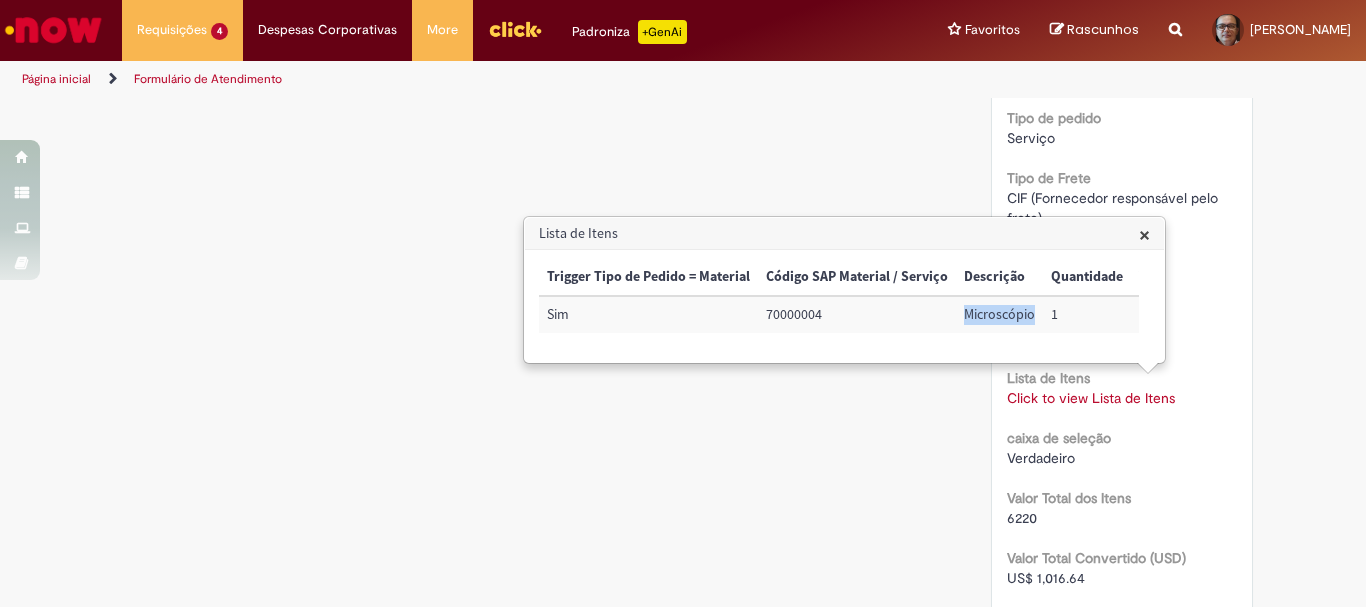 click on "Microscópio" at bounding box center [999, 314] 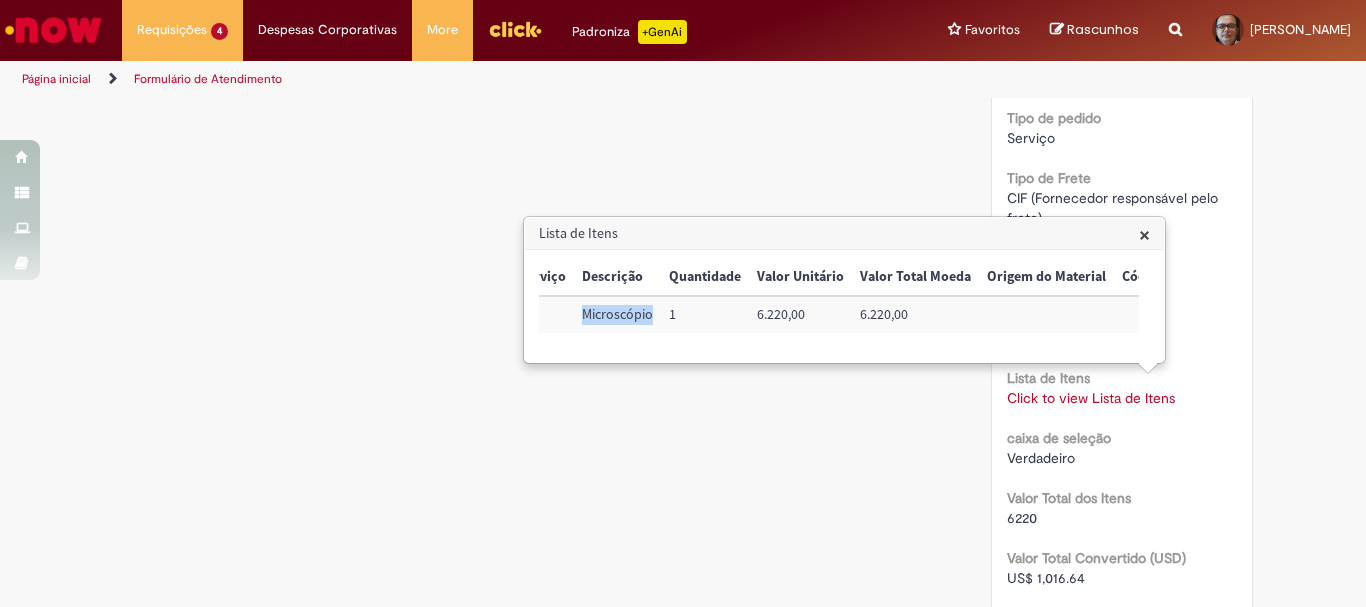 scroll, scrollTop: 0, scrollLeft: 384, axis: horizontal 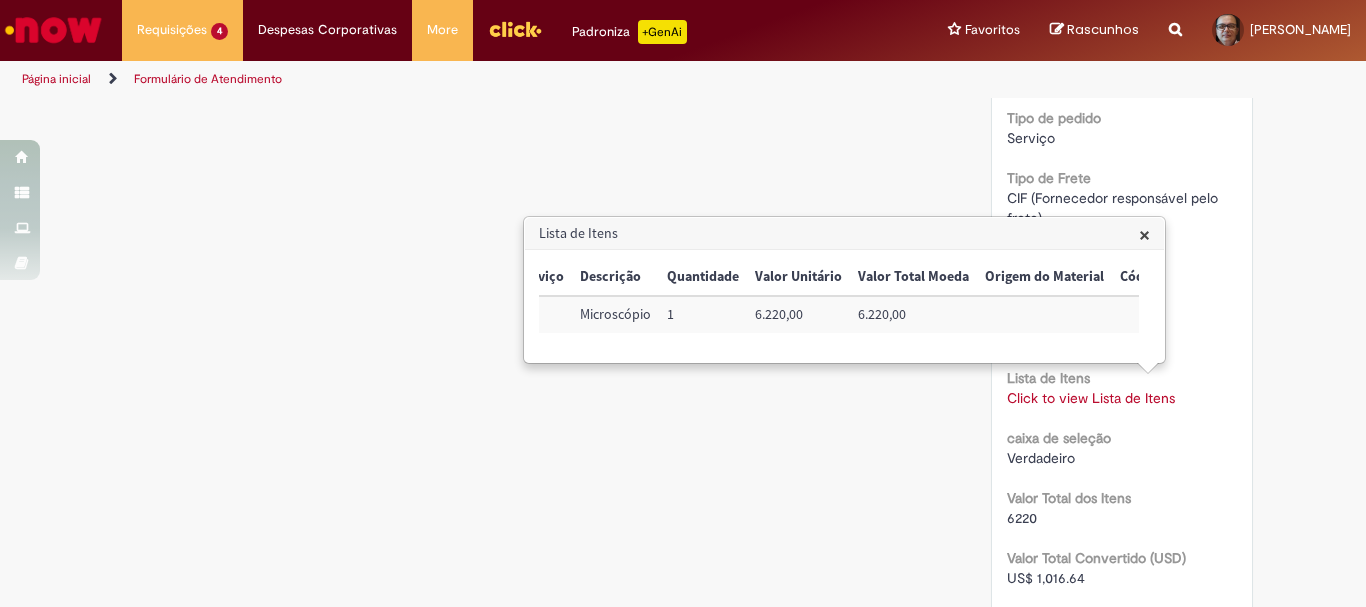 click on "6.220,00" at bounding box center [798, 314] 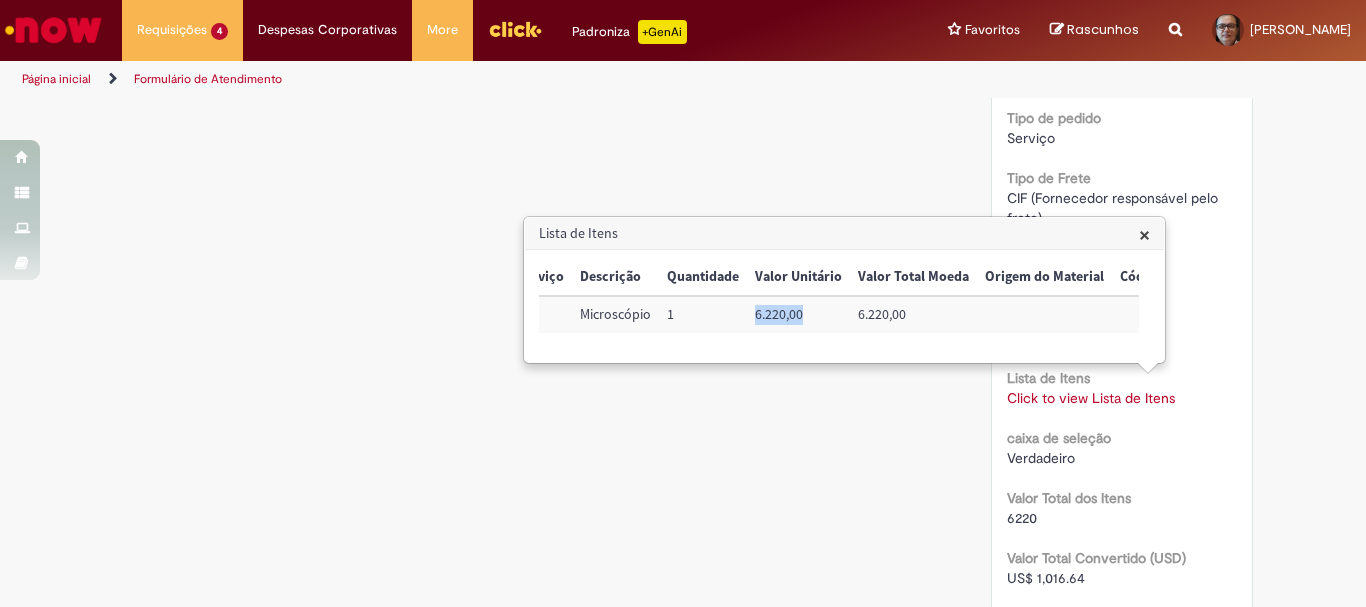 click on "6.220,00" at bounding box center [798, 314] 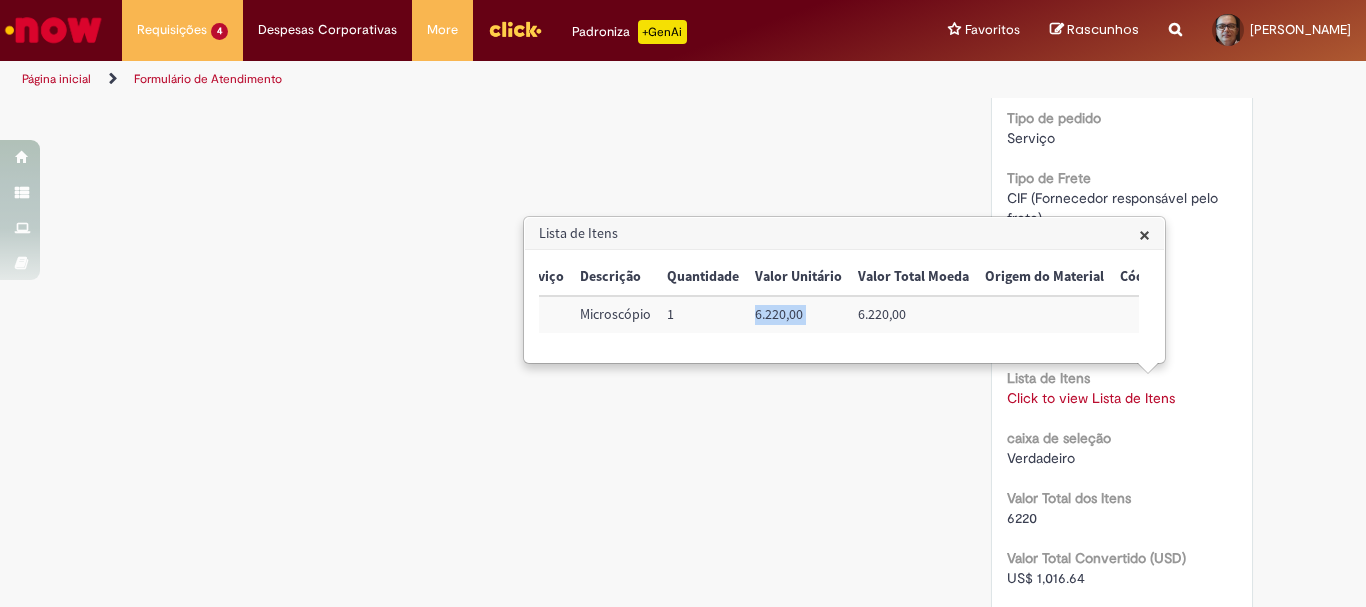 click on "6.220,00" at bounding box center [798, 314] 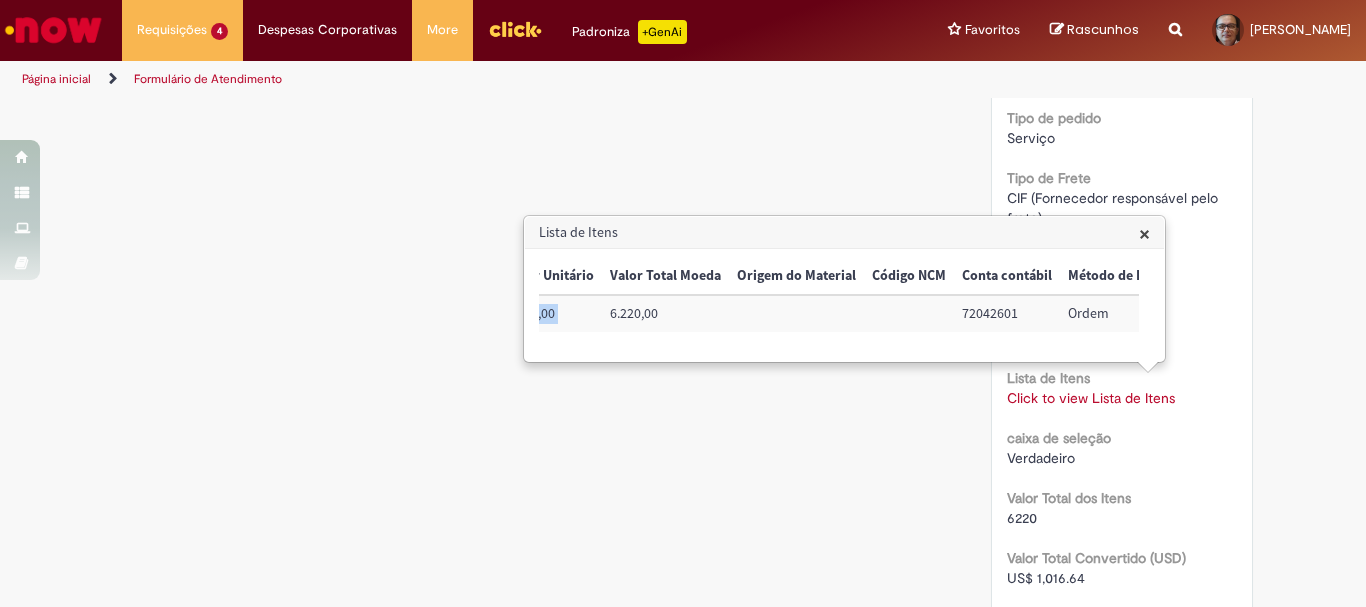 scroll, scrollTop: 0, scrollLeft: 824, axis: horizontal 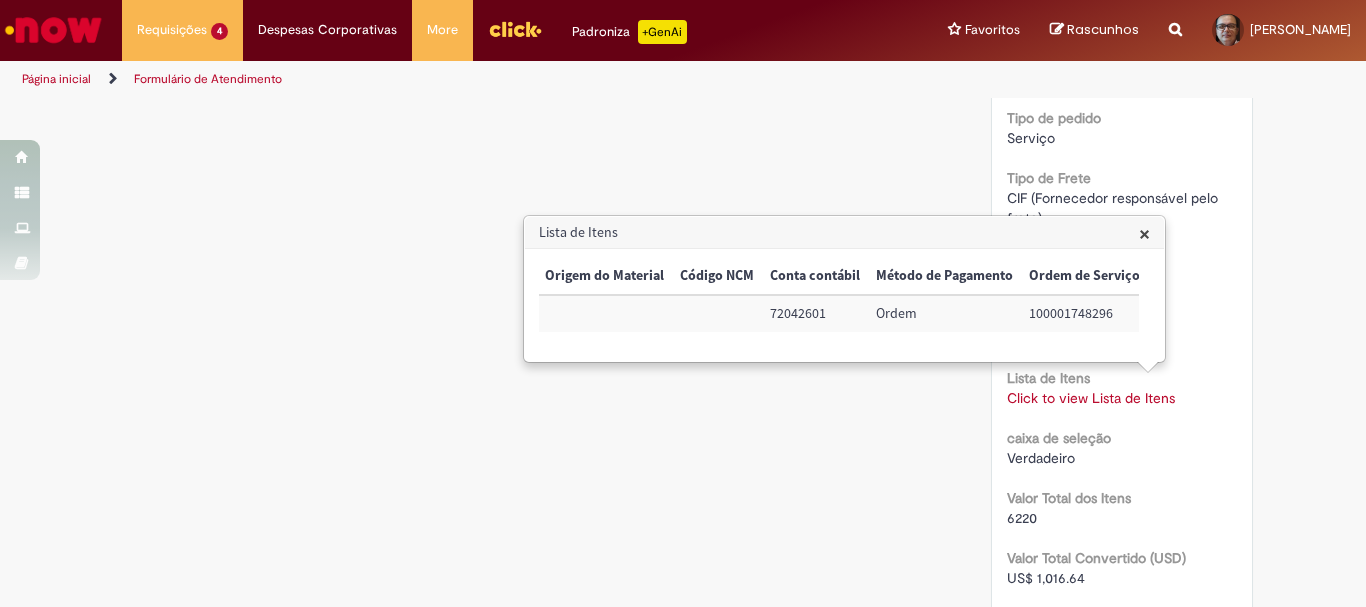click on "72042601" at bounding box center (815, 313) 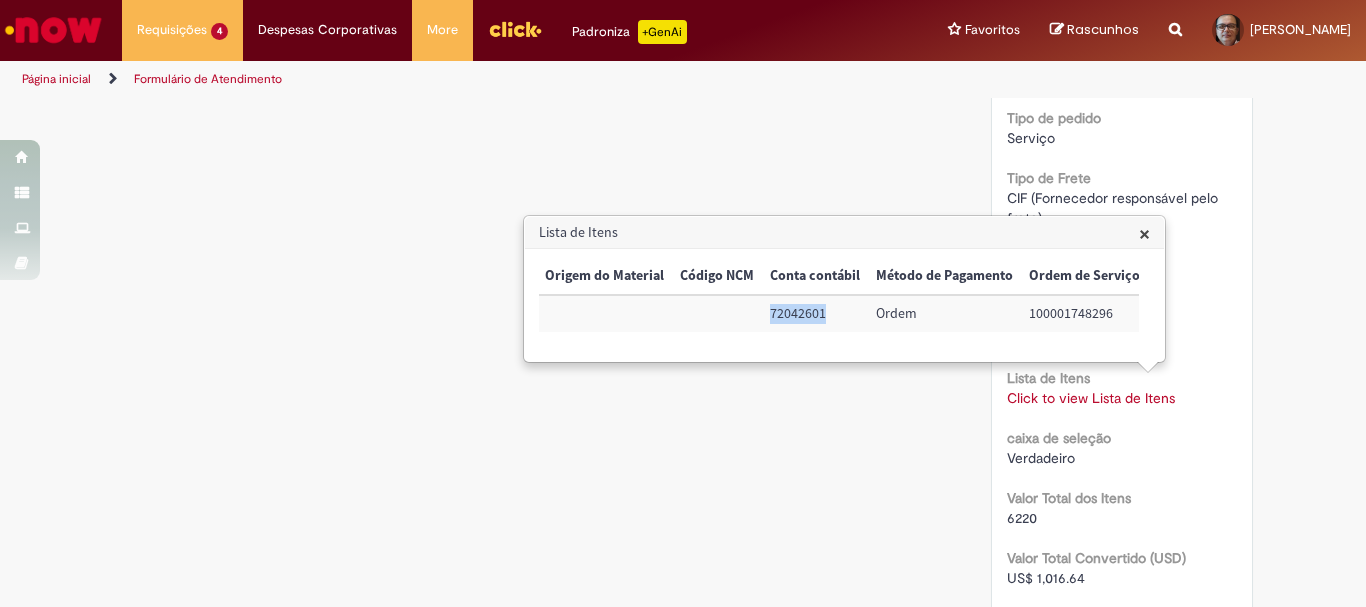 click on "72042601" at bounding box center [815, 313] 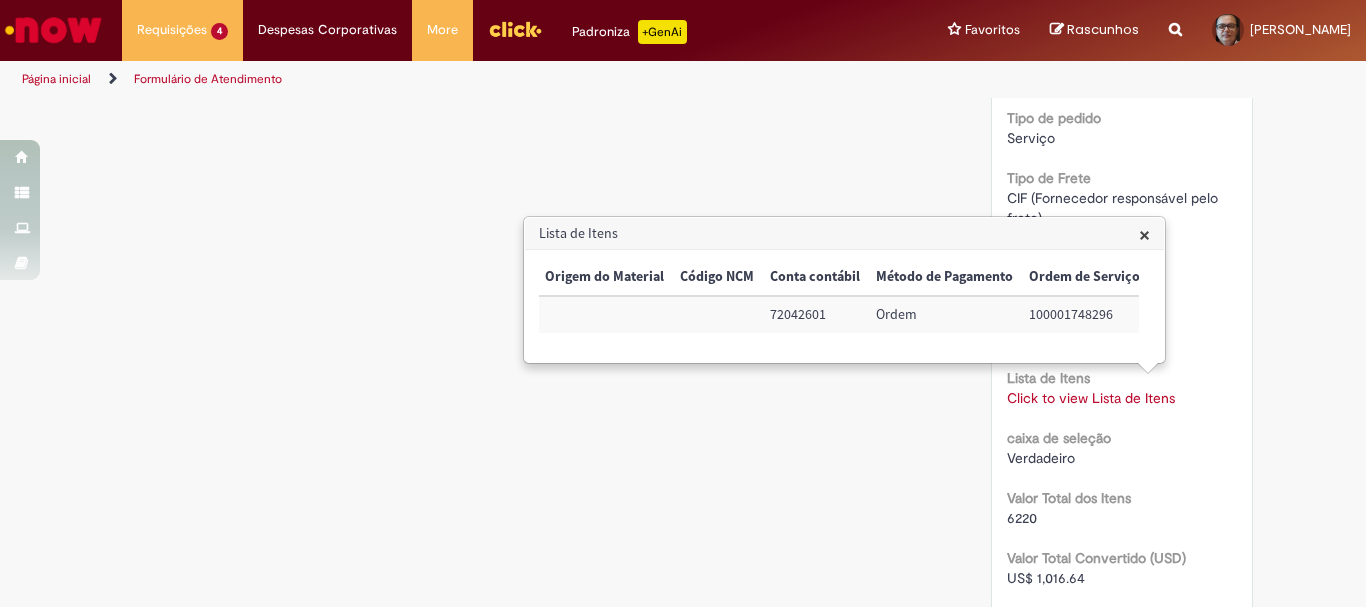 click on "100001748296" at bounding box center [1084, 314] 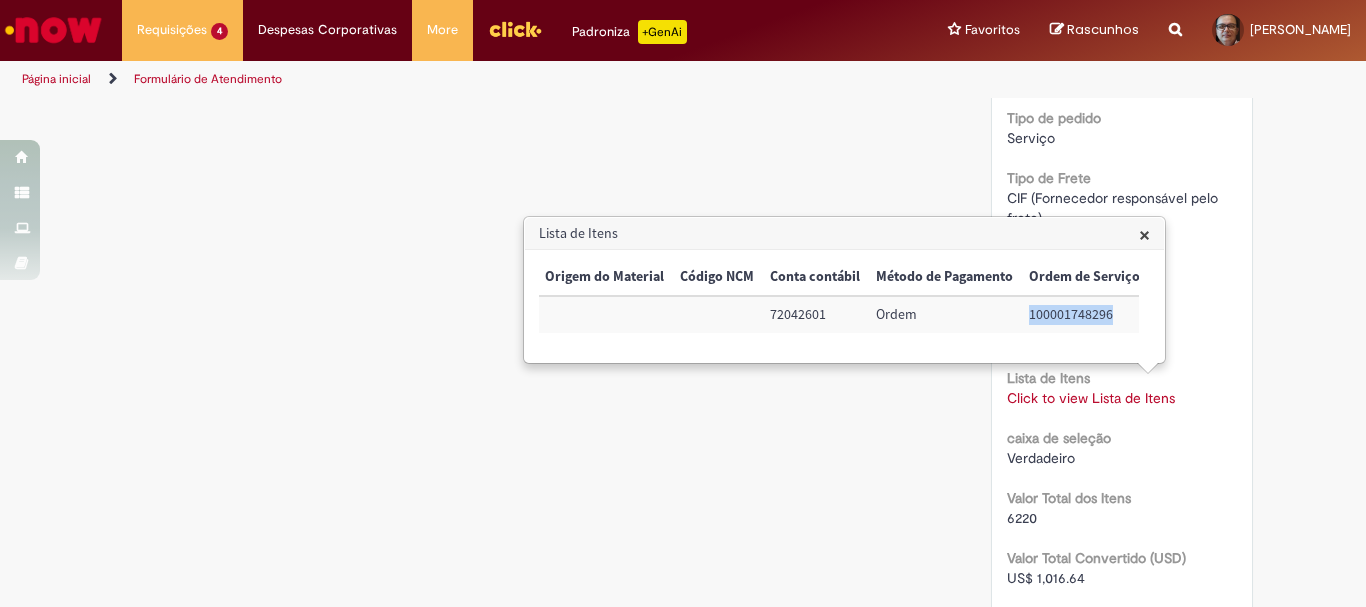 click on "100001748296" at bounding box center [1084, 314] 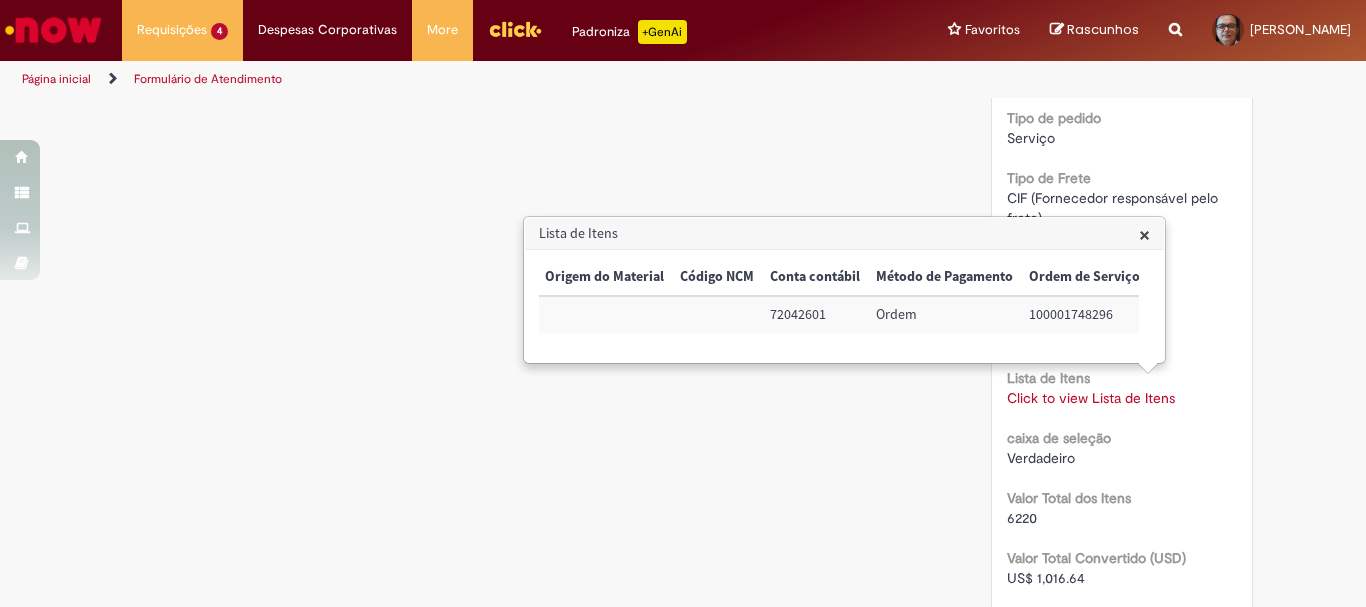 click on "Fornecedor S4
0000239369" at bounding box center [1122, 325] 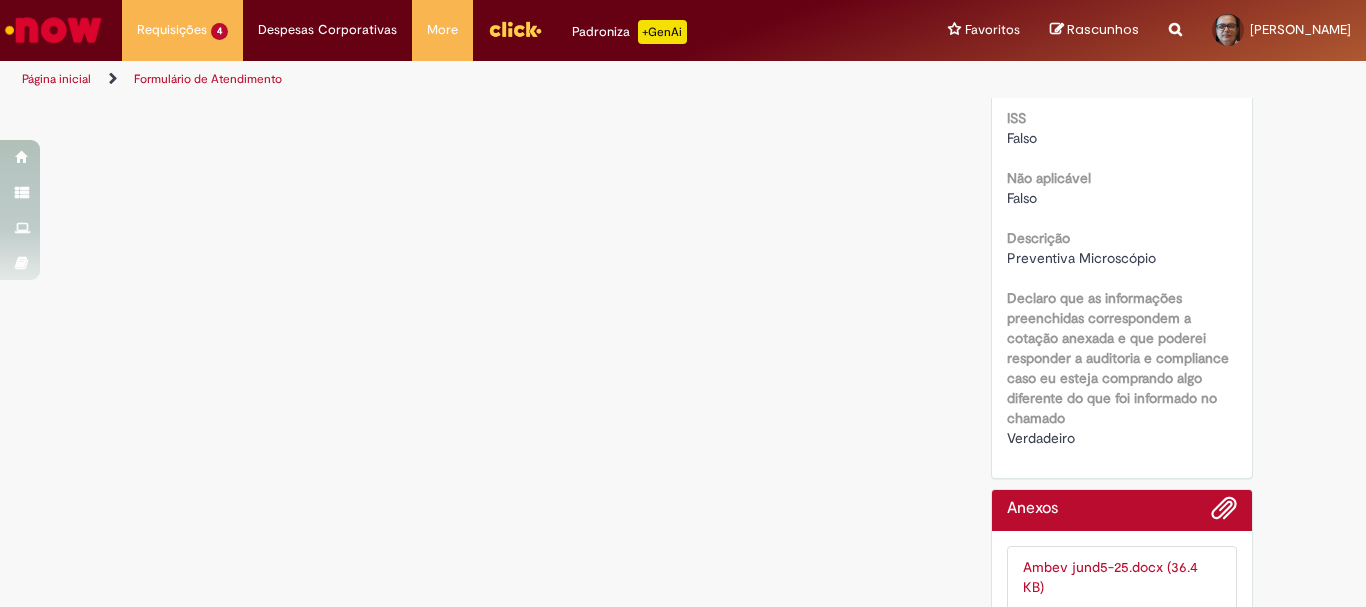 scroll, scrollTop: 2459, scrollLeft: 0, axis: vertical 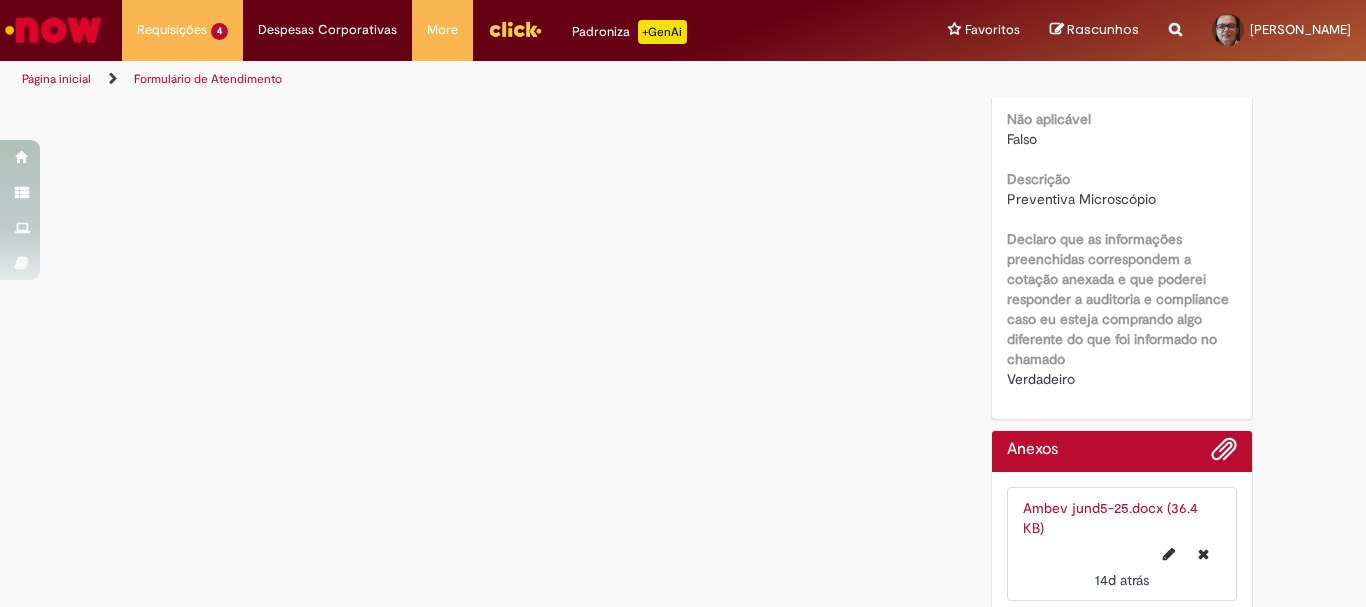 click on "Preventiva Microscópio" at bounding box center [1081, 199] 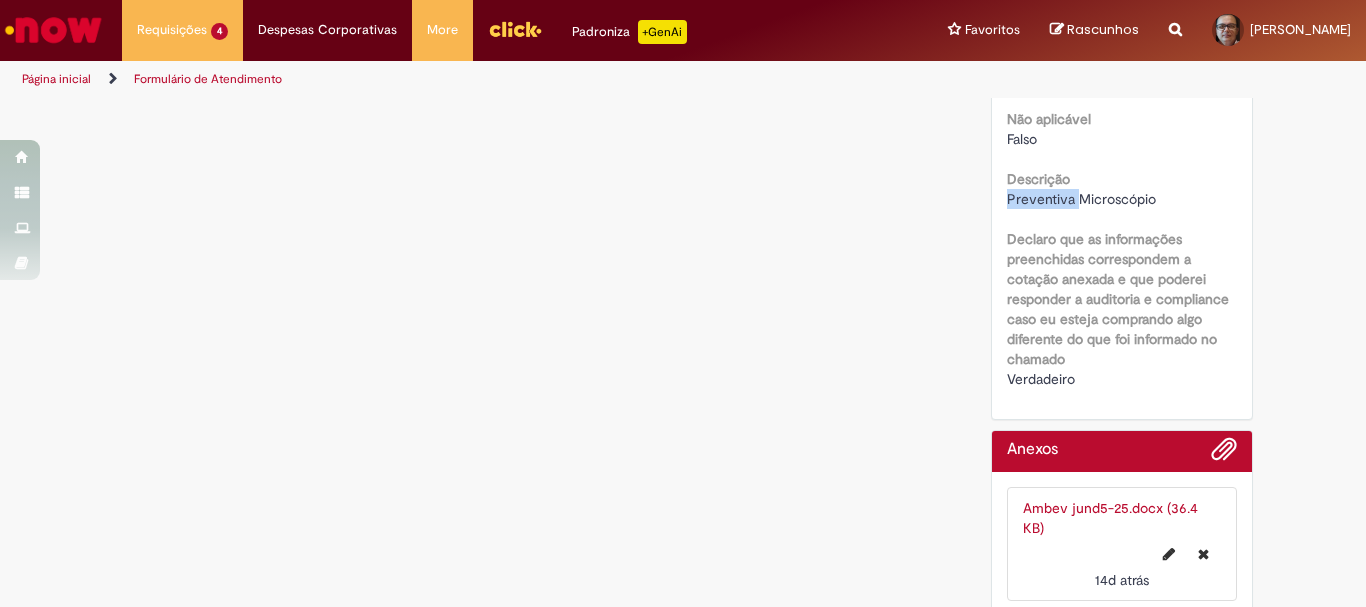 click on "Preventiva Microscópio" at bounding box center [1081, 199] 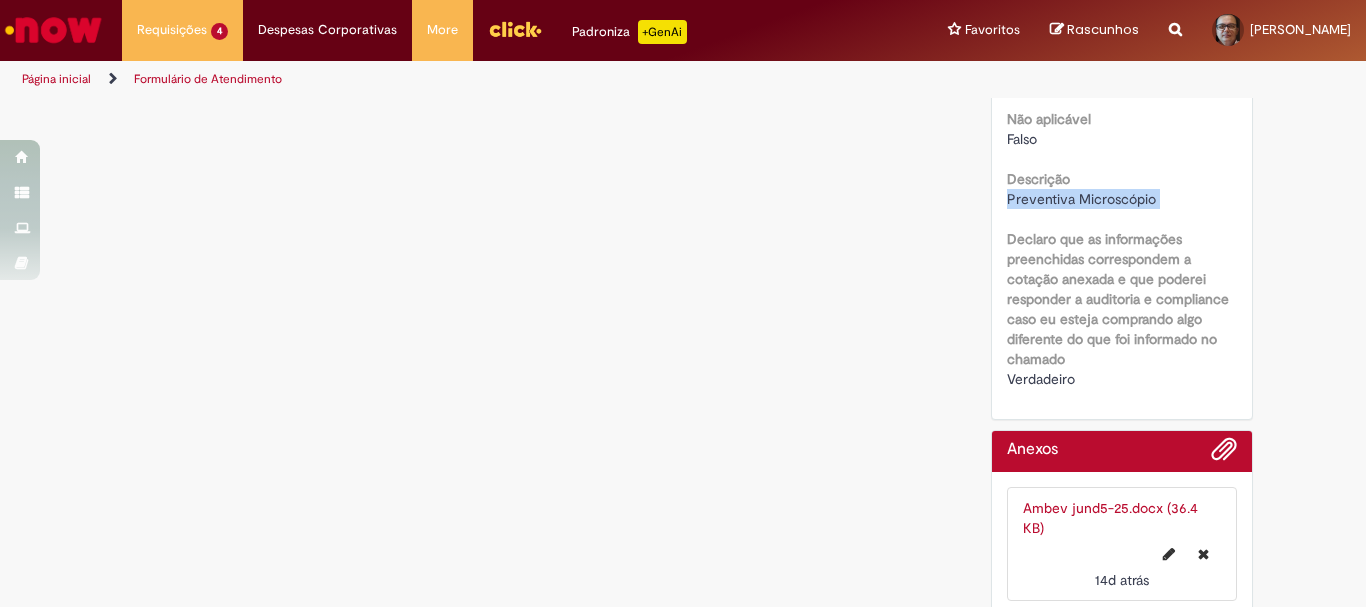 click on "Preventiva Microscópio" at bounding box center [1081, 199] 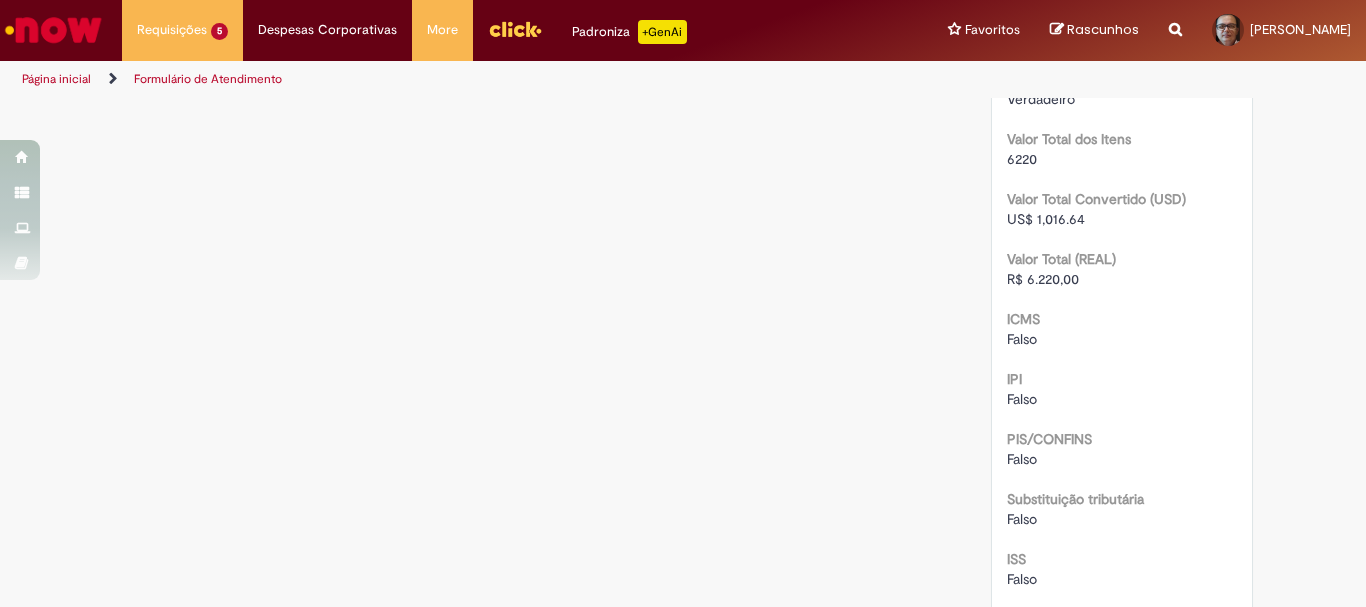 scroll, scrollTop: 1759, scrollLeft: 0, axis: vertical 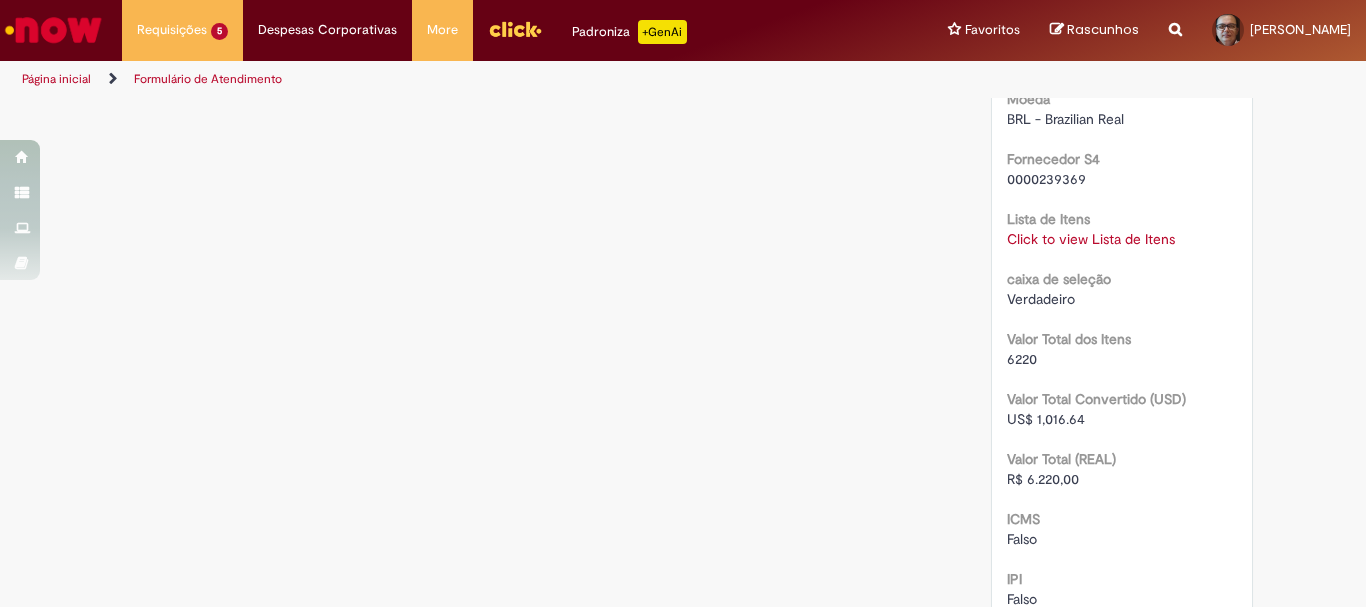 click on "Click to view Lista de Itens" at bounding box center (1091, 239) 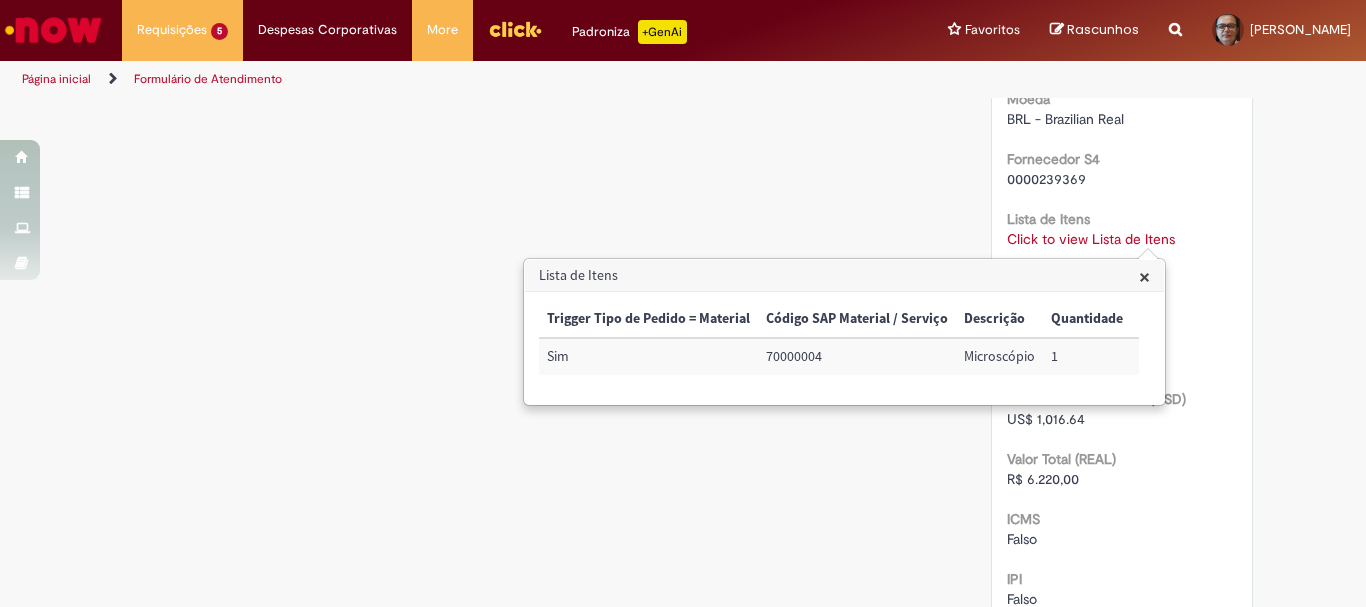 scroll, scrollTop: 0, scrollLeft: 824, axis: horizontal 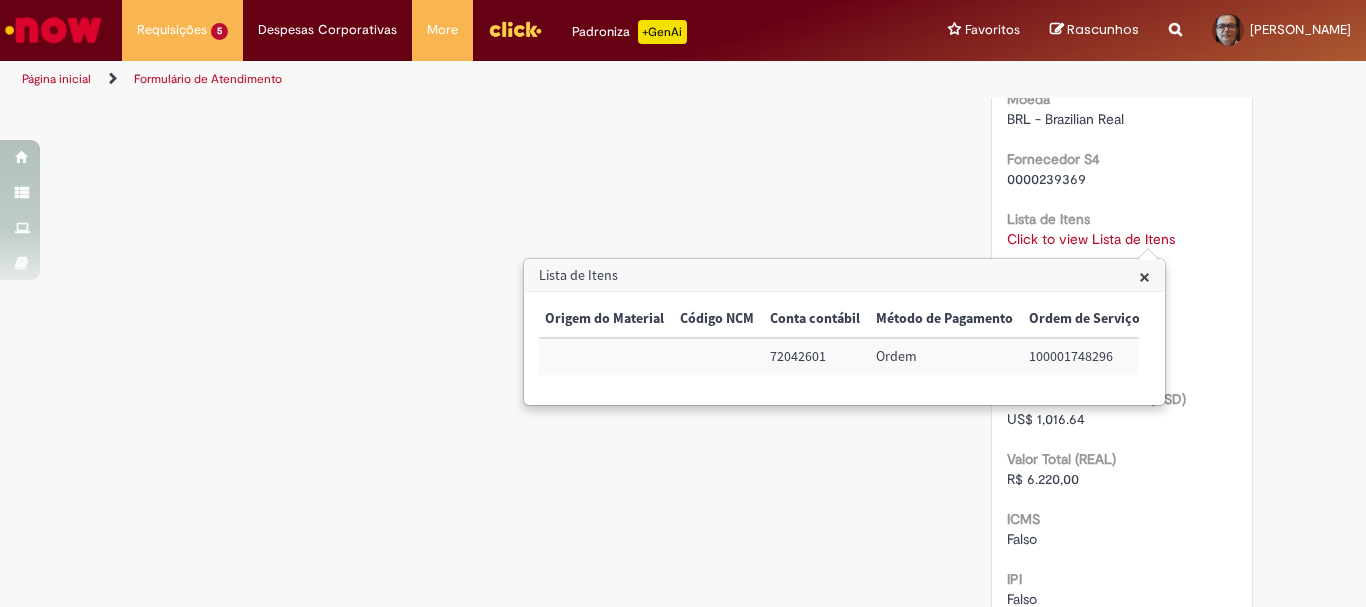 click on "72042601" at bounding box center [815, 356] 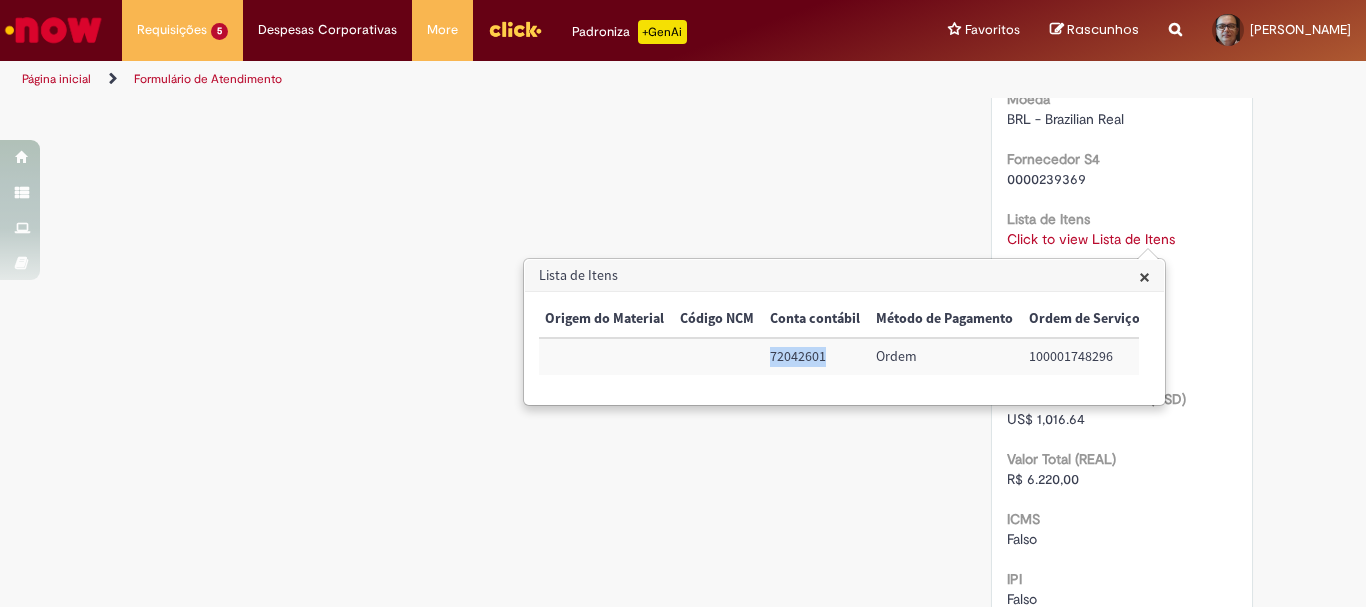 click on "72042601" at bounding box center (815, 356) 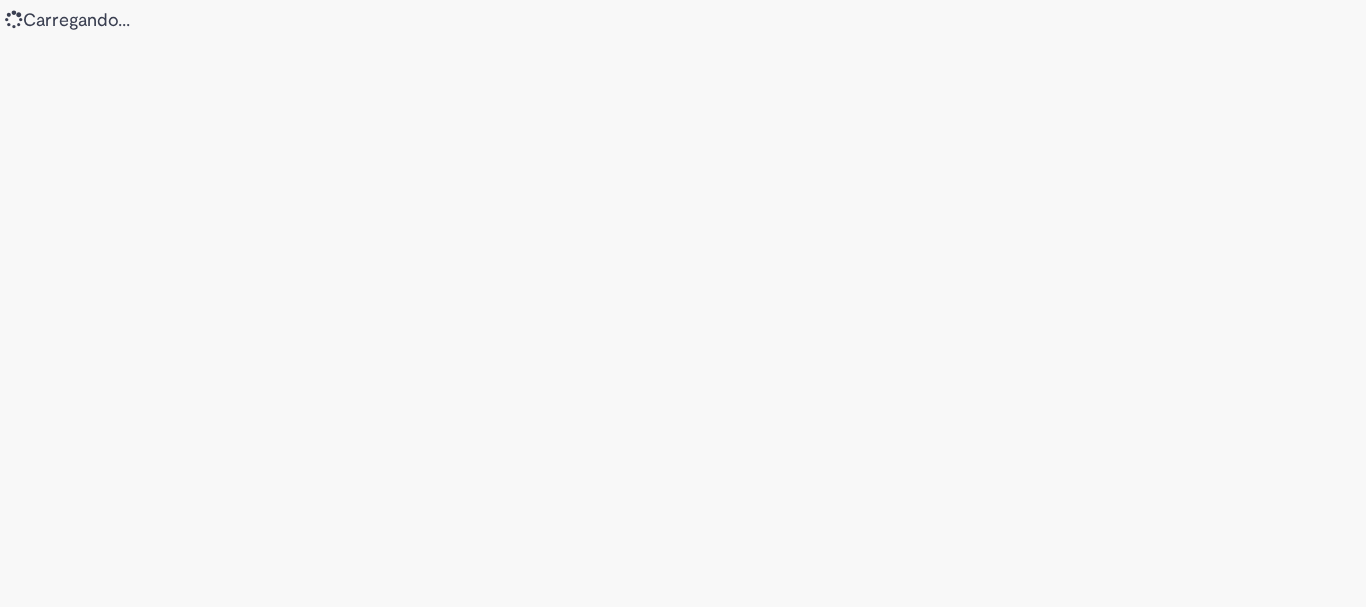 scroll, scrollTop: 0, scrollLeft: 0, axis: both 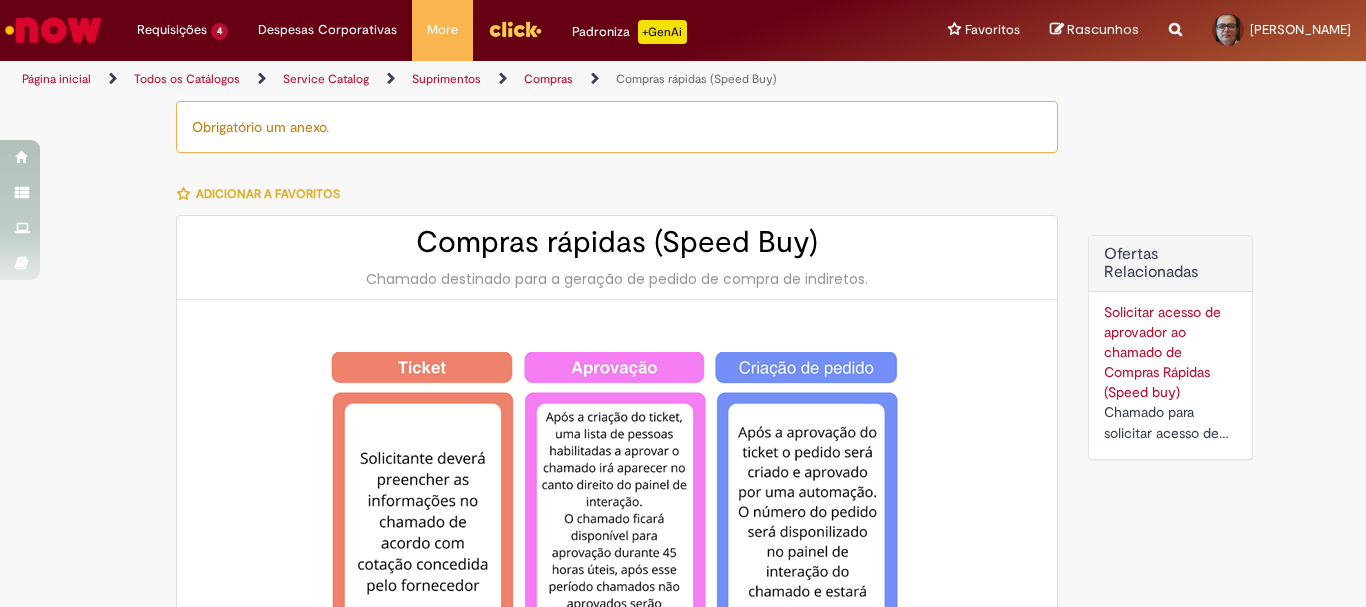 type on "********" 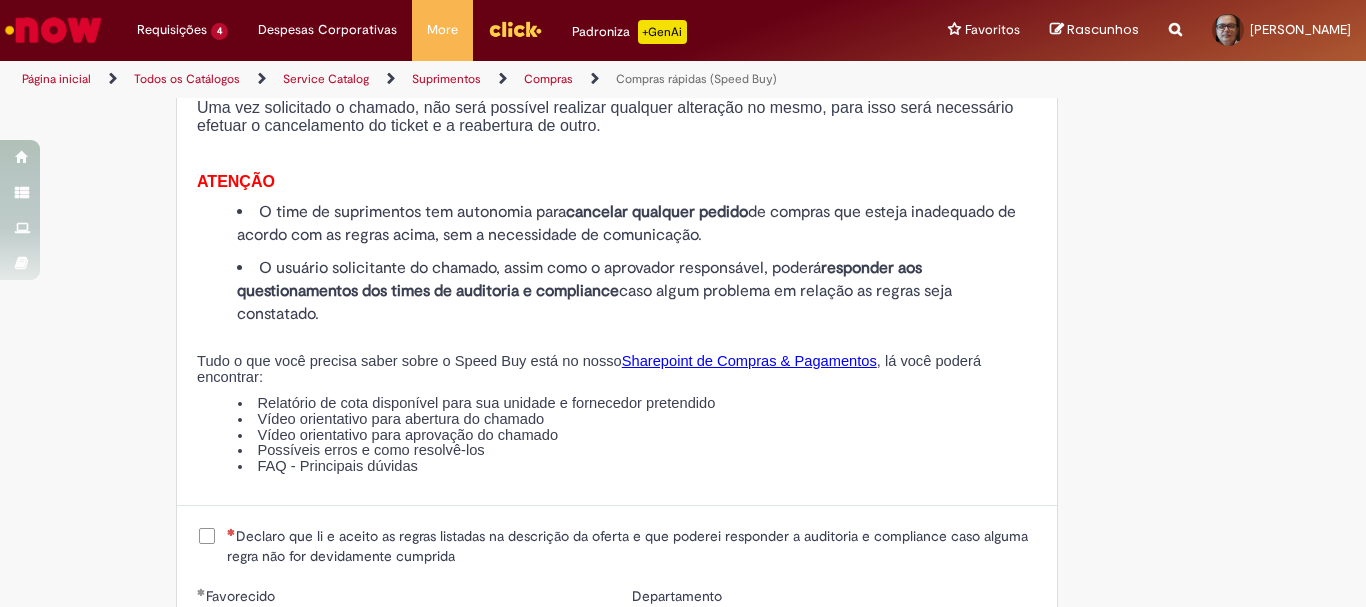 scroll, scrollTop: 2300, scrollLeft: 0, axis: vertical 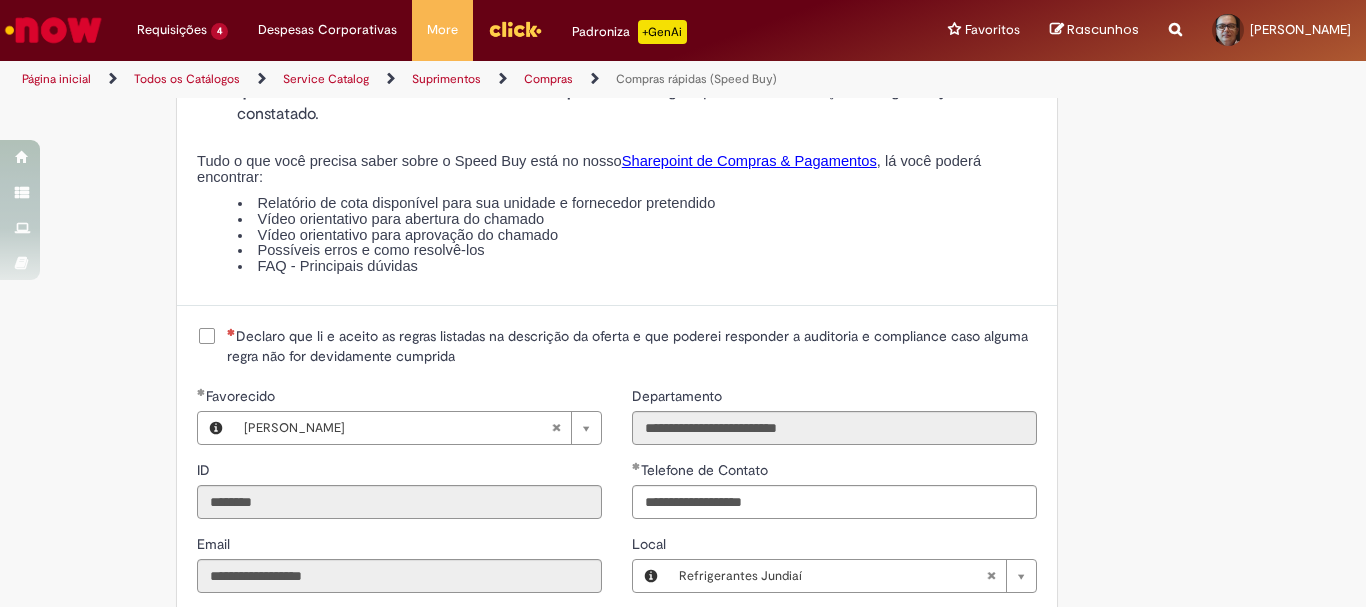 click on "Declaro que li e aceito as regras listadas na descrição da oferta e que poderei responder a auditoria e compliance caso alguma regra não for devidamente cumprida" at bounding box center (632, 346) 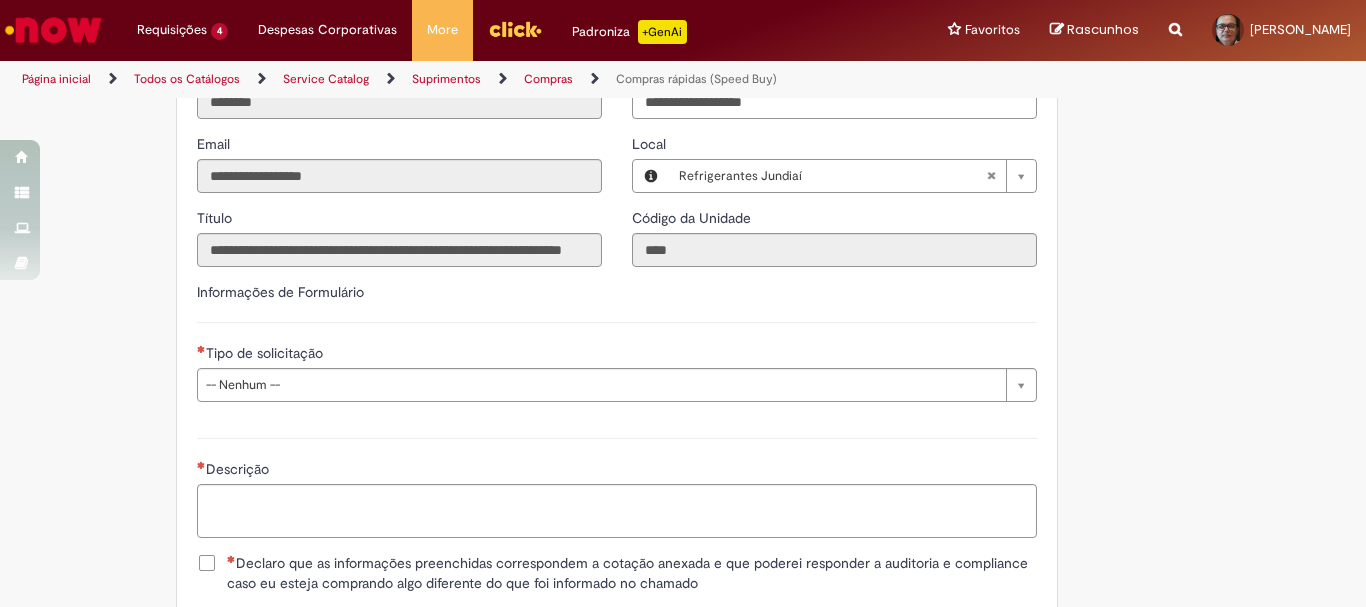 scroll, scrollTop: 2800, scrollLeft: 0, axis: vertical 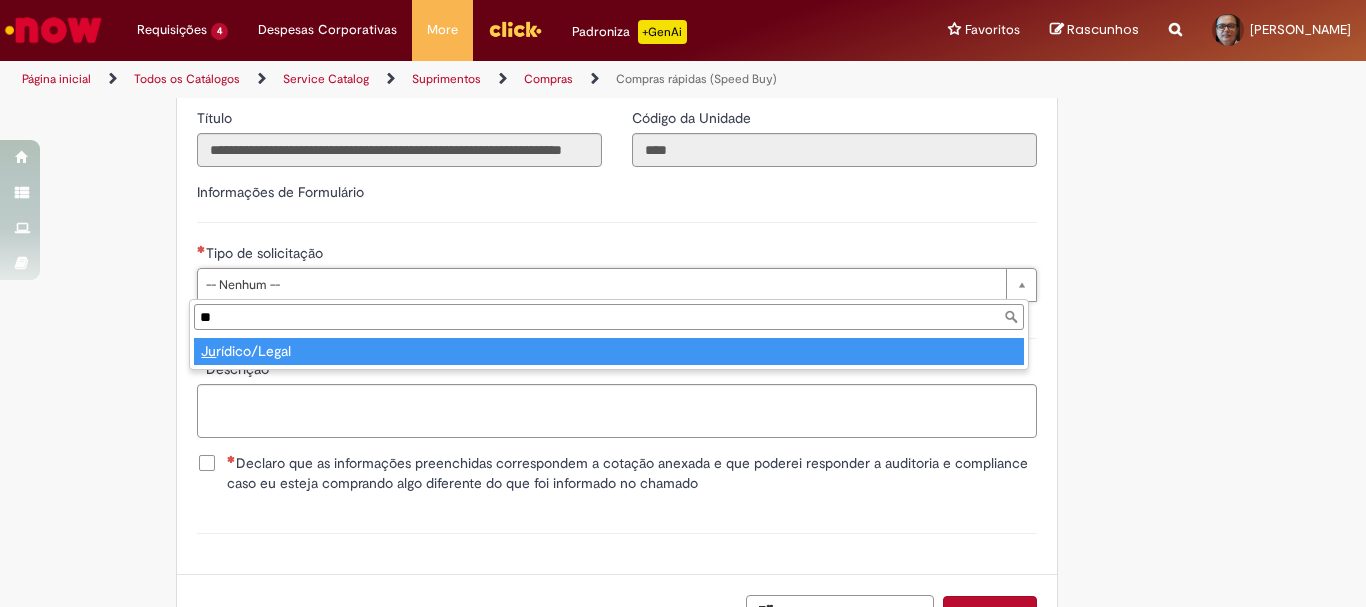 type on "*" 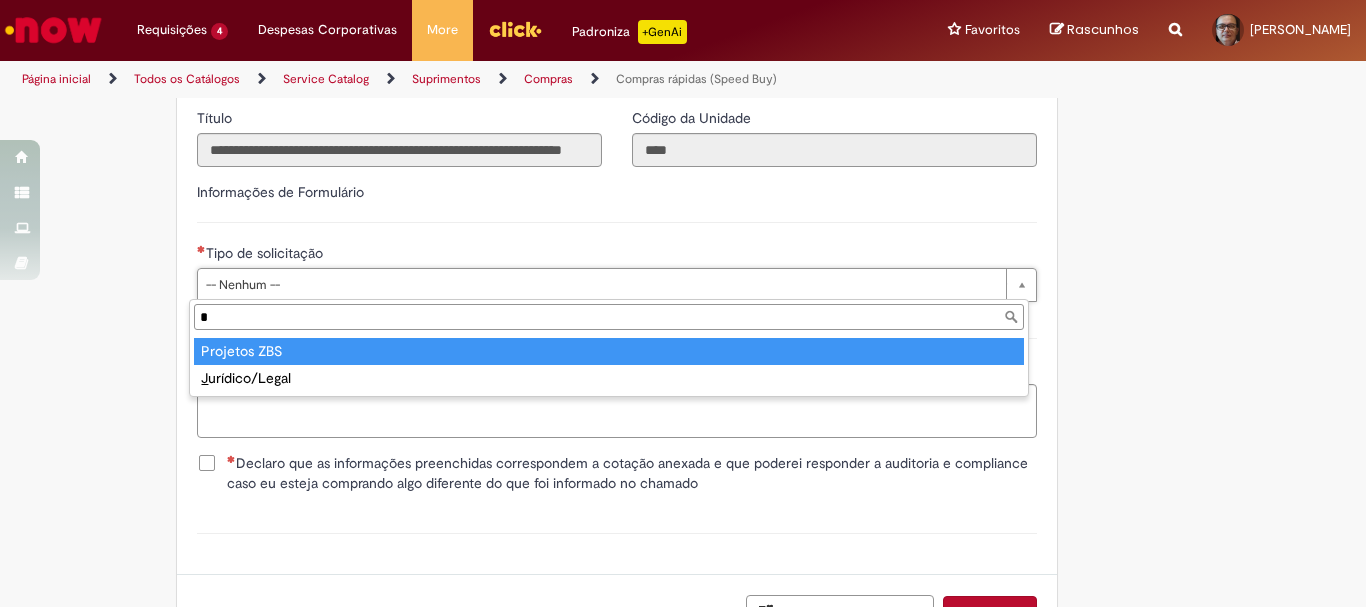 type 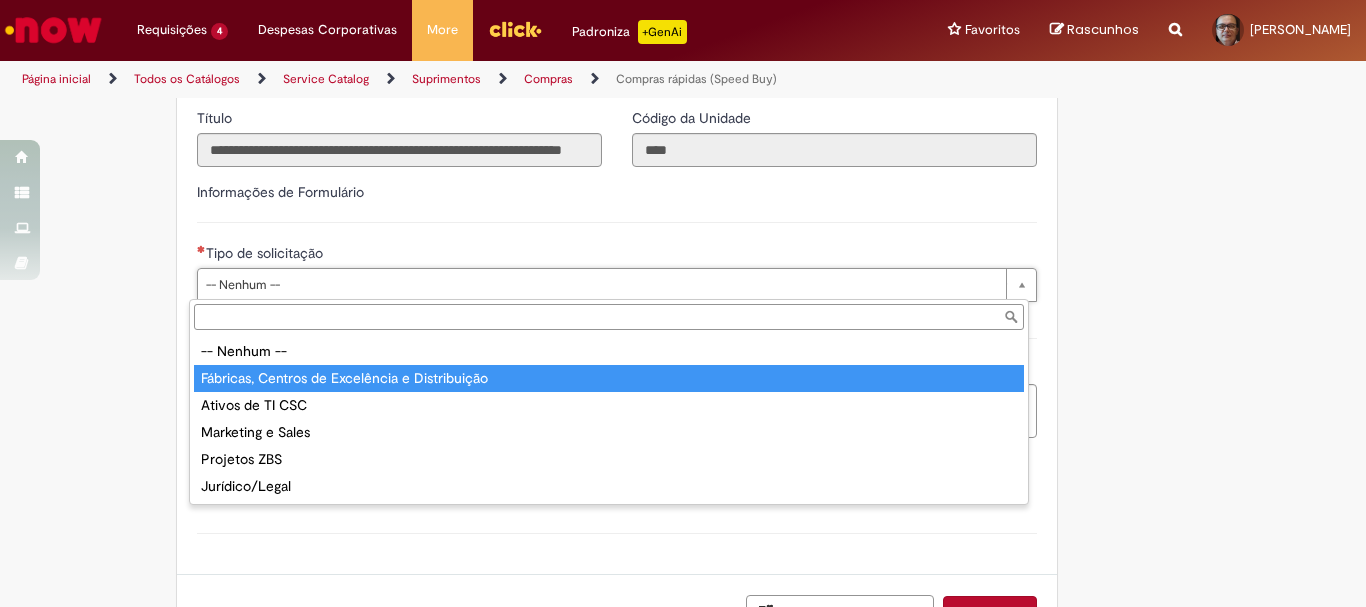 type on "**********" 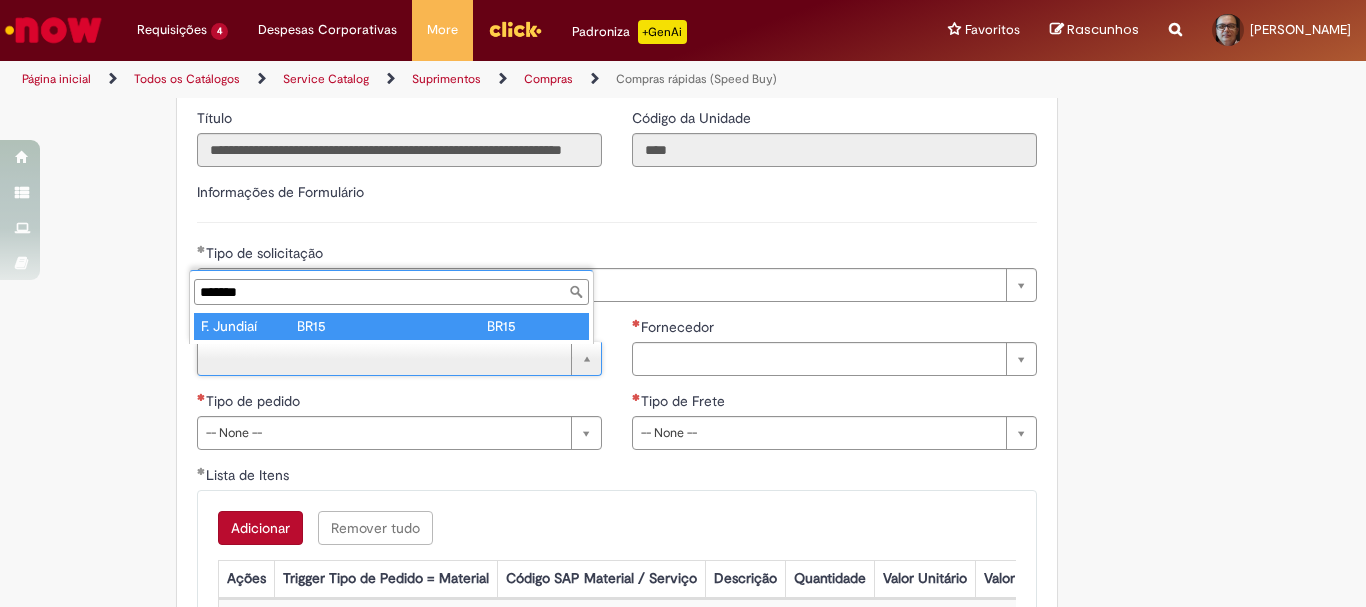 type on "*******" 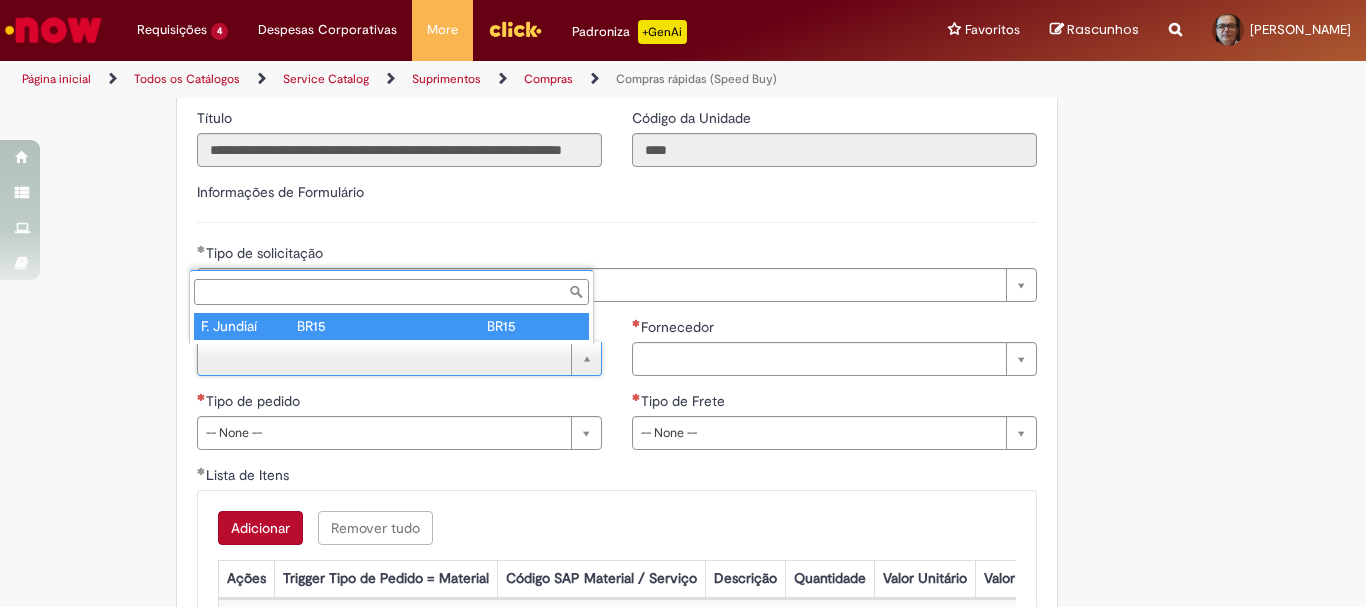 type on "**********" 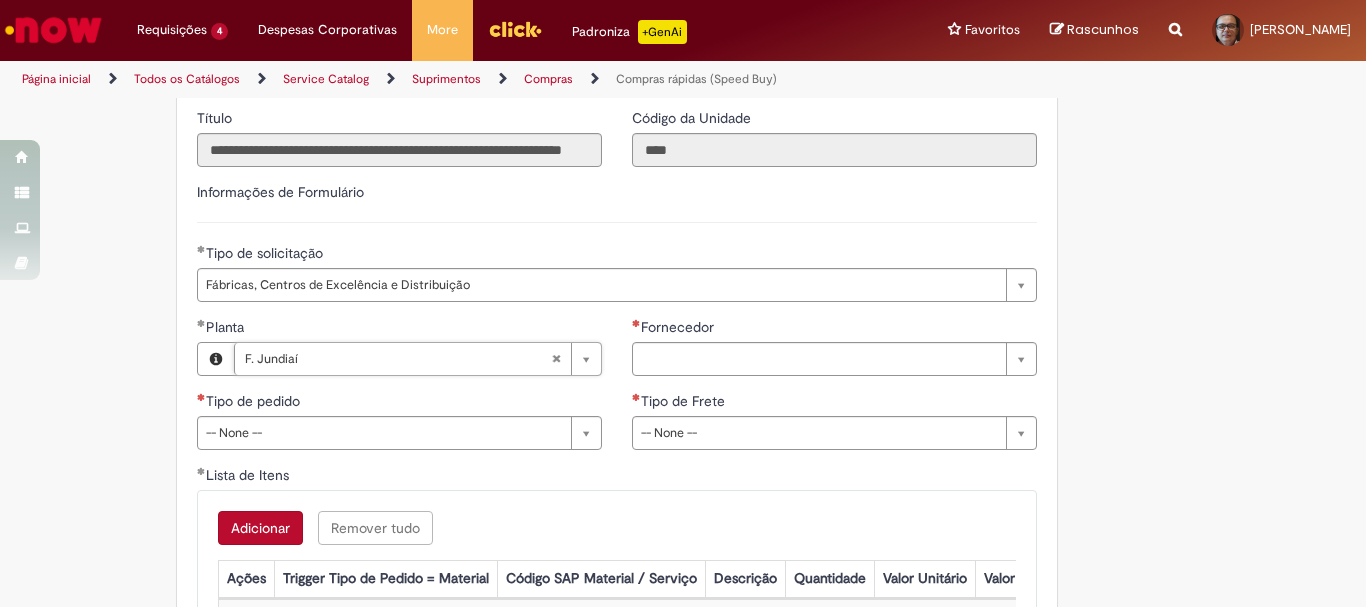 scroll, scrollTop: 2900, scrollLeft: 0, axis: vertical 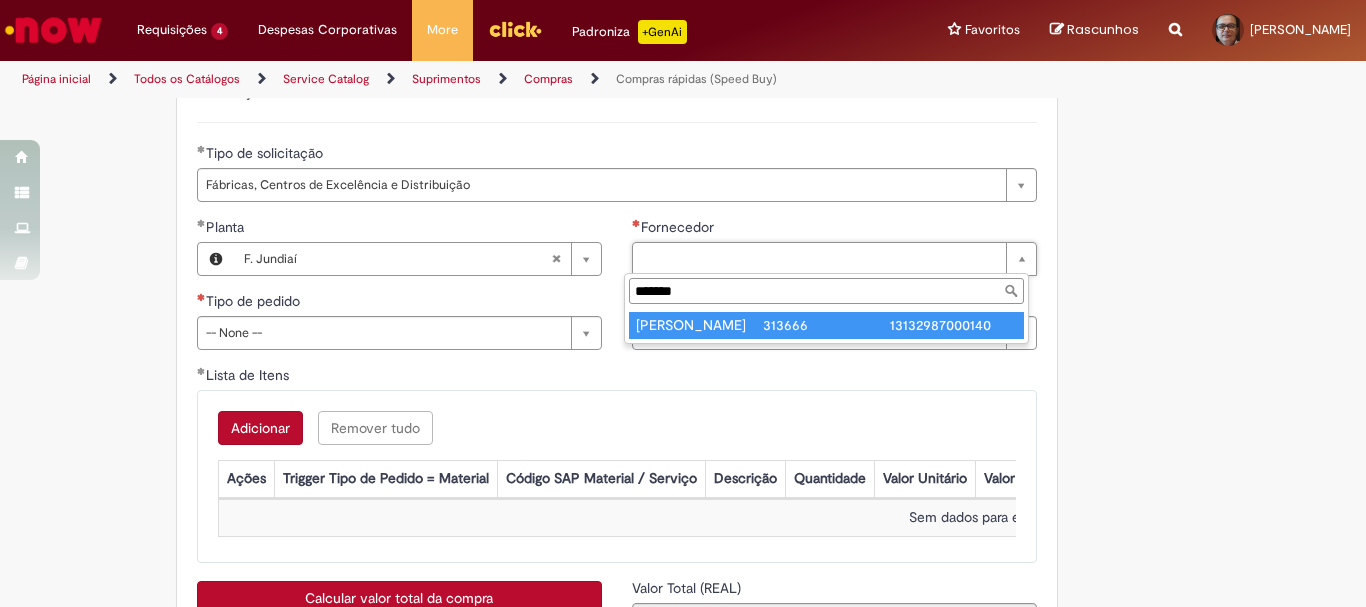 type on "******" 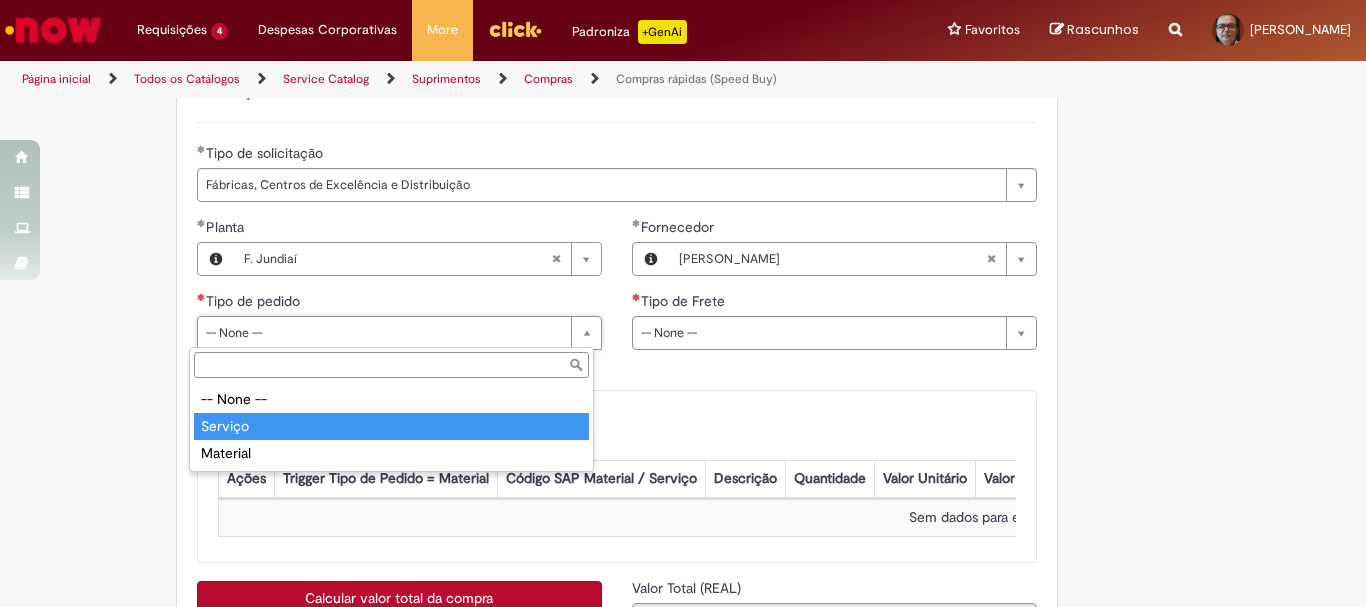 type on "*******" 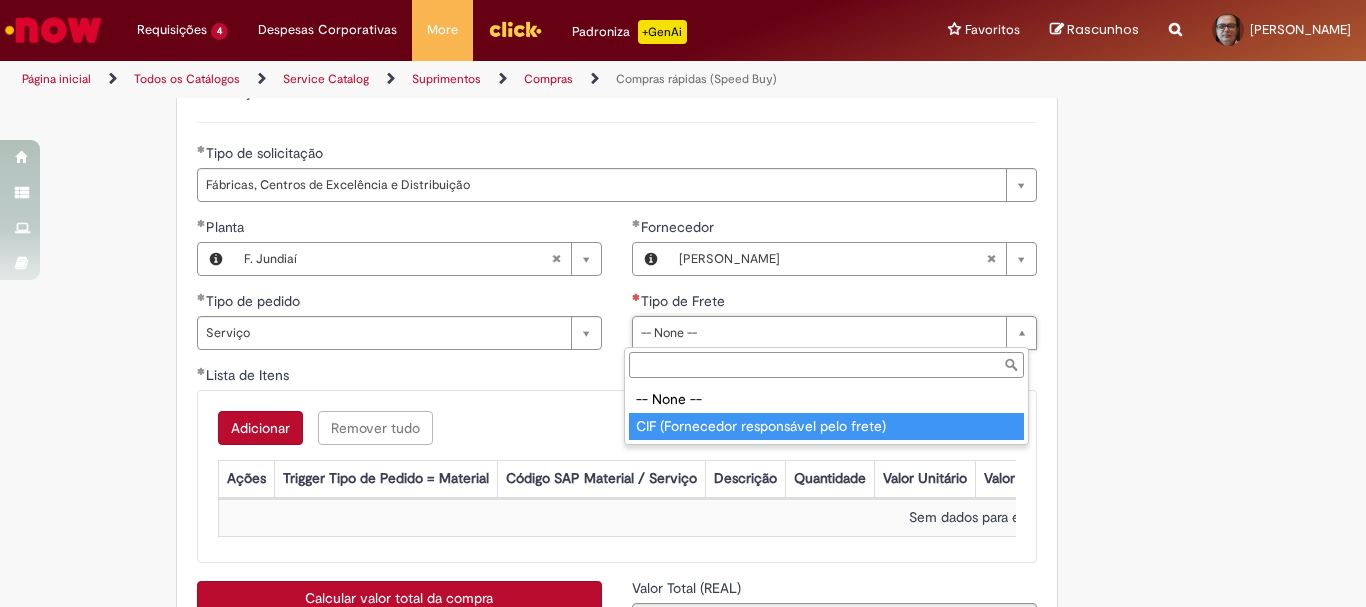 type on "**********" 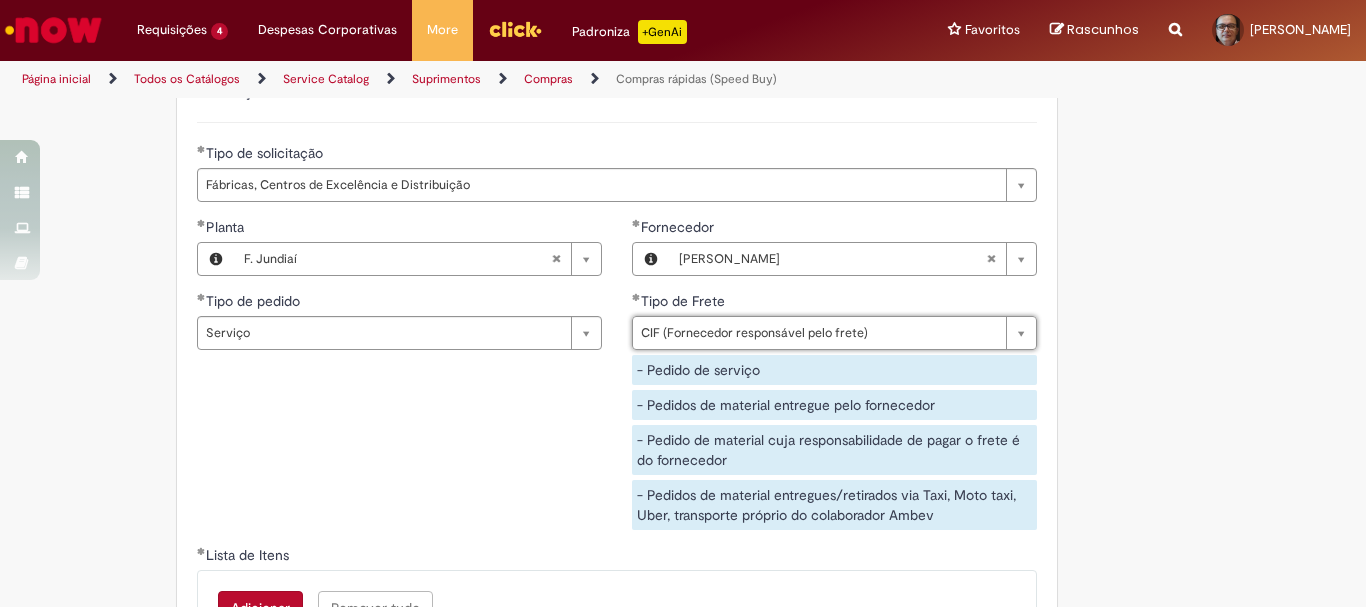 scroll, scrollTop: 3200, scrollLeft: 0, axis: vertical 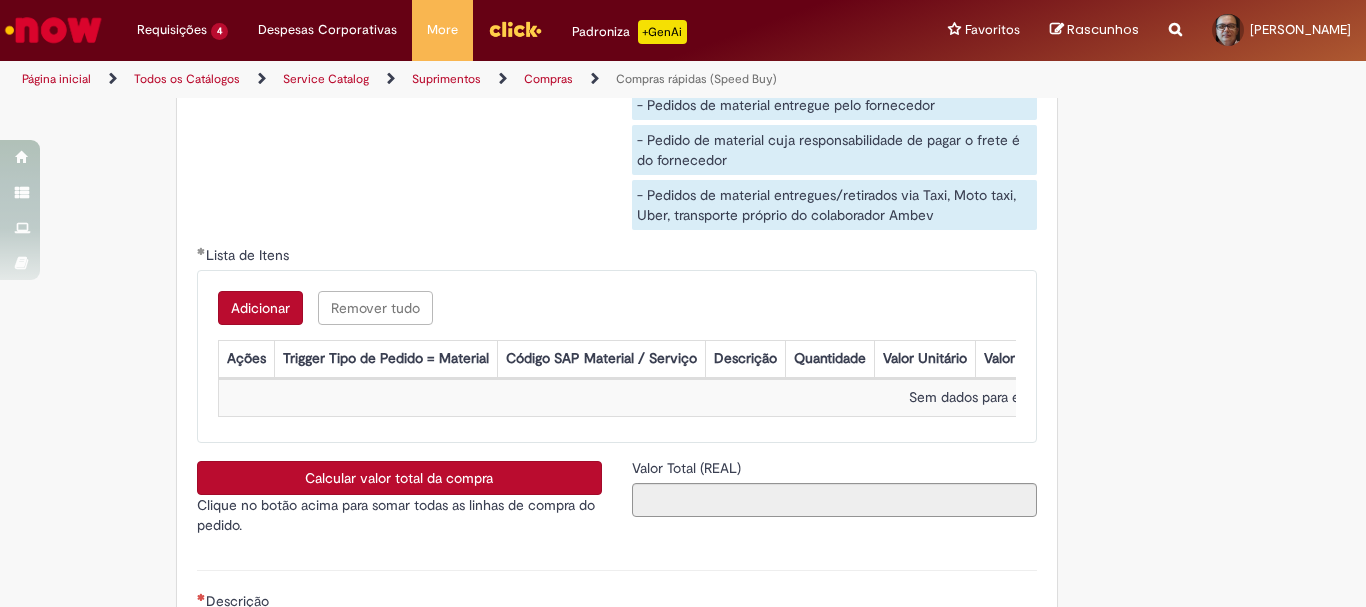 click on "Adicionar" at bounding box center (260, 308) 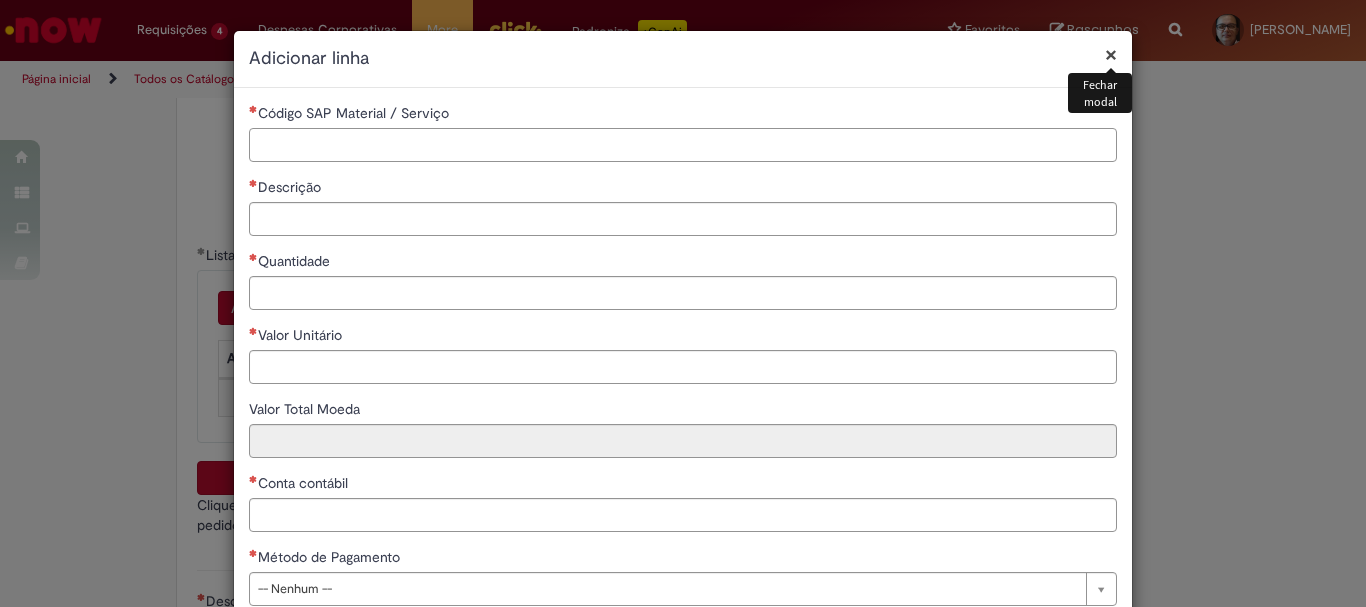 click on "Código SAP Material / Serviço" at bounding box center [683, 145] 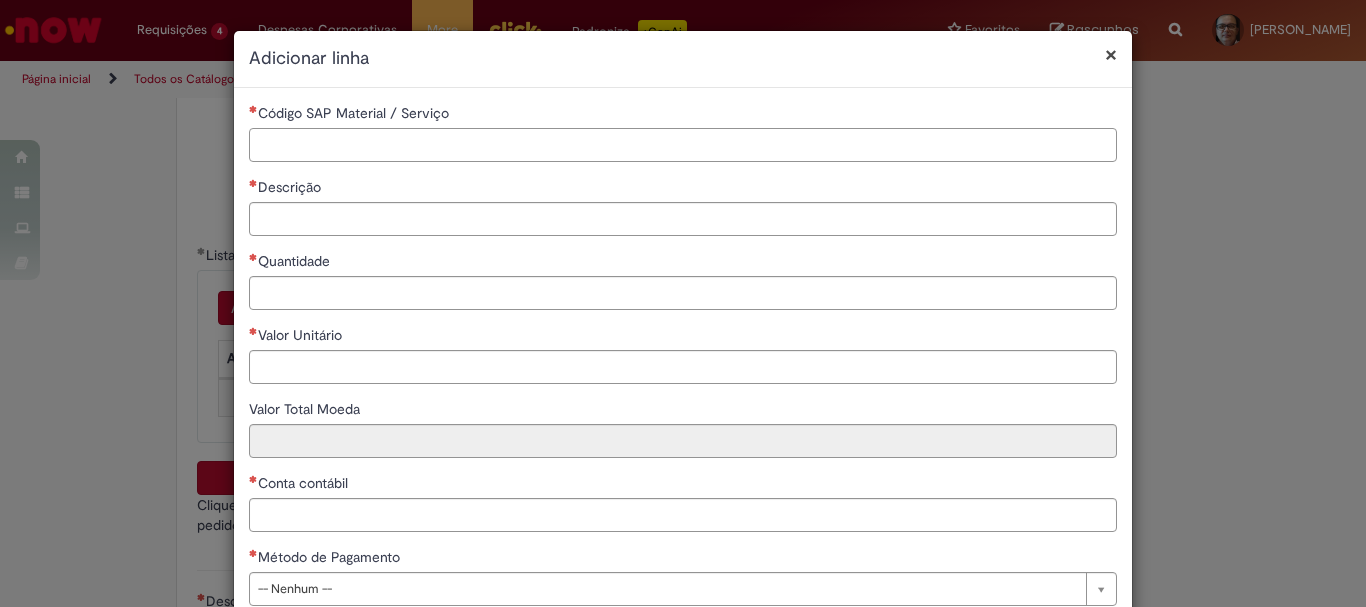 paste on "********" 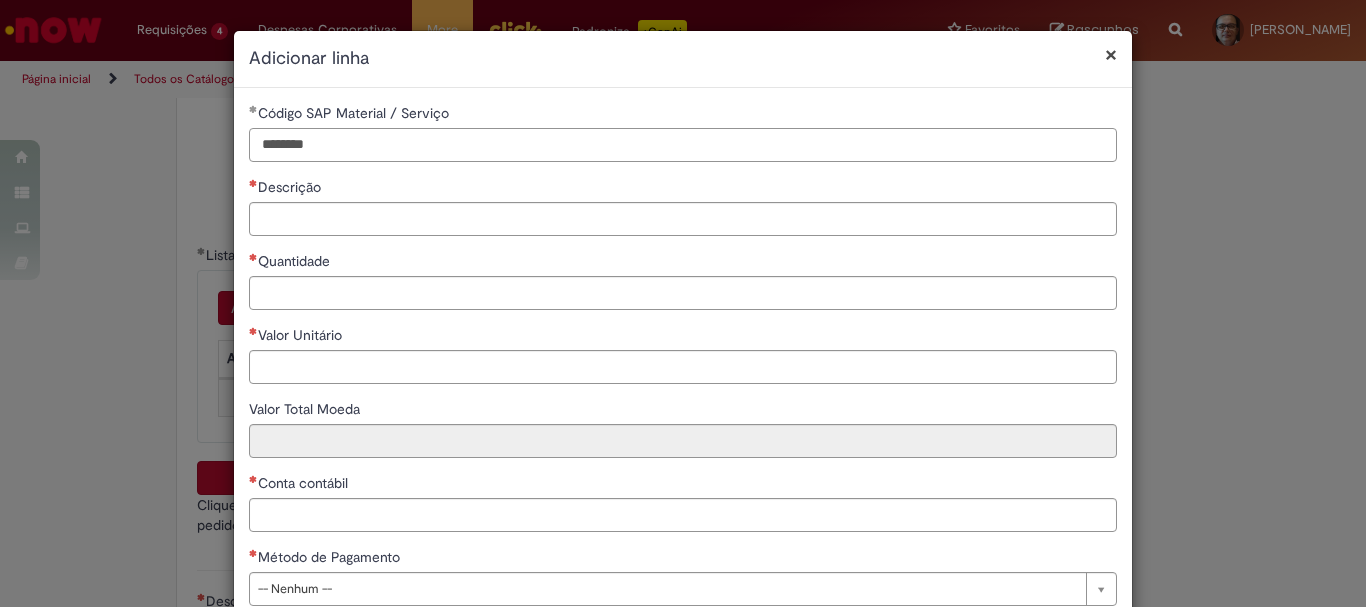 type on "********" 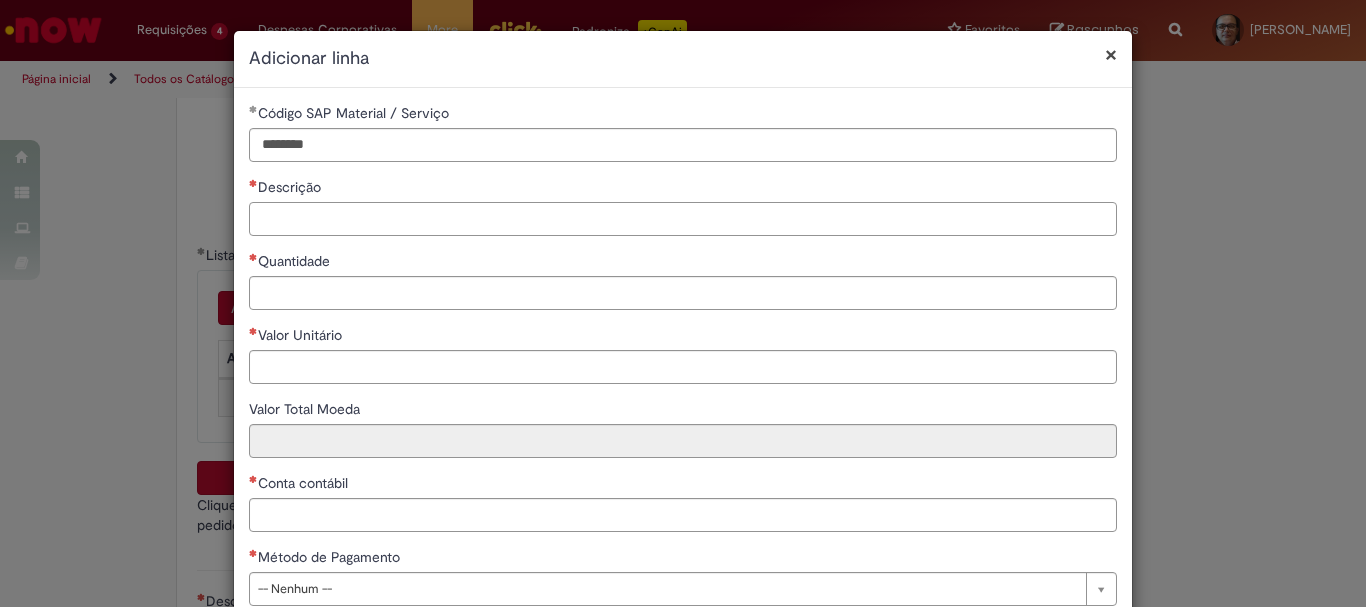 click on "Descrição" at bounding box center [683, 219] 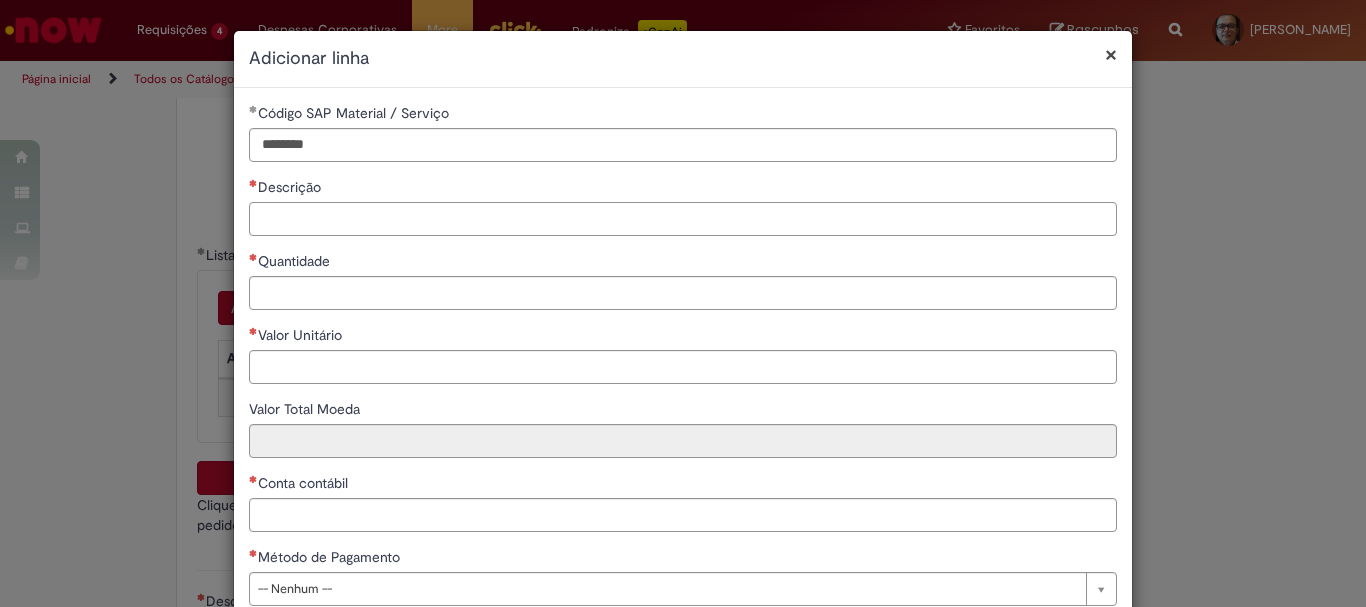 click on "Descrição" at bounding box center (683, 219) 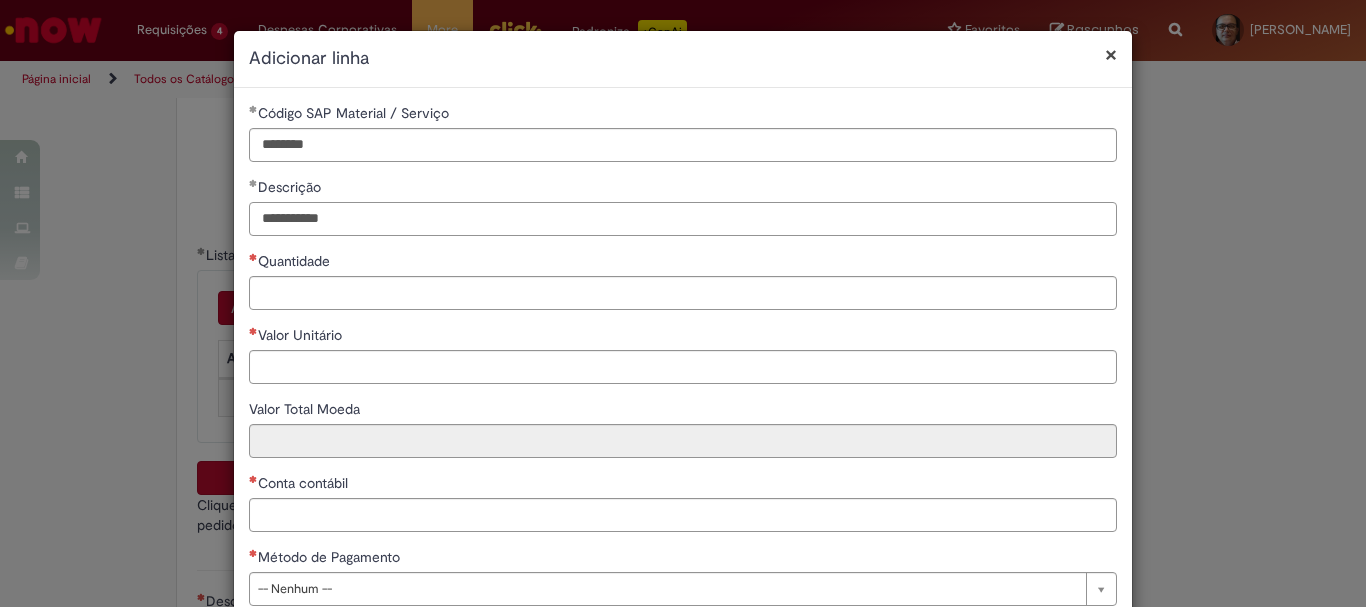 type on "**********" 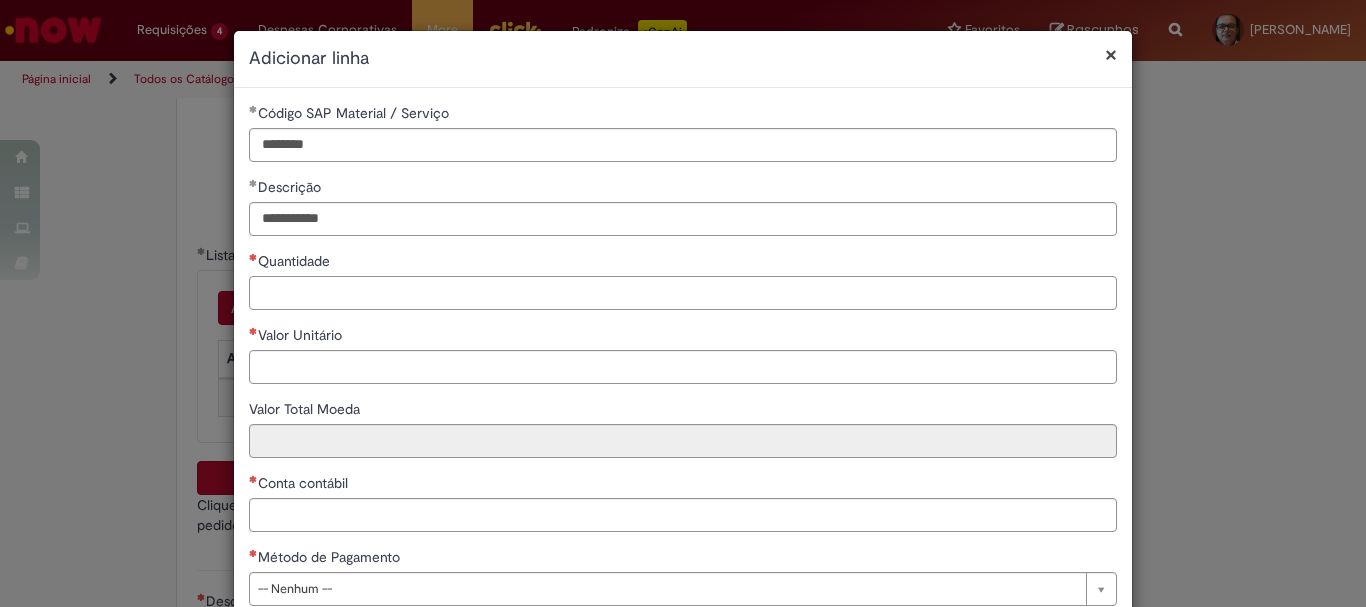 click on "Quantidade" at bounding box center [683, 293] 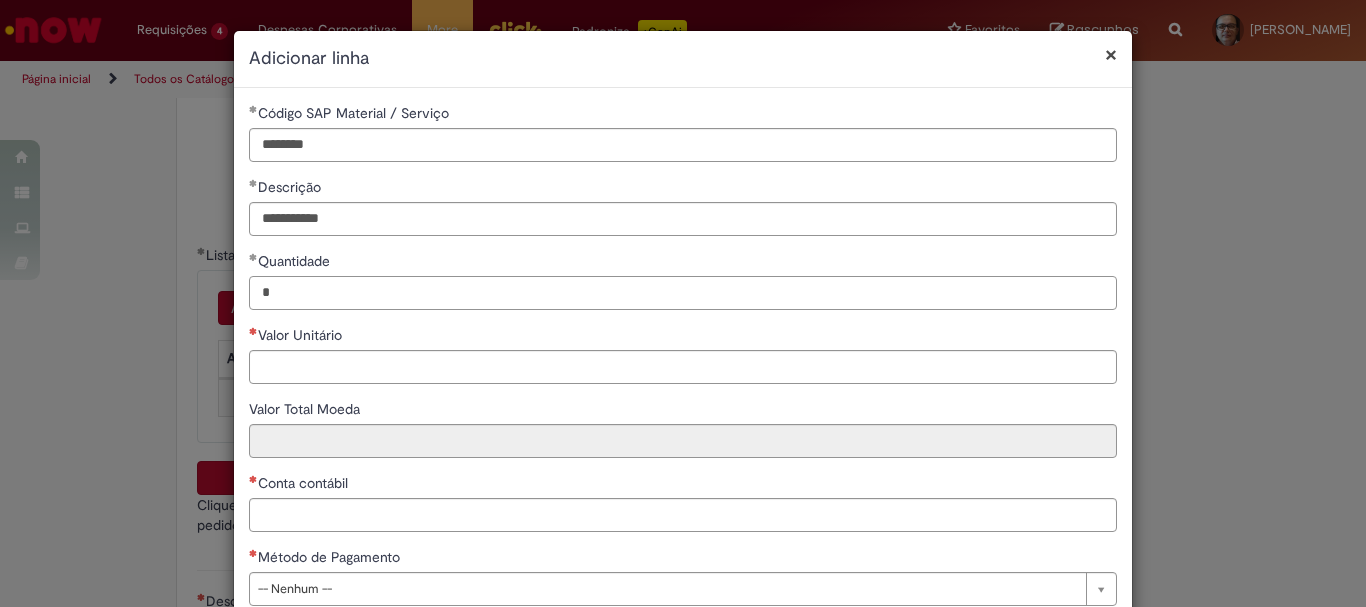 type on "*" 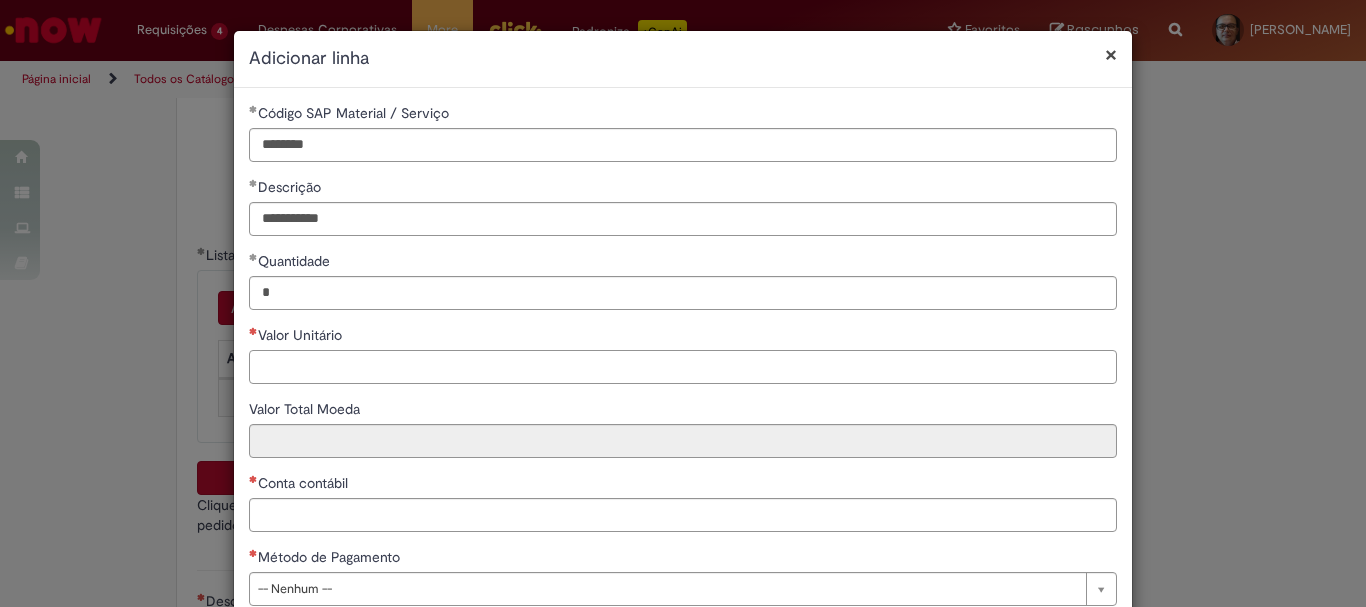 click on "Valor Unitário" at bounding box center (683, 367) 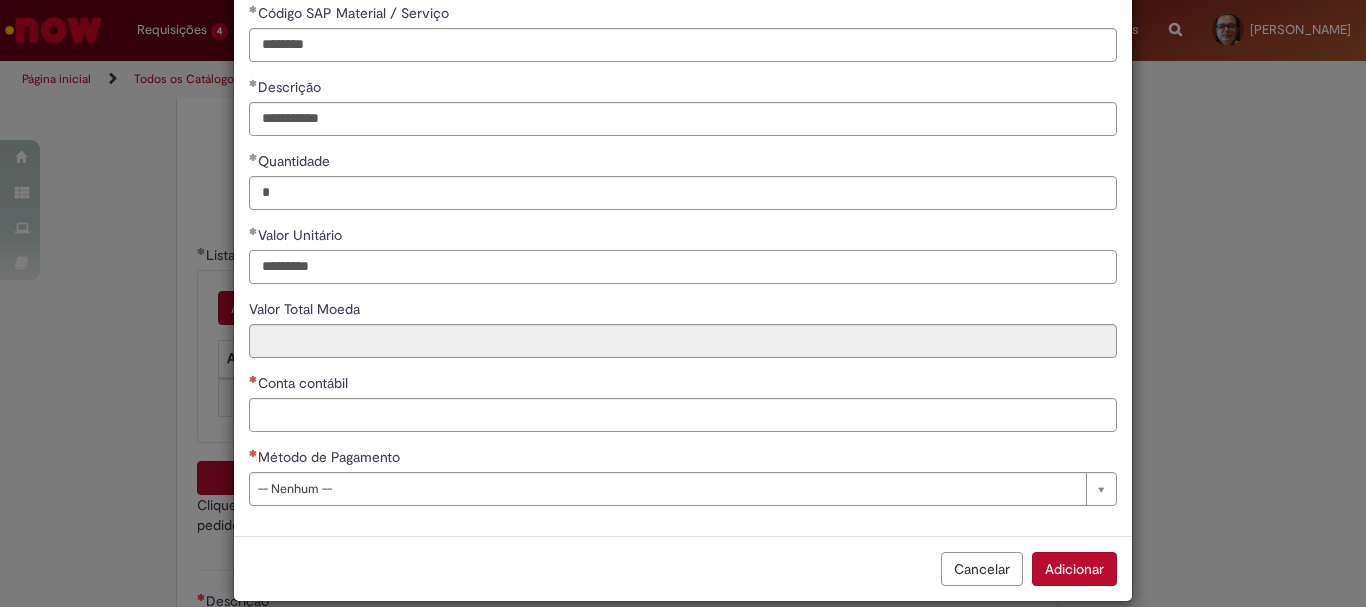 scroll, scrollTop: 125, scrollLeft: 0, axis: vertical 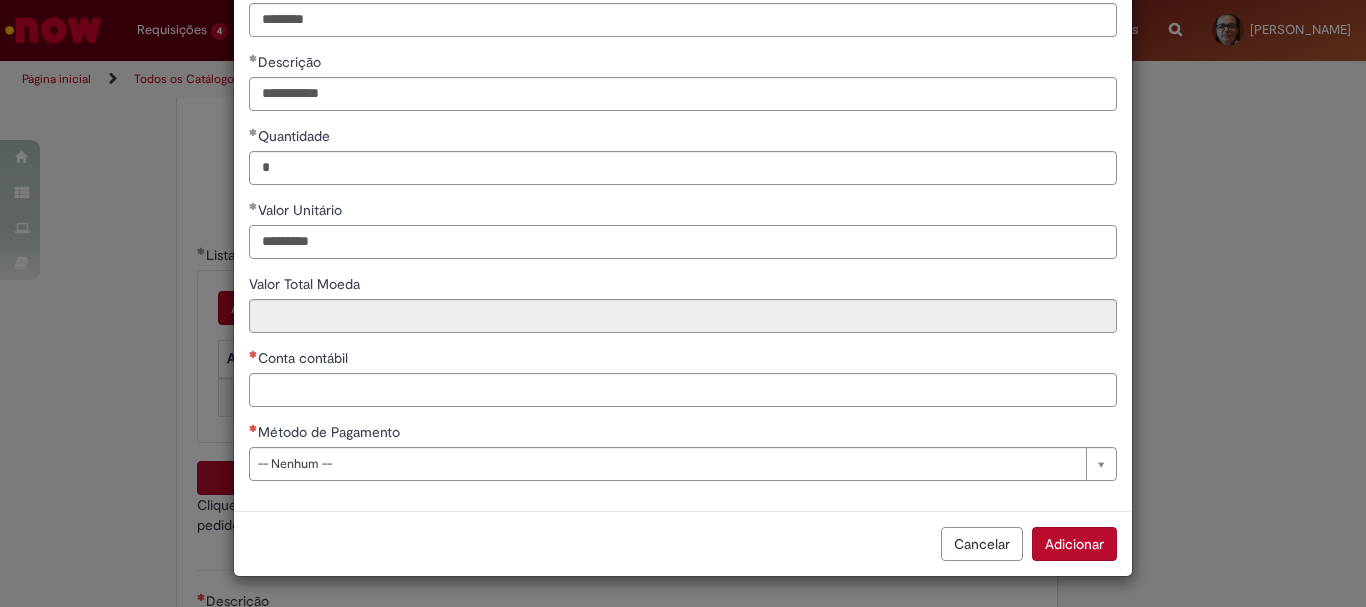 type on "********" 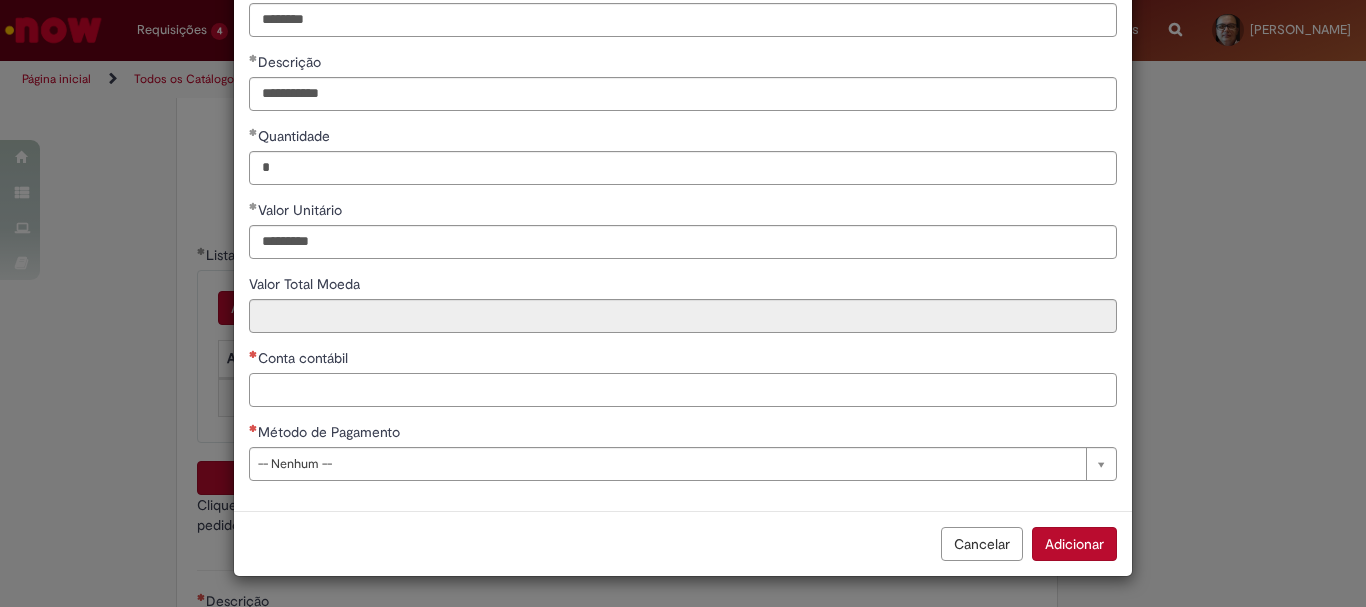 type 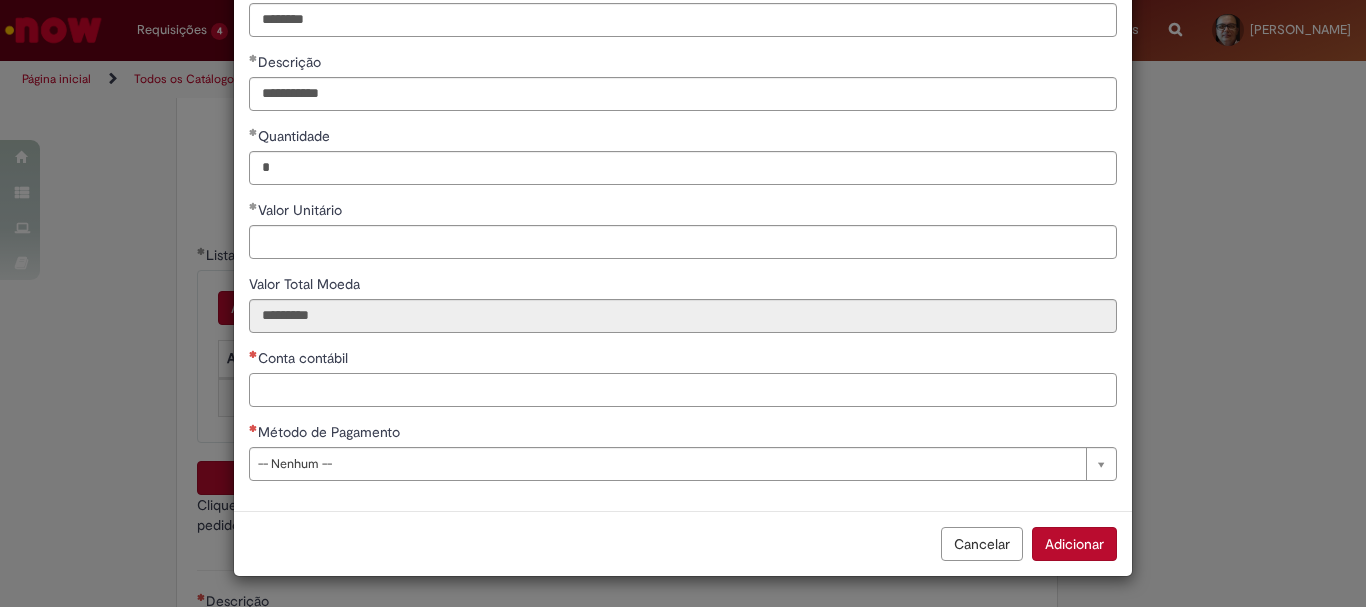 click on "Conta contábil" at bounding box center (683, 377) 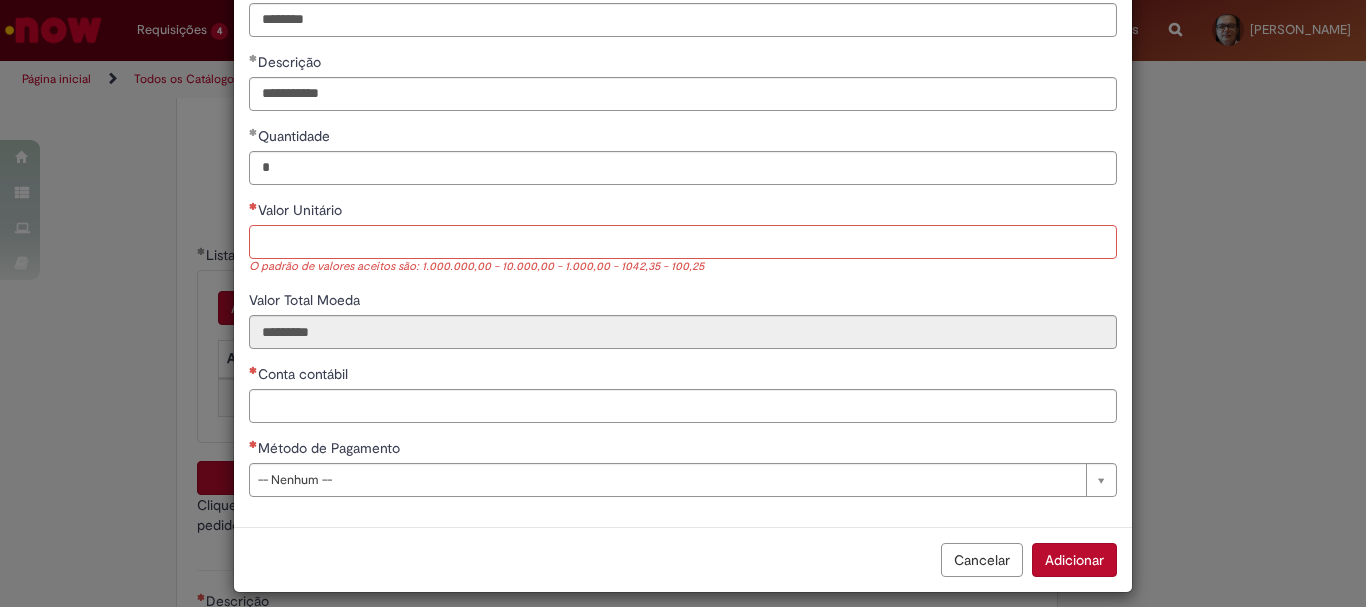 click on "Valor Unitário" at bounding box center (683, 242) 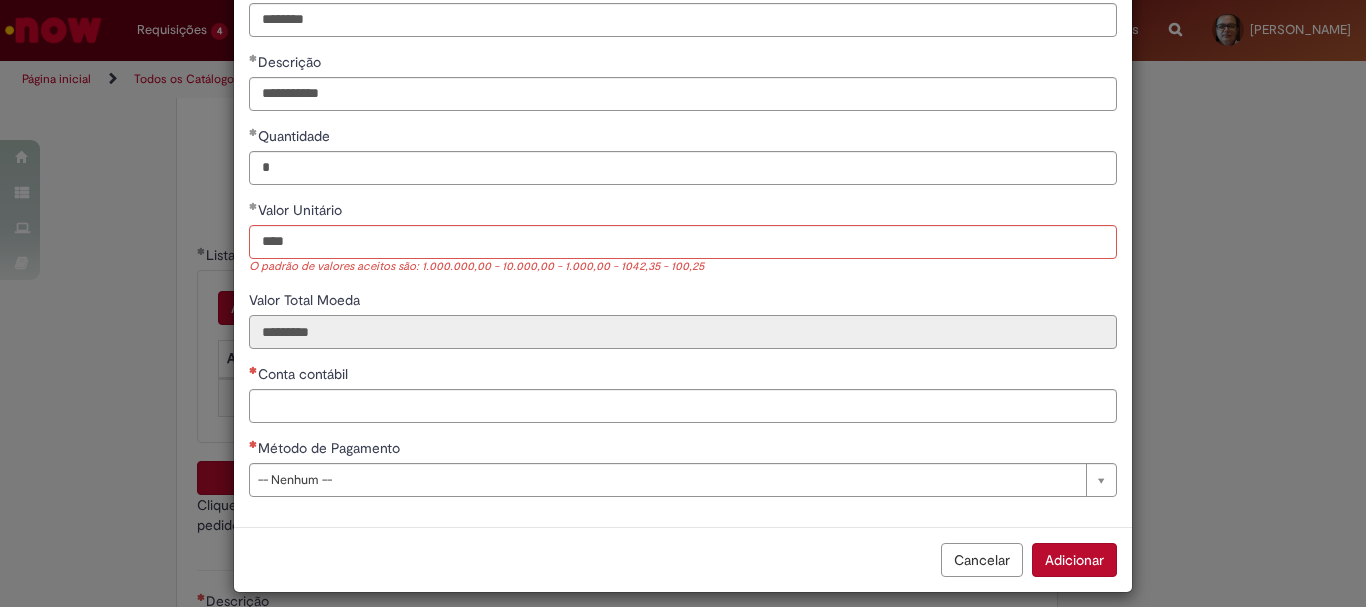 type on "********" 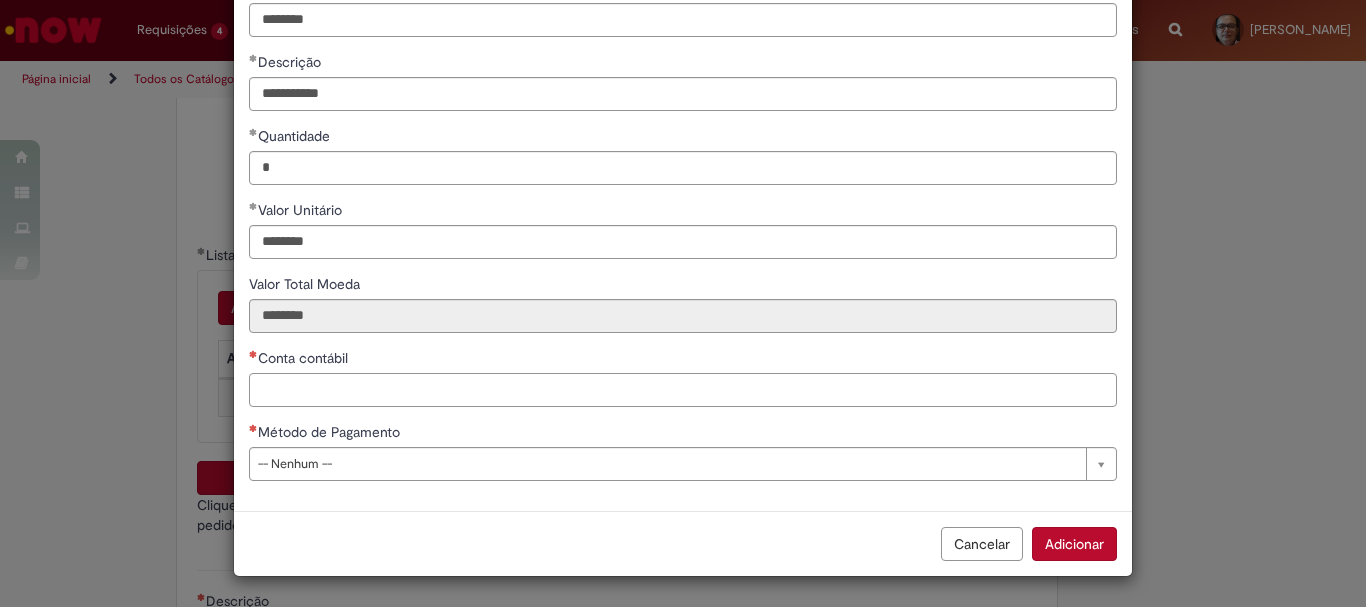 click on "Conta contábil" at bounding box center [683, 390] 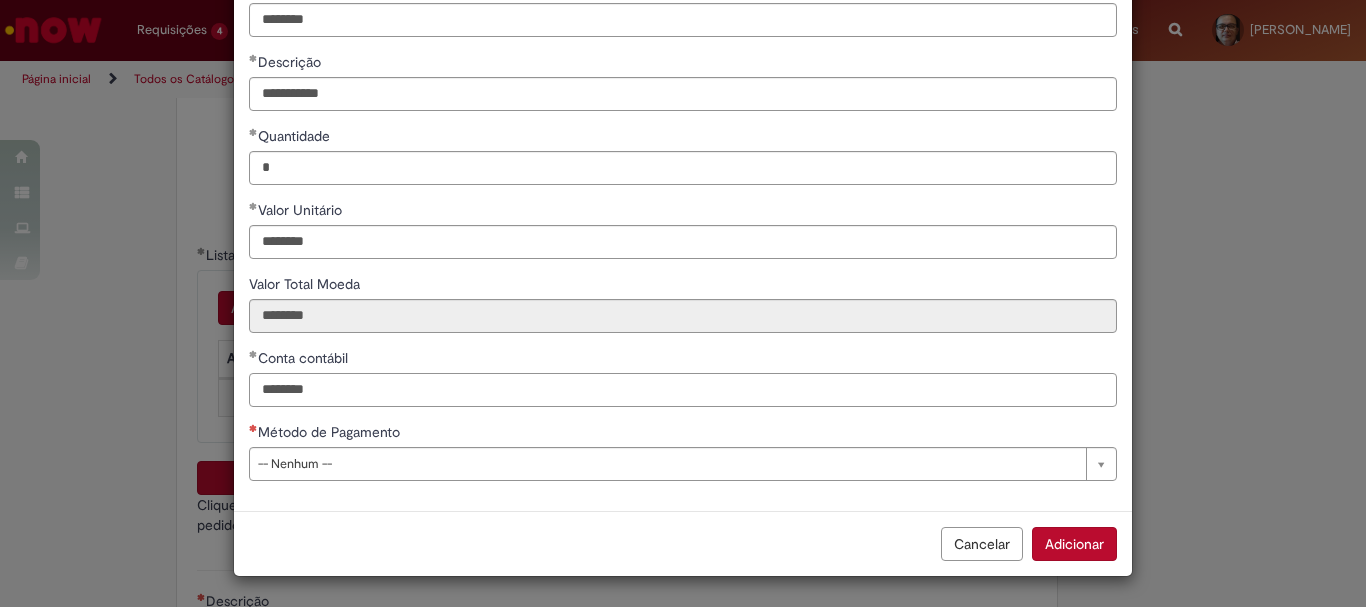 type on "********" 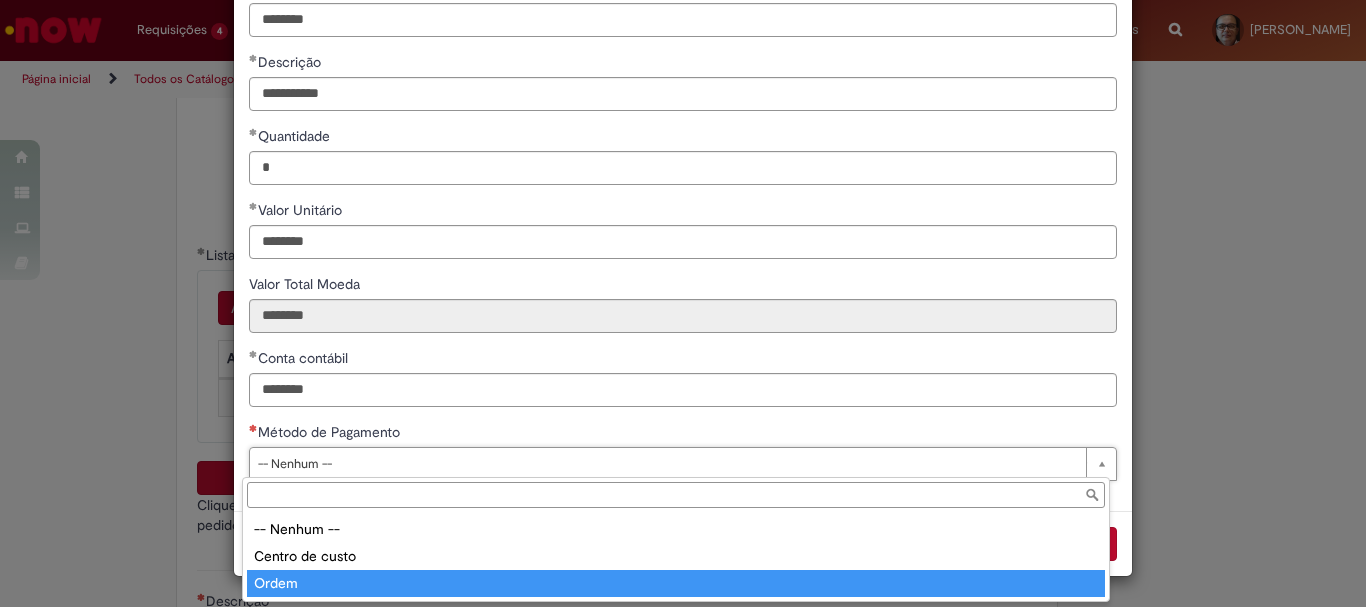 type on "*****" 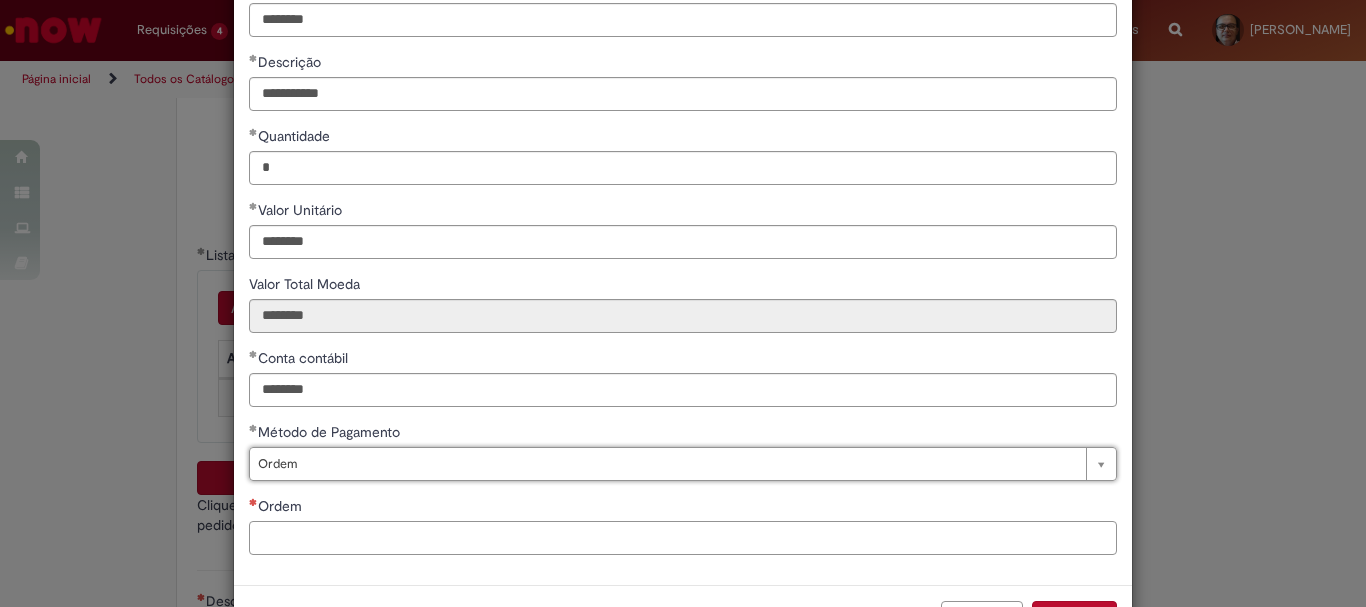 click on "Ordem" at bounding box center (683, 538) 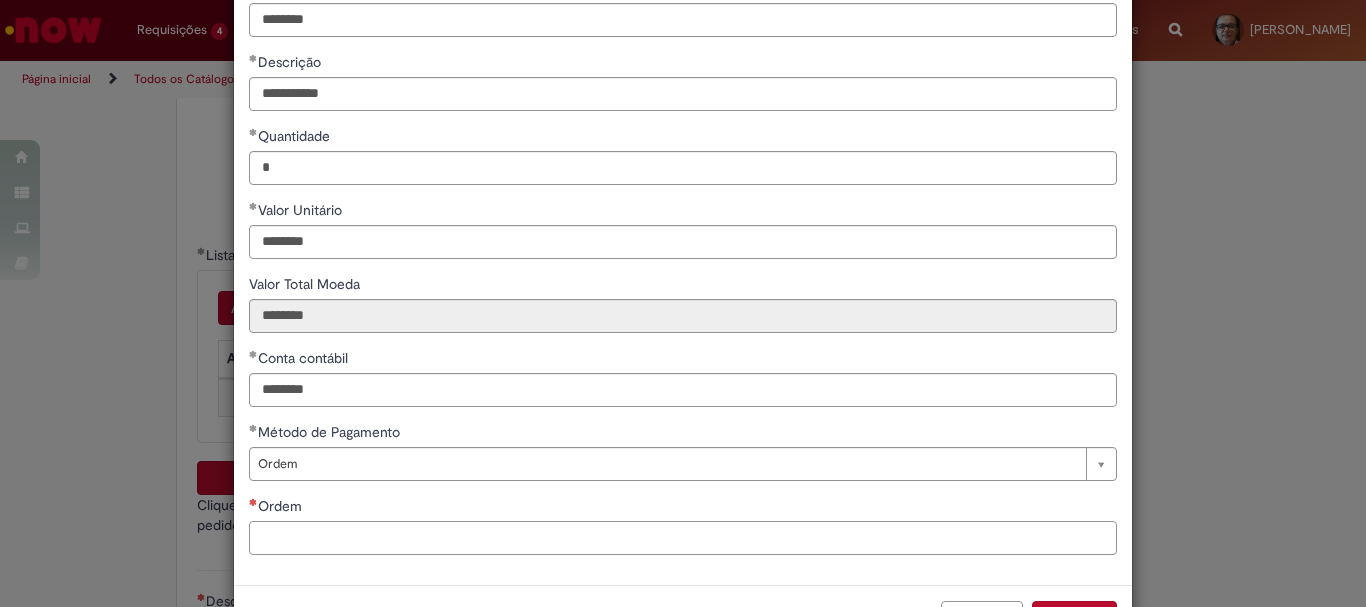 paste on "**********" 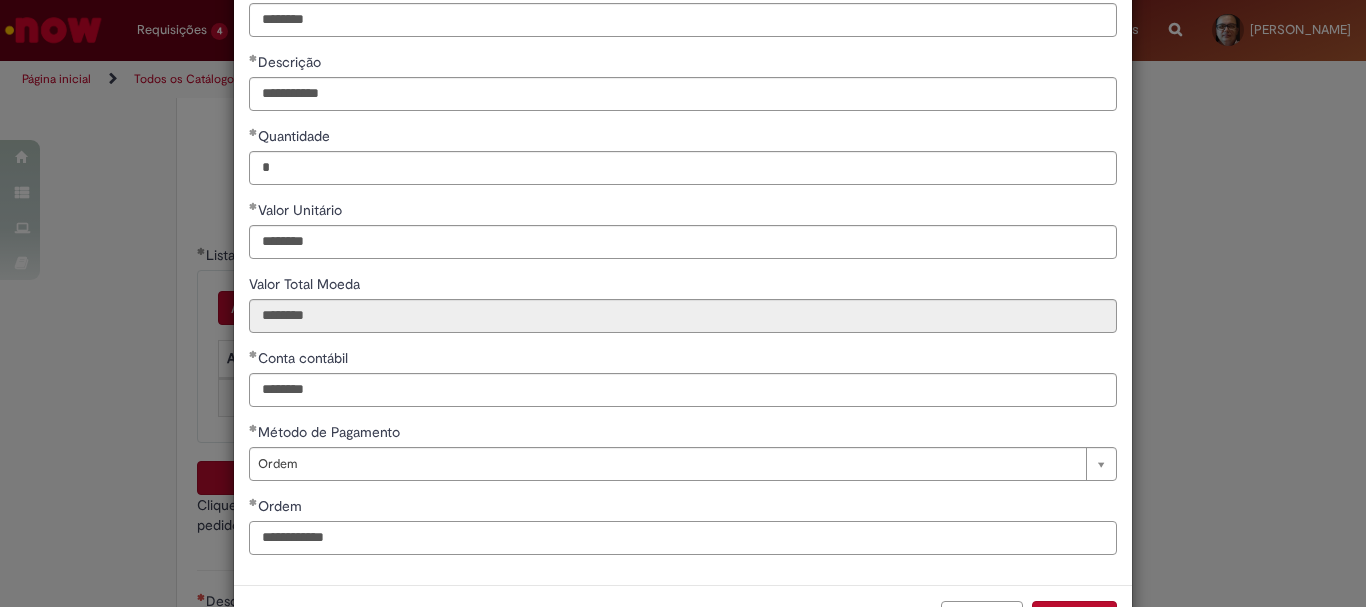 scroll, scrollTop: 199, scrollLeft: 0, axis: vertical 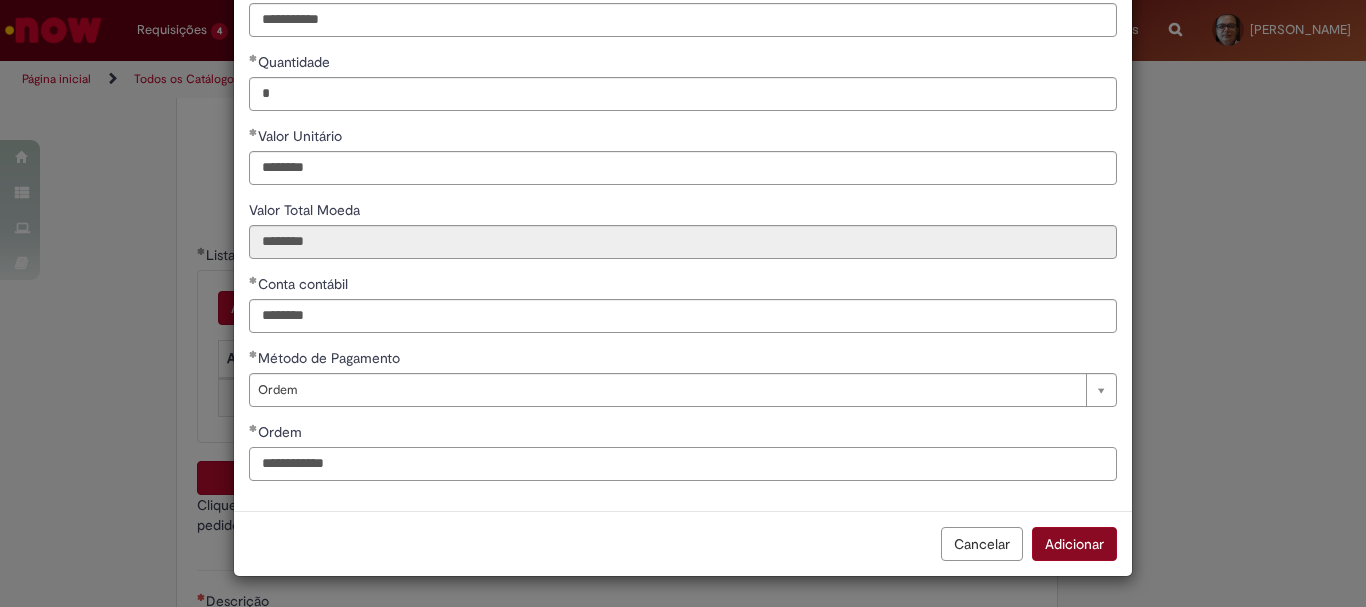 type on "**********" 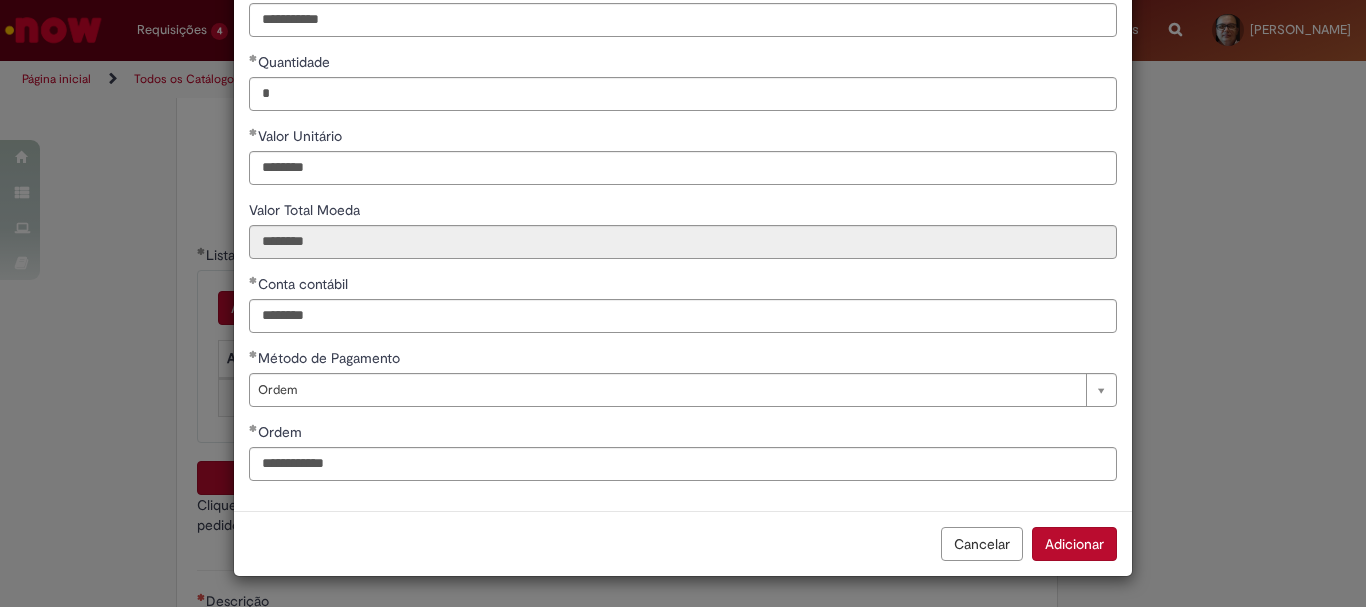 click on "Adicionar" at bounding box center (1074, 544) 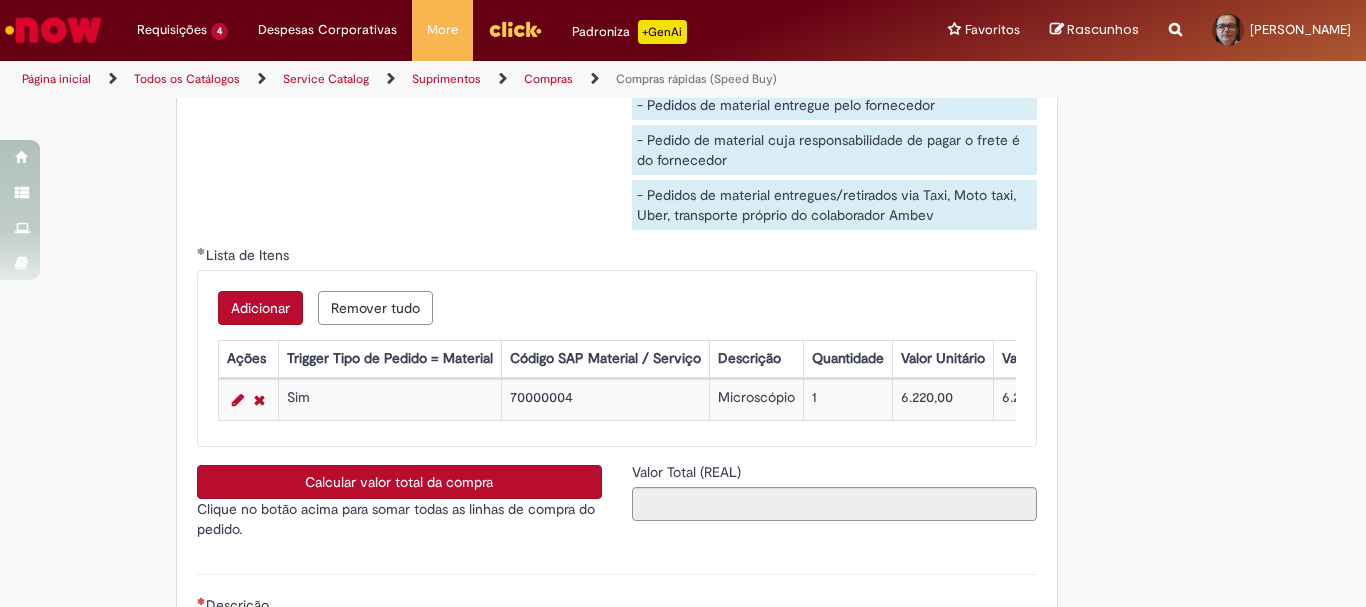 click on "Calcular valor total da compra" at bounding box center [399, 482] 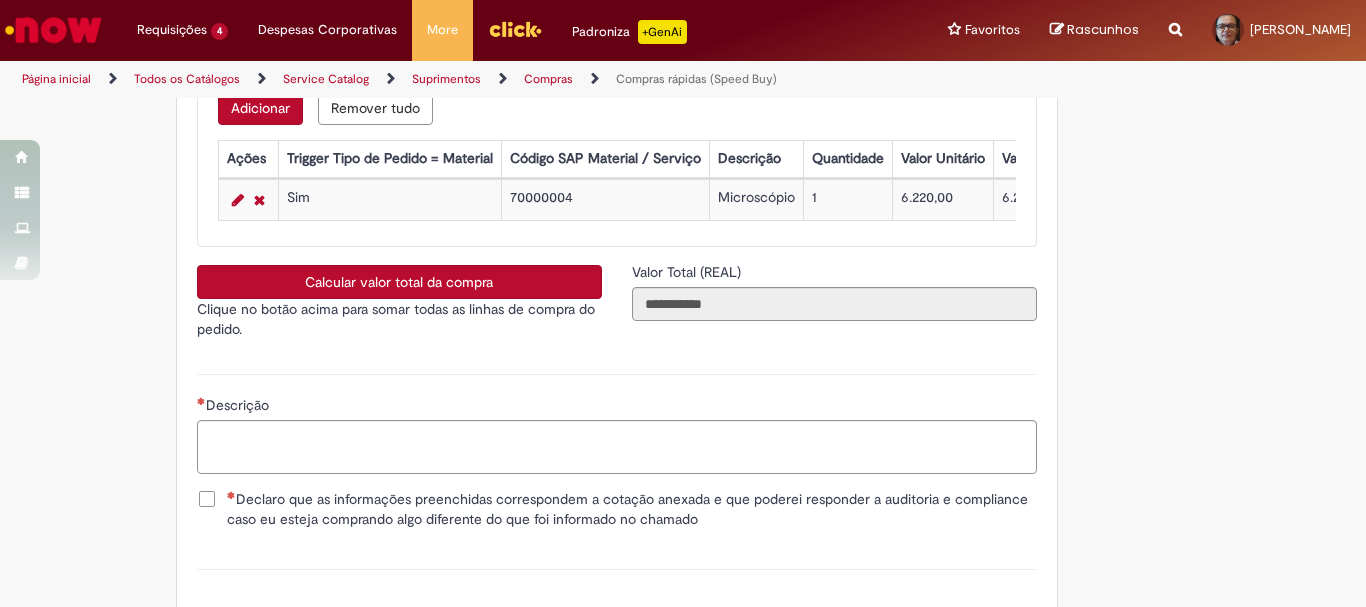 scroll, scrollTop: 3500, scrollLeft: 0, axis: vertical 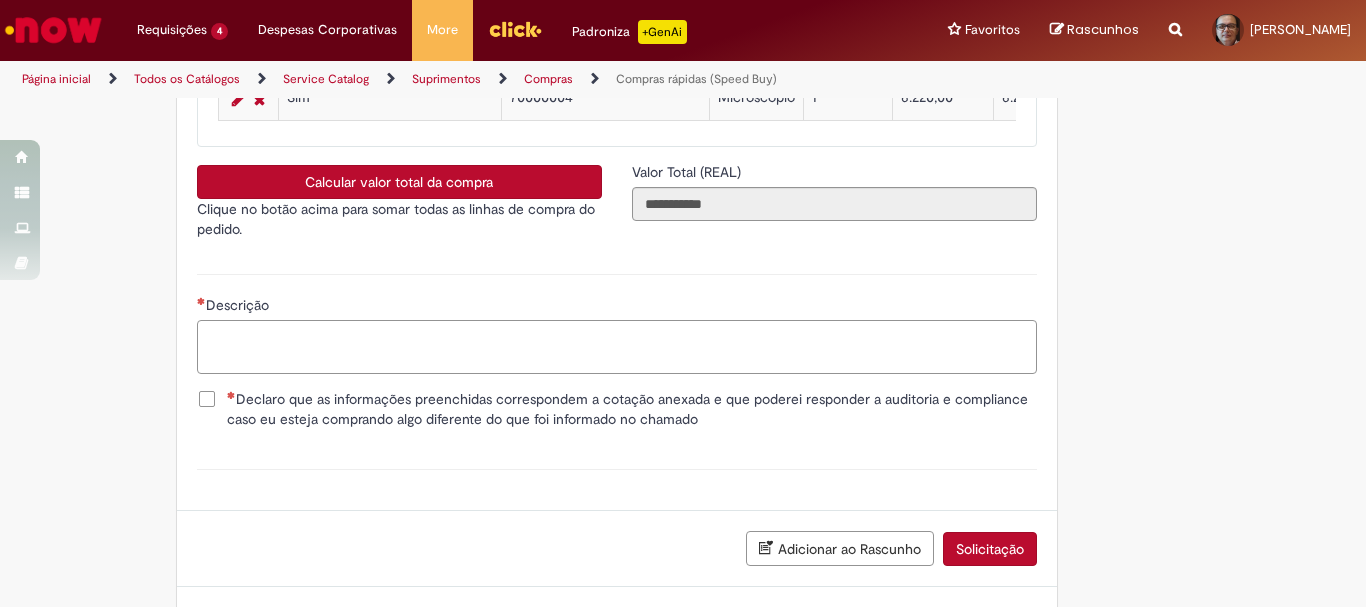 click on "Descrição" at bounding box center [617, 347] 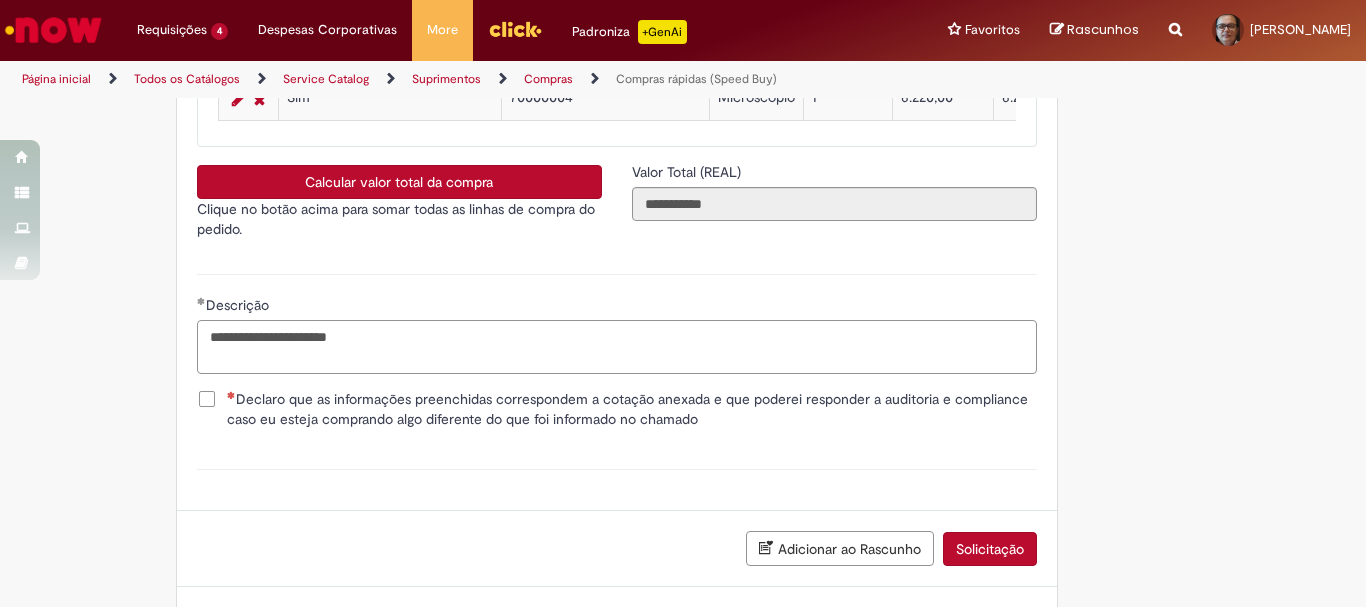 type on "**********" 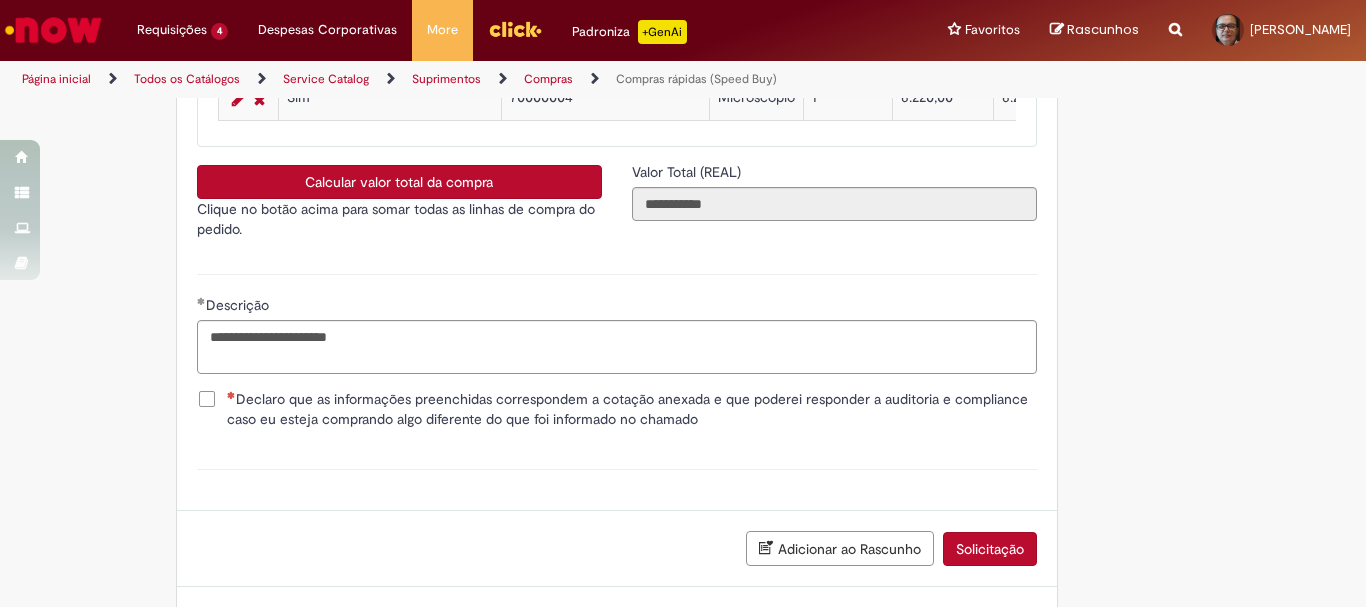 click on "Declaro que as informações preenchidas correspondem a cotação anexada e que poderei responder a auditoria e compliance caso eu esteja comprando algo diferente do que foi informado no chamado" at bounding box center (617, 409) 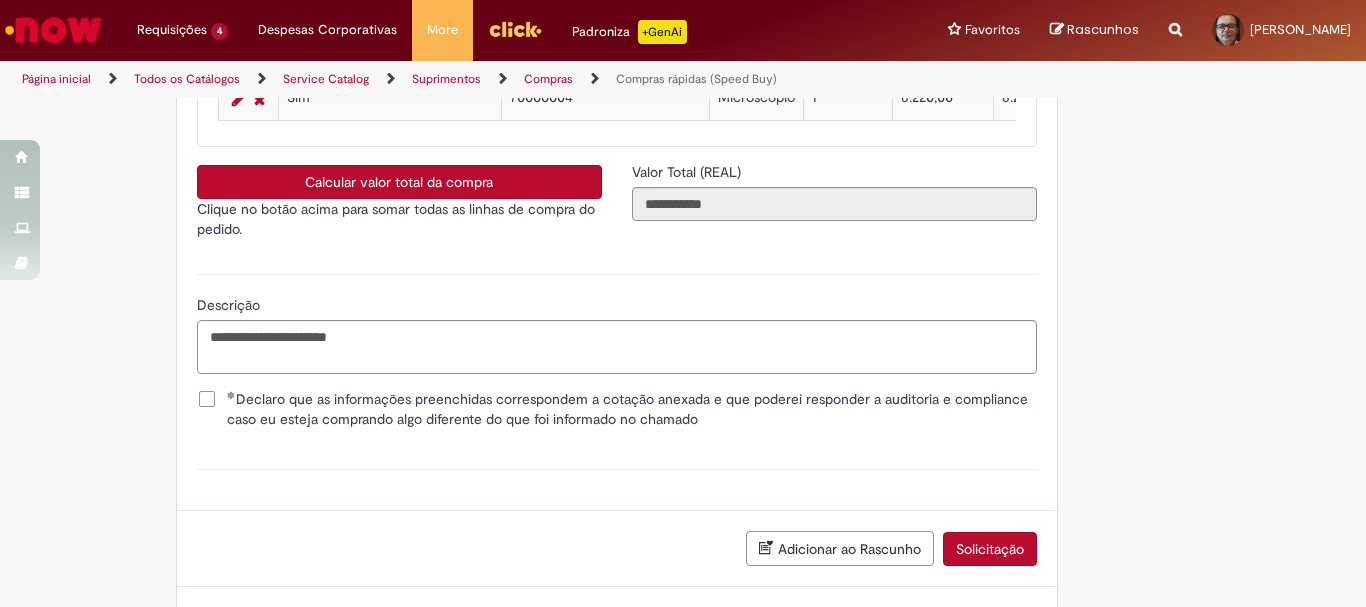 scroll, scrollTop: 3605, scrollLeft: 0, axis: vertical 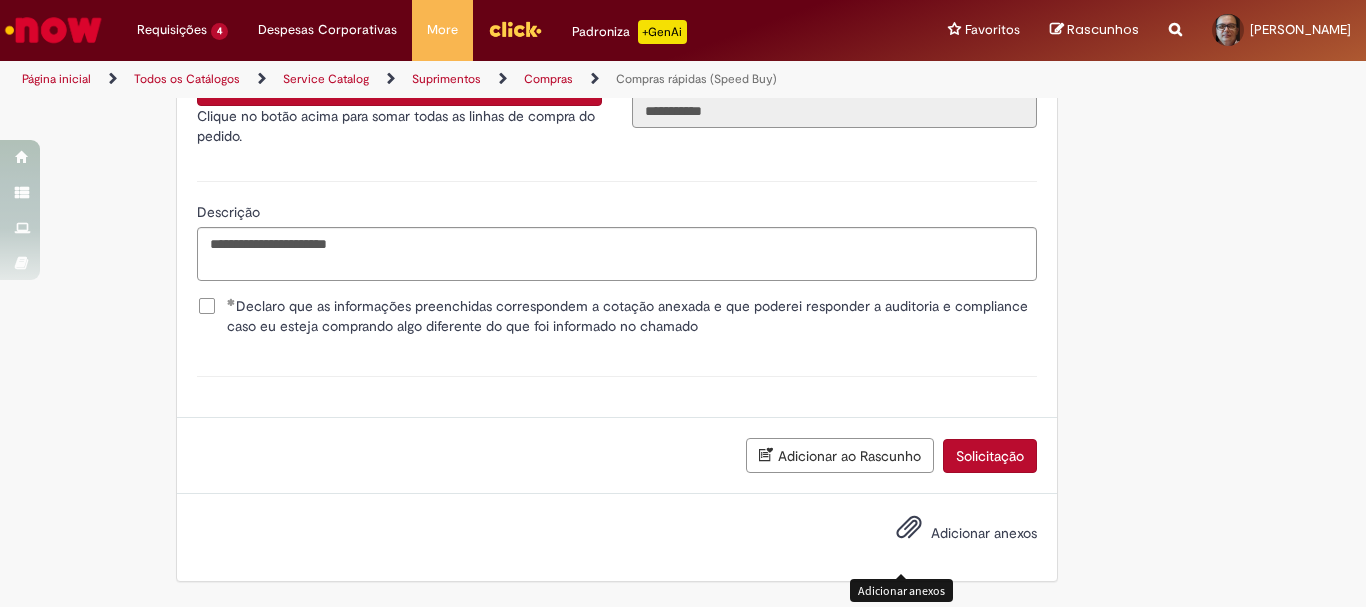 click on "Adicionar anexos" at bounding box center [909, 532] 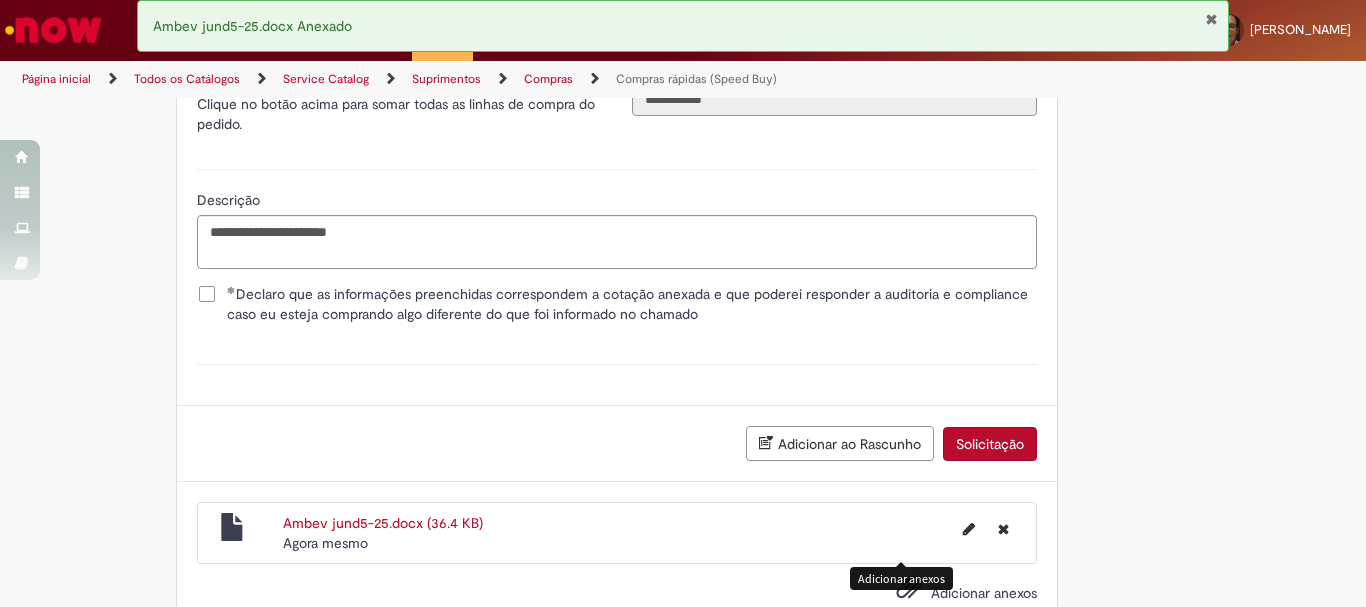 scroll, scrollTop: 3677, scrollLeft: 0, axis: vertical 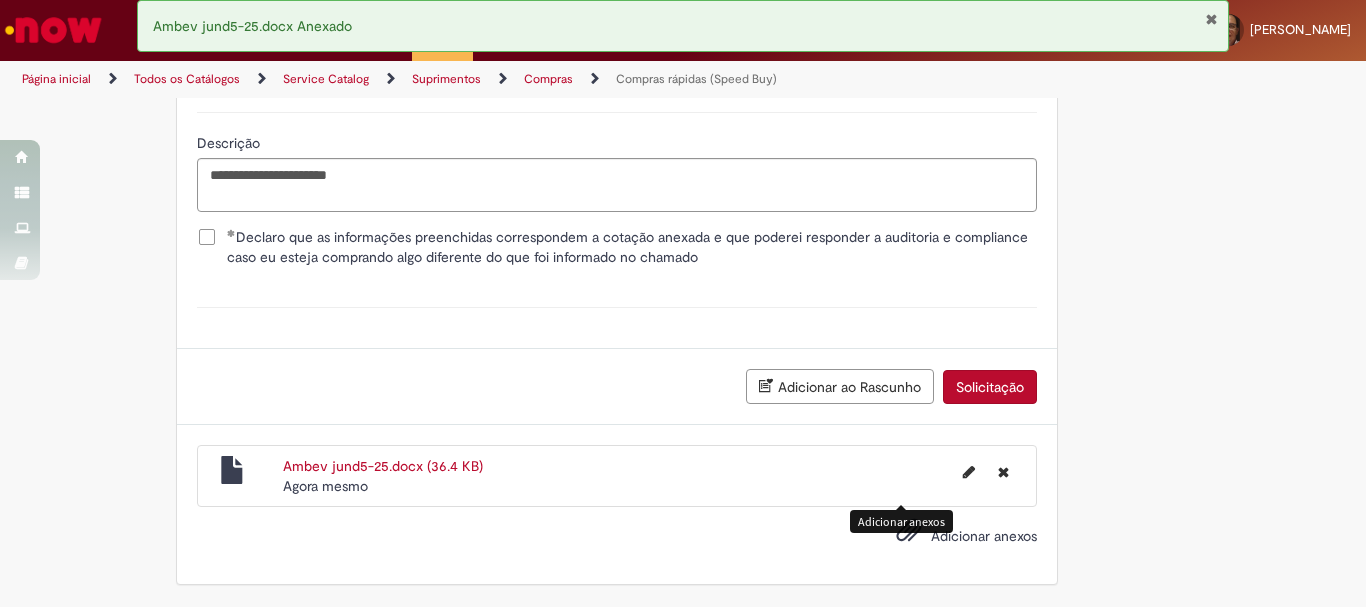 click on "Solicitação" at bounding box center (990, 387) 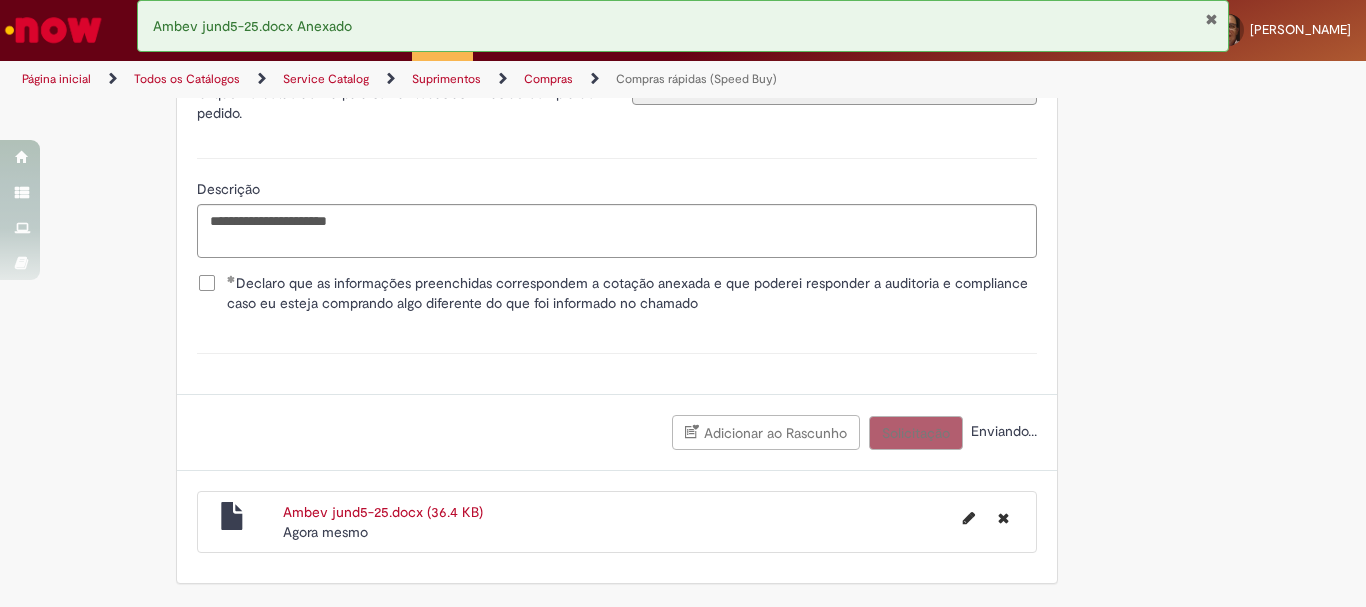 scroll, scrollTop: 3631, scrollLeft: 0, axis: vertical 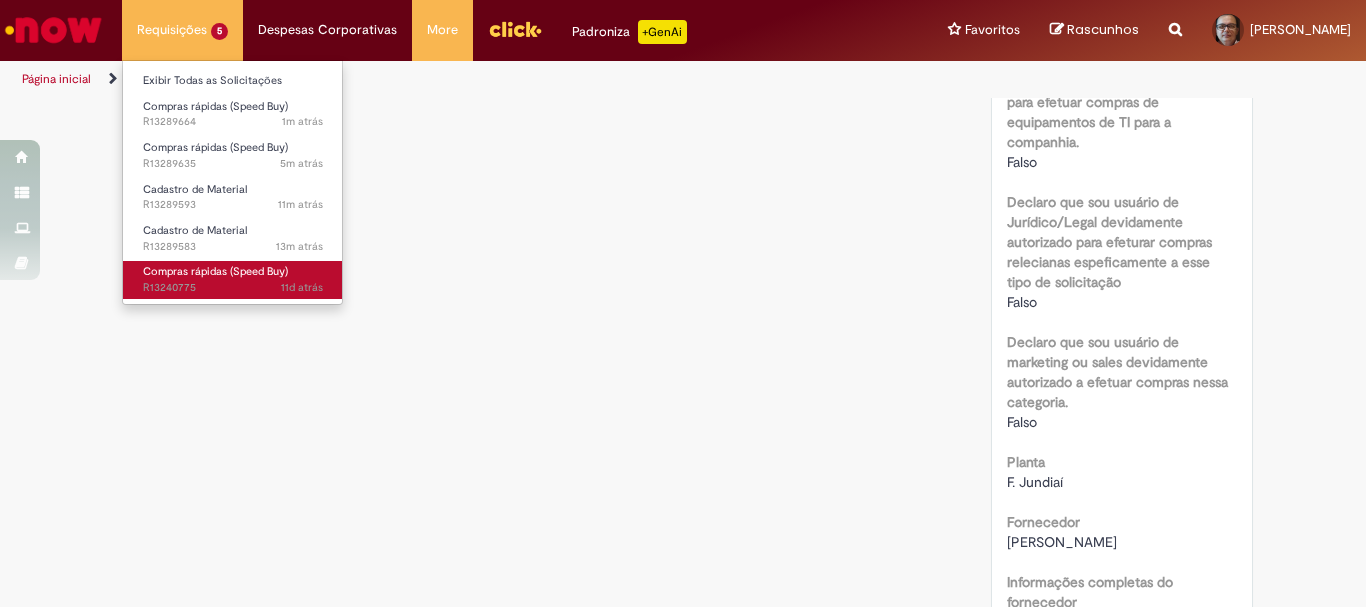 click on "Compras rápidas (Speed Buy)" at bounding box center (215, 271) 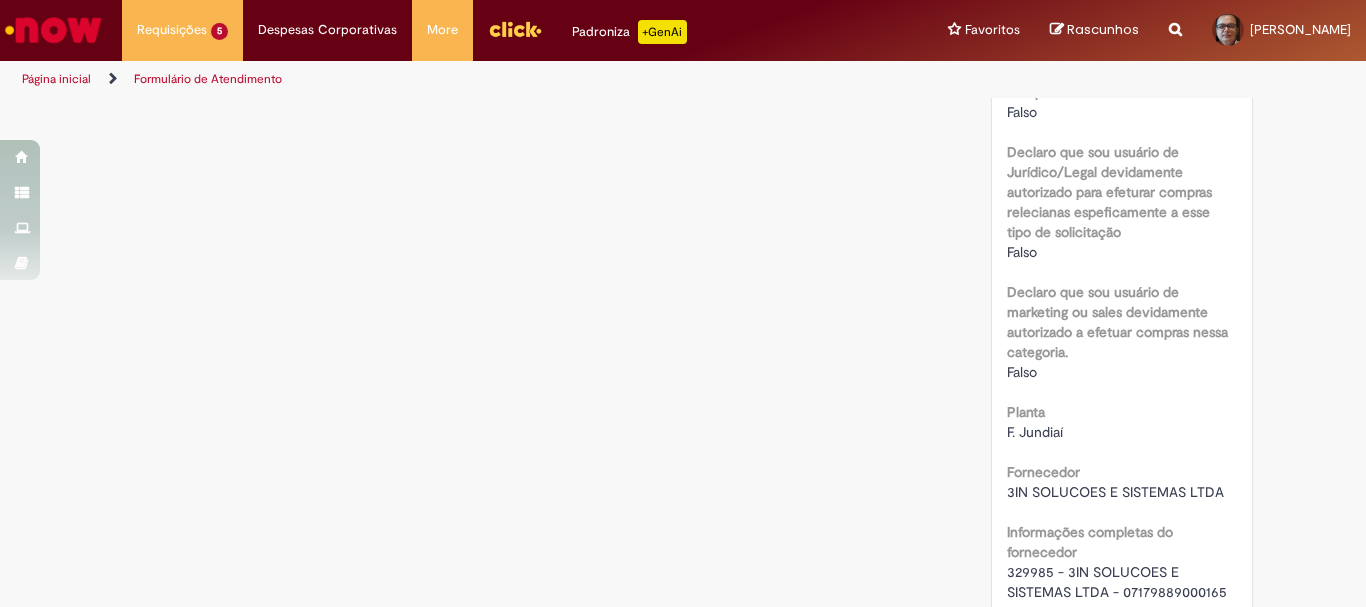 scroll, scrollTop: 900, scrollLeft: 0, axis: vertical 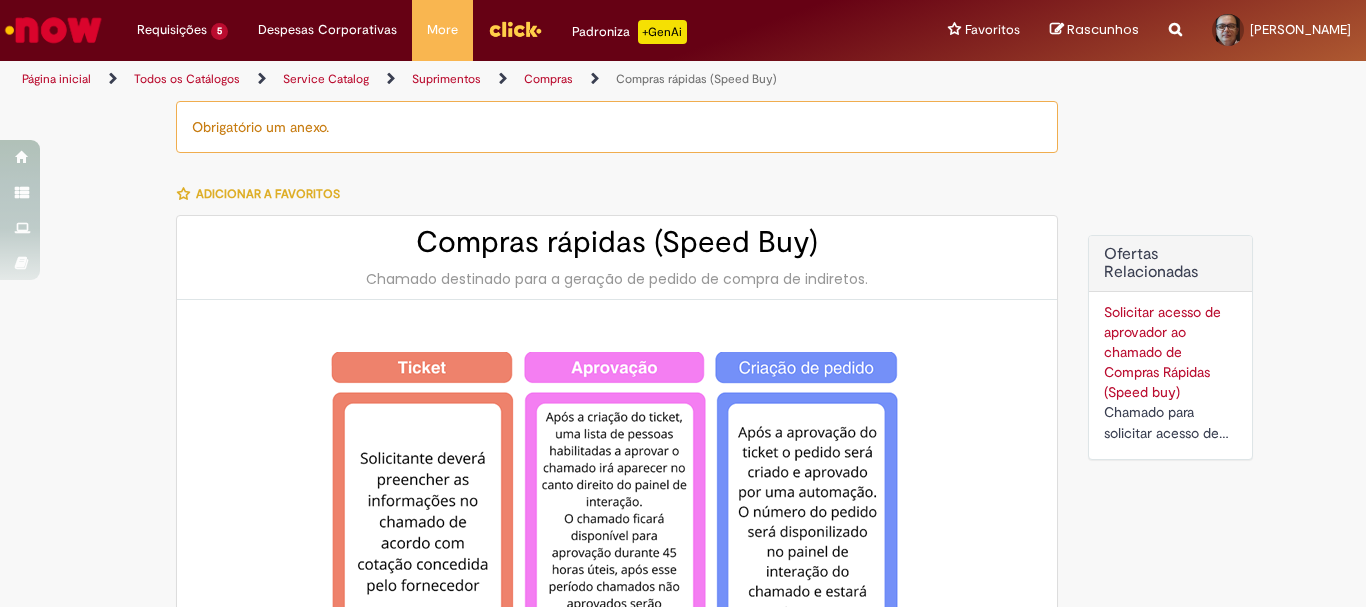 type on "********" 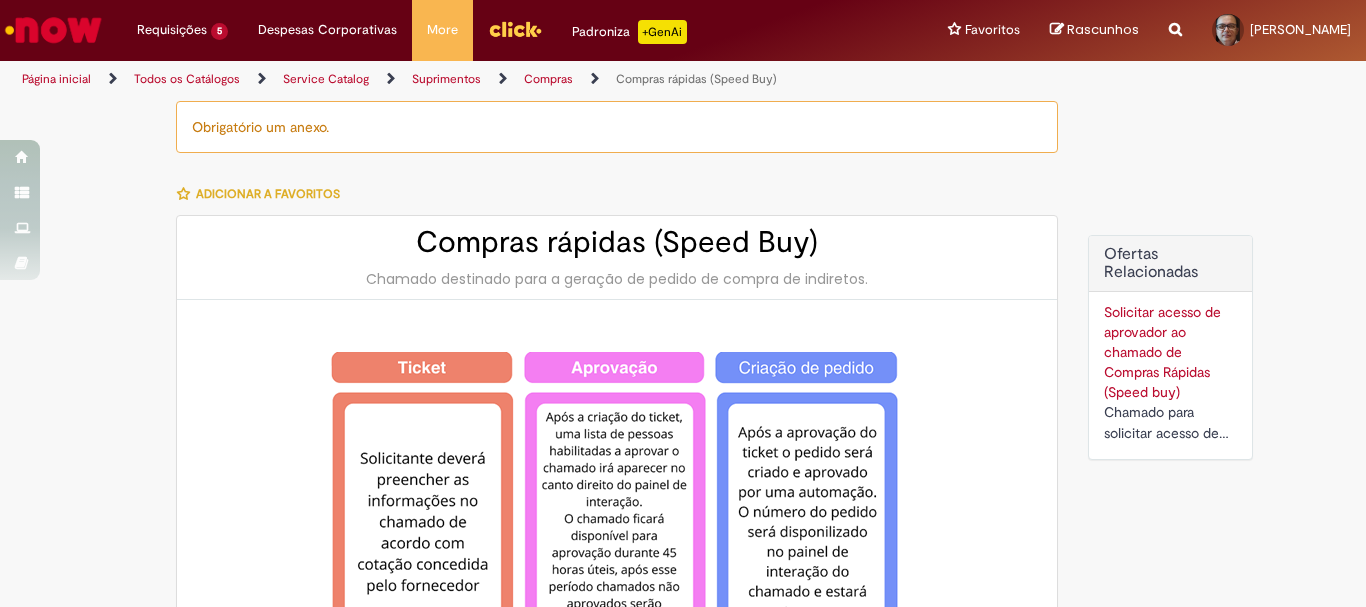type on "**********" 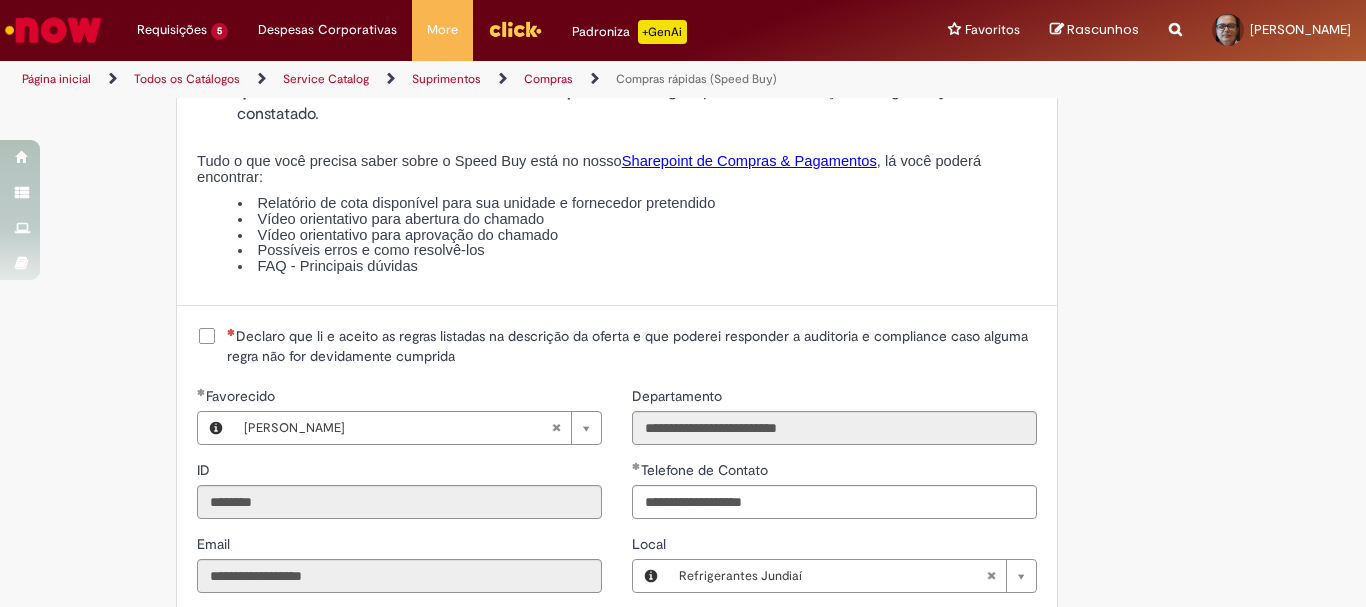scroll, scrollTop: 2400, scrollLeft: 0, axis: vertical 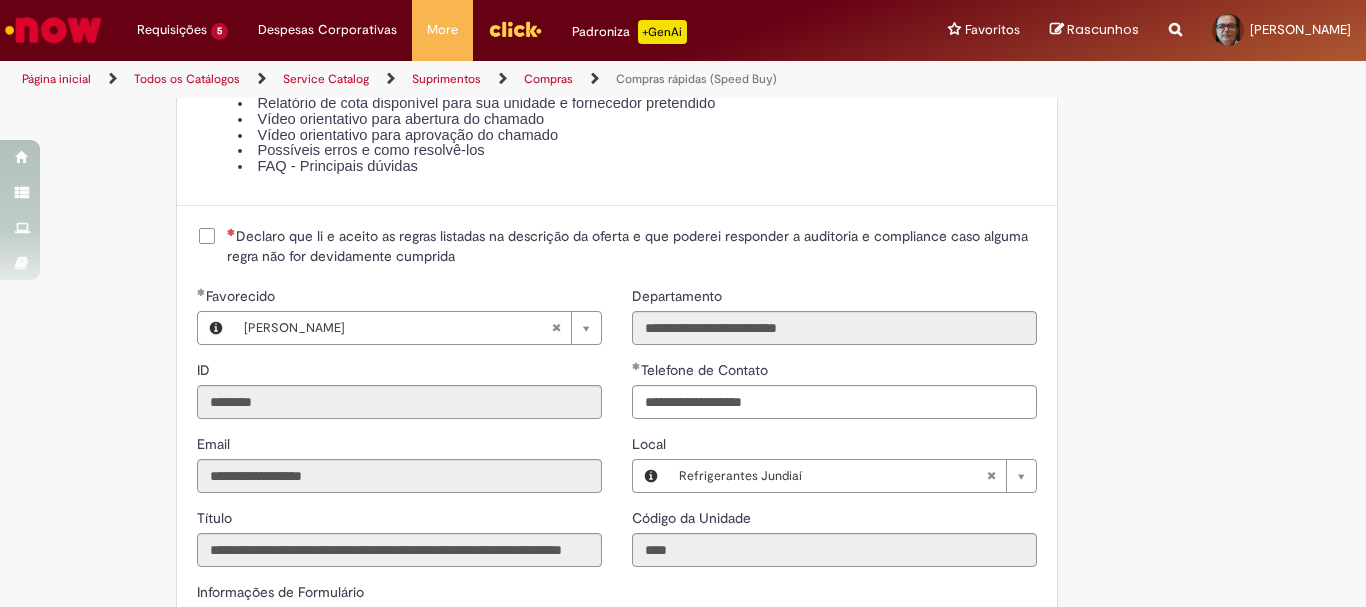 click on "Declaro que li e aceito as regras listadas na descrição da oferta e que poderei responder a auditoria e compliance caso alguma regra não for devidamente cumprida" at bounding box center [632, 246] 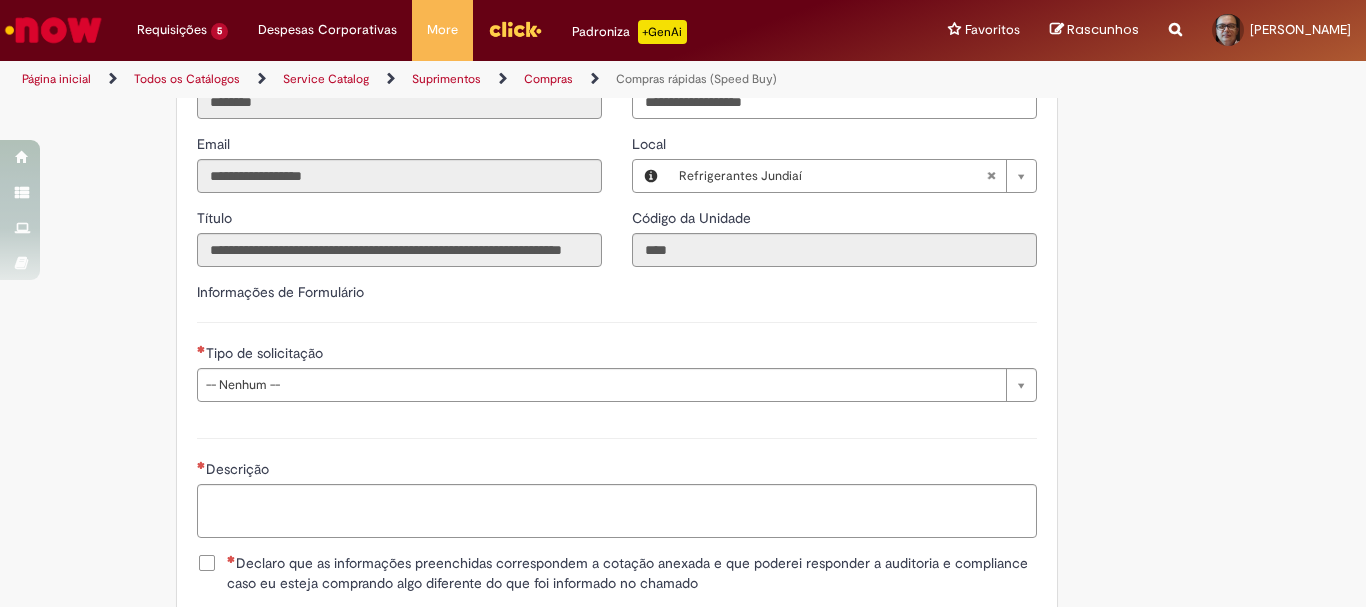 scroll, scrollTop: 2800, scrollLeft: 0, axis: vertical 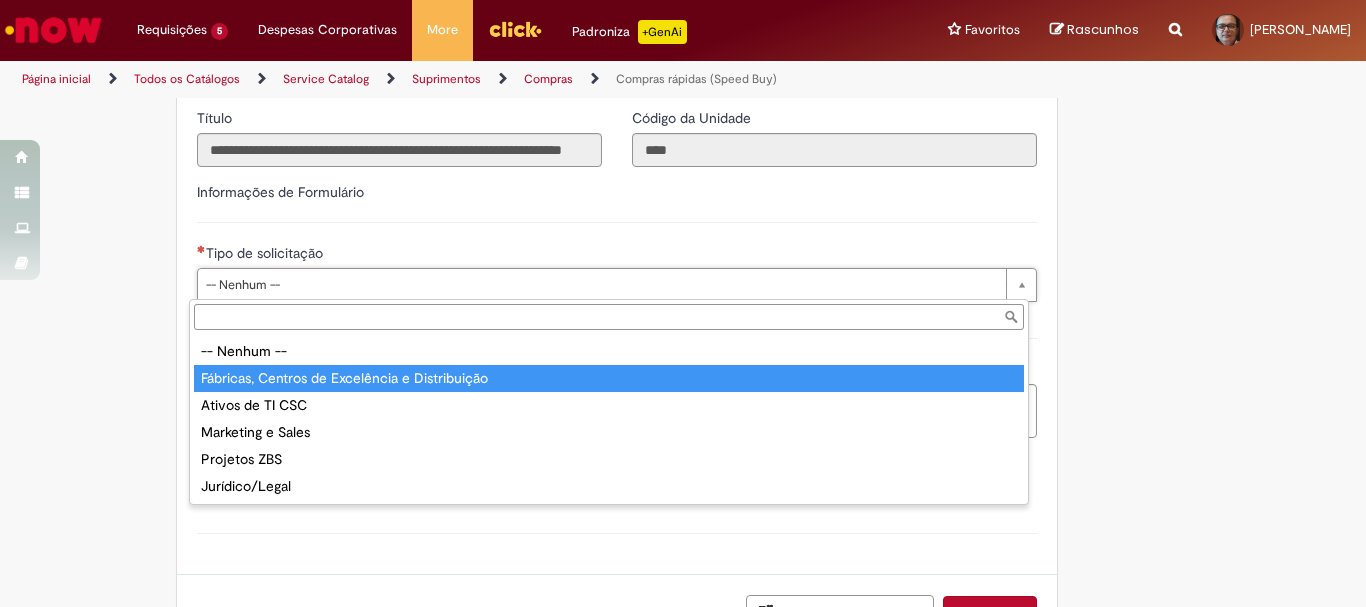 type on "**********" 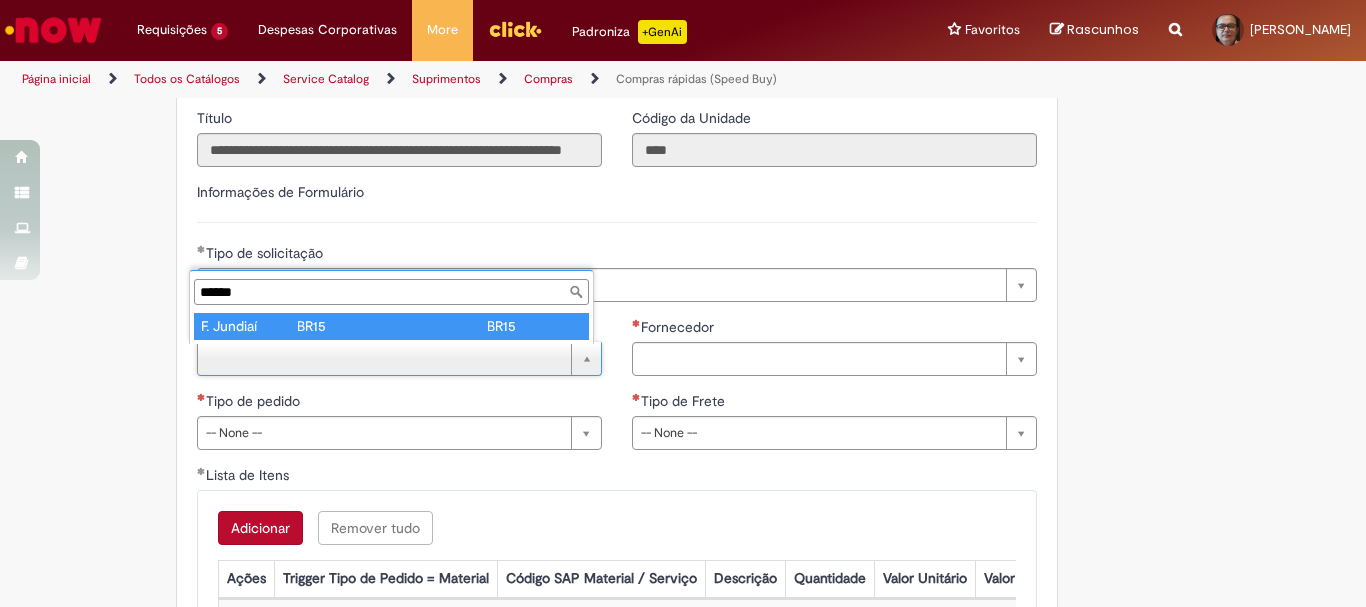 type on "******" 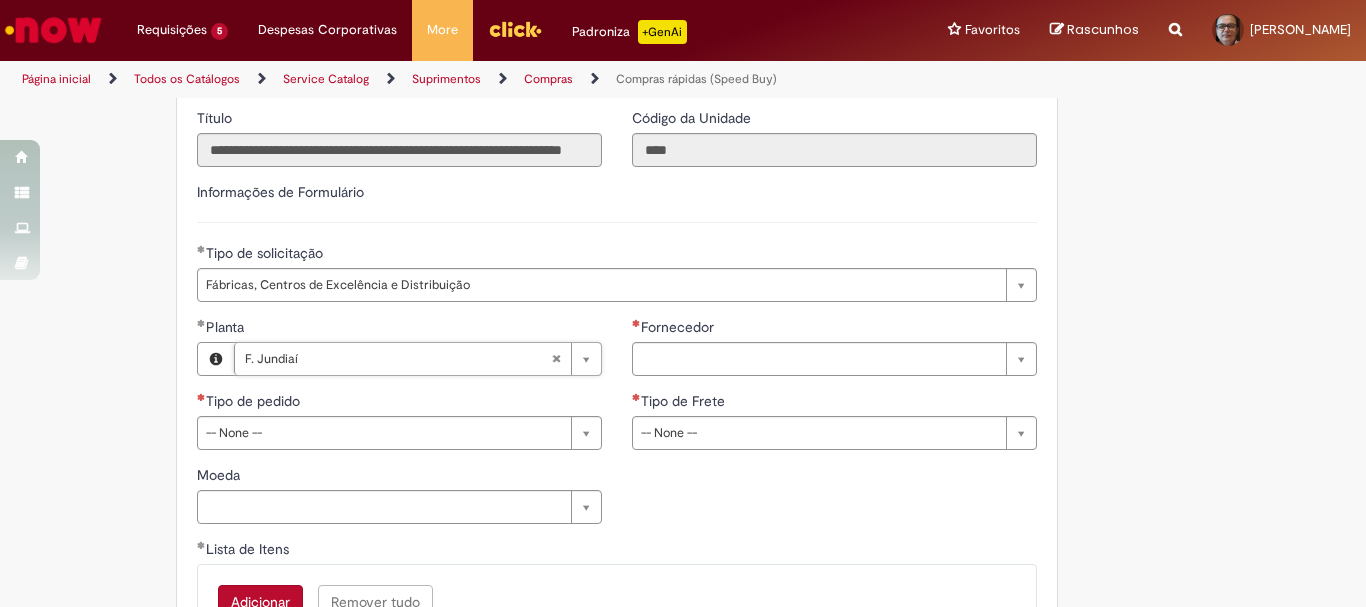 type on "**********" 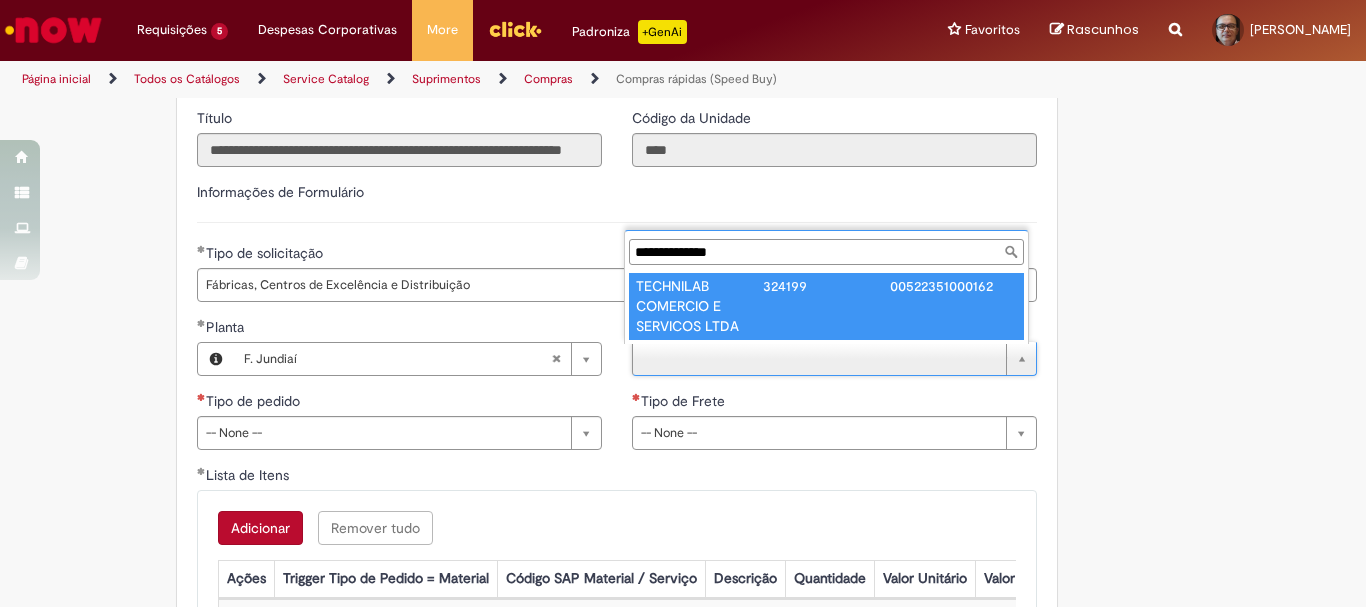 type on "**********" 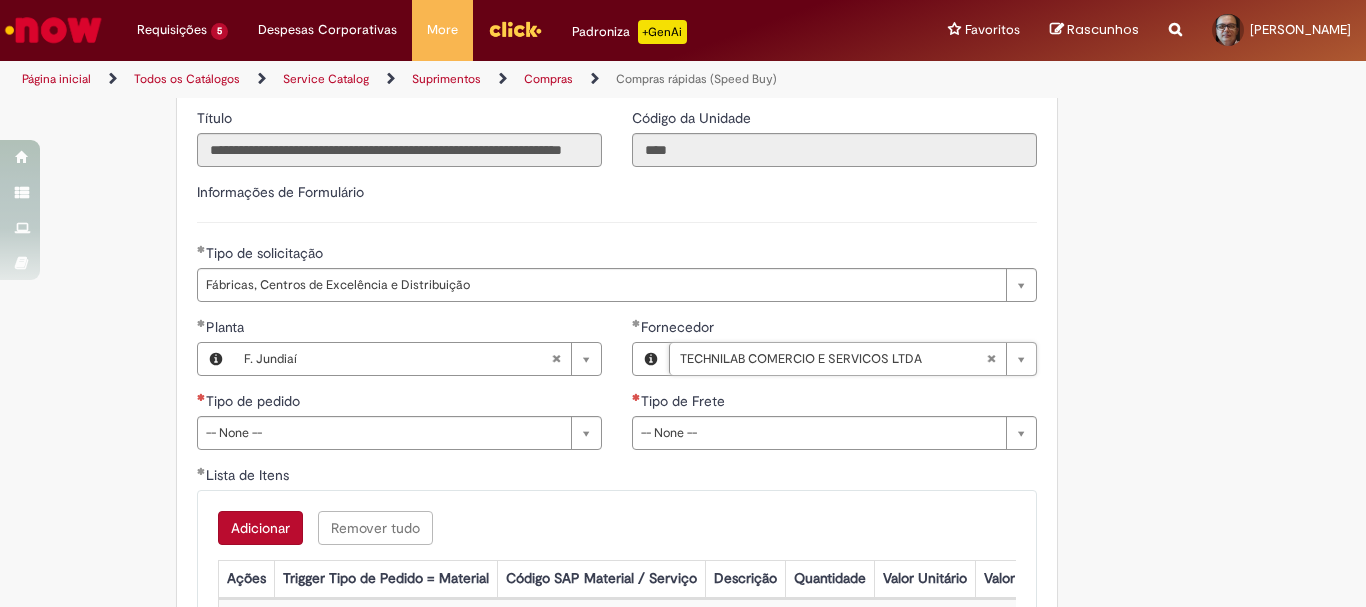 scroll, scrollTop: 2900, scrollLeft: 0, axis: vertical 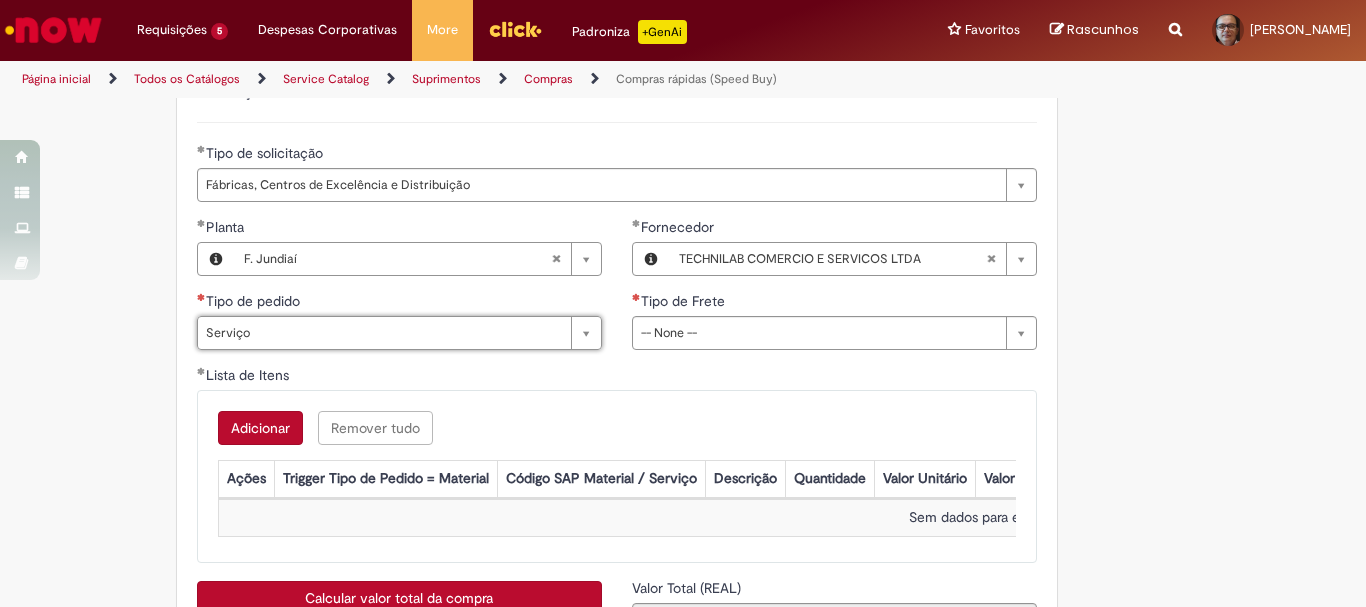 type on "*******" 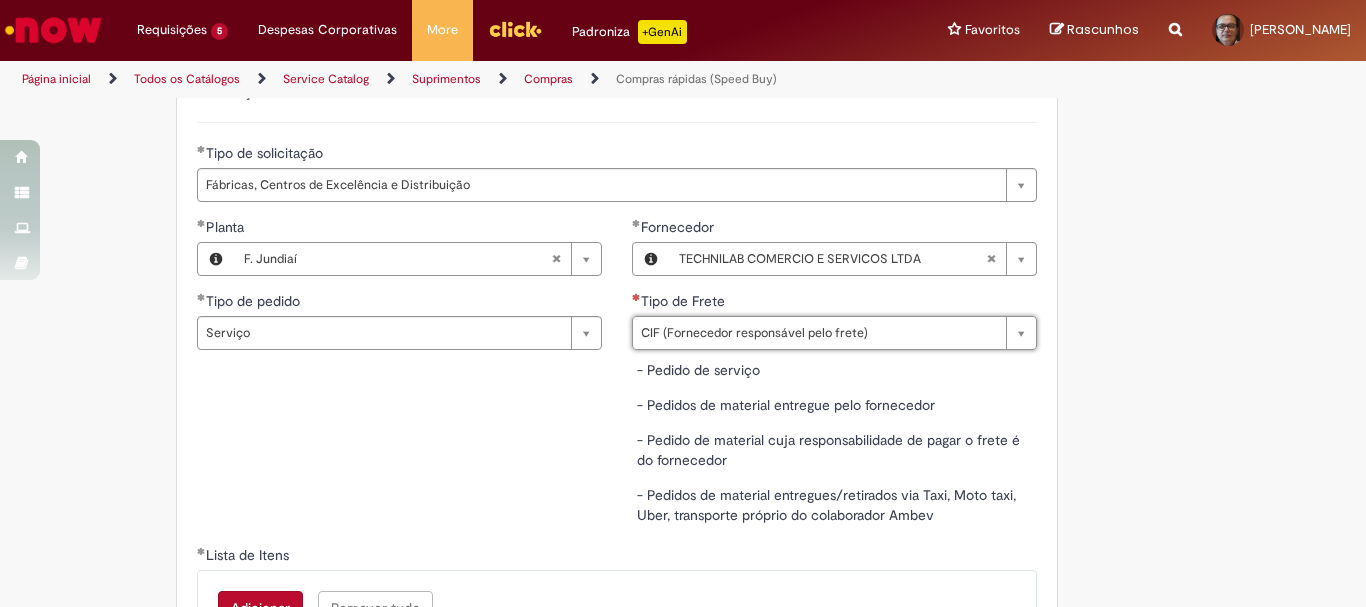 type on "**********" 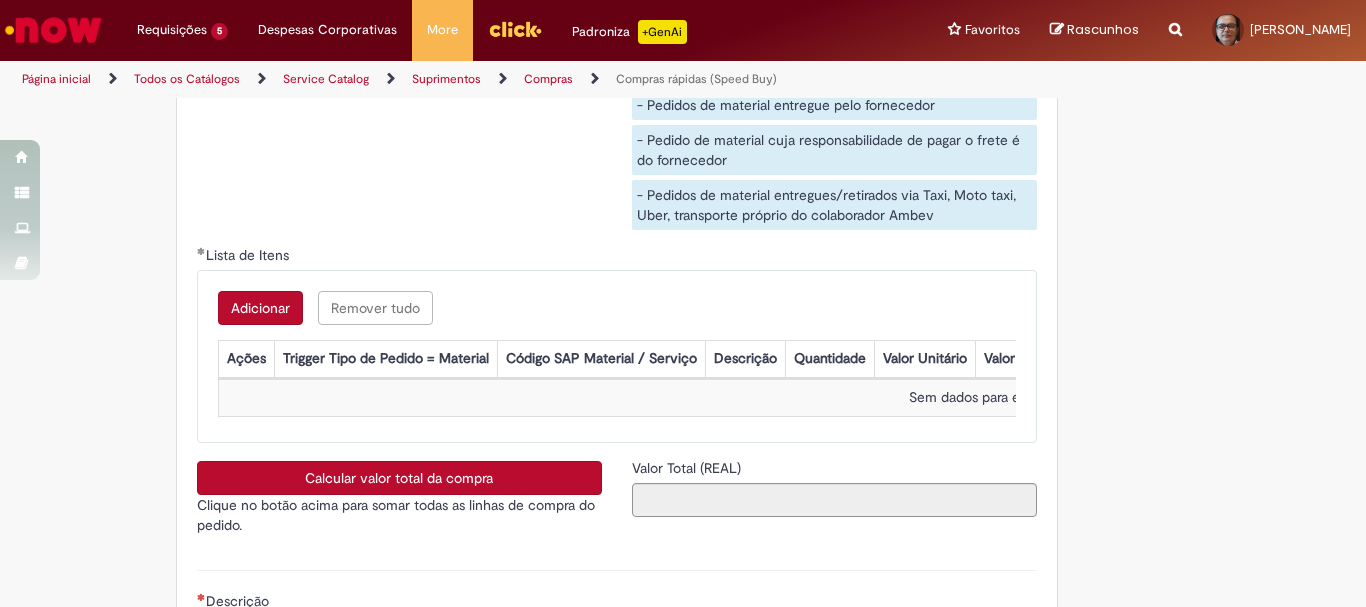 scroll, scrollTop: 3300, scrollLeft: 0, axis: vertical 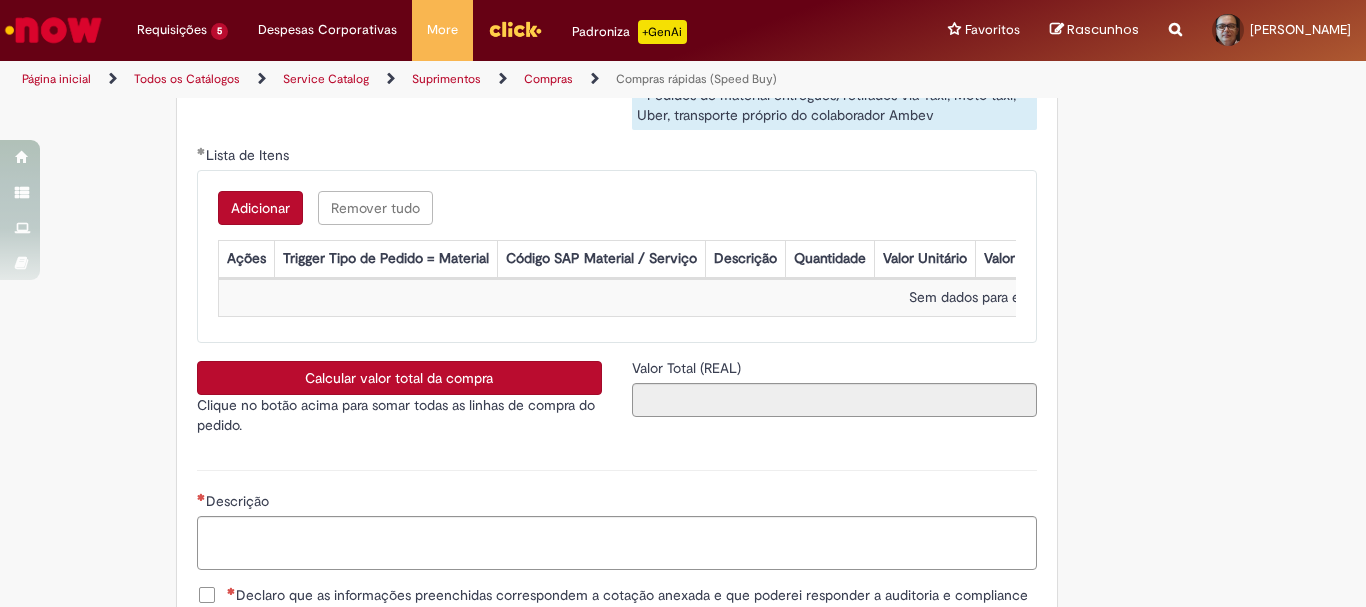 click on "Adicionar" at bounding box center (260, 208) 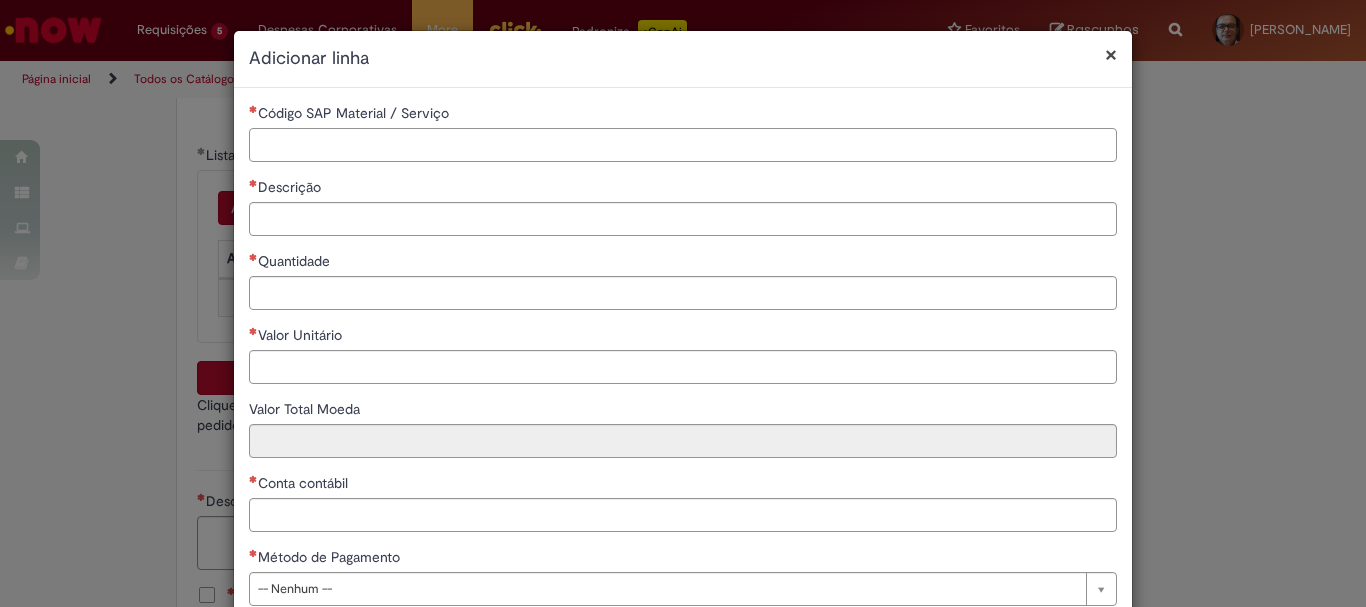 click on "Código SAP Material / Serviço" at bounding box center (683, 145) 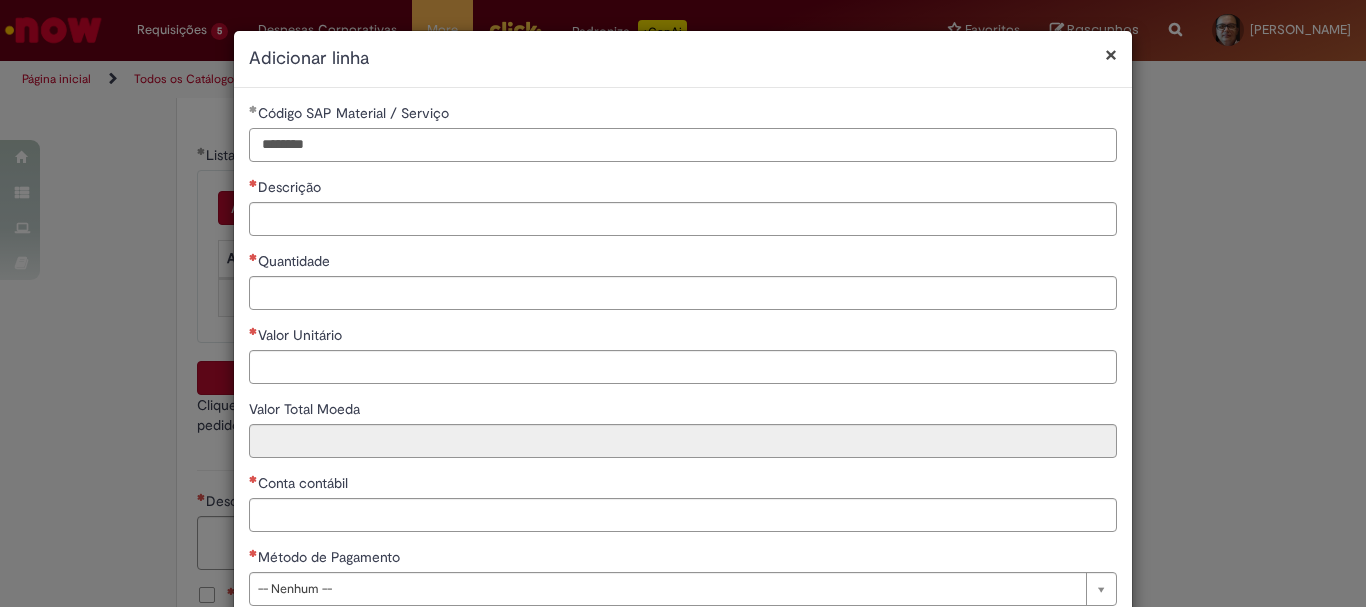 type on "********" 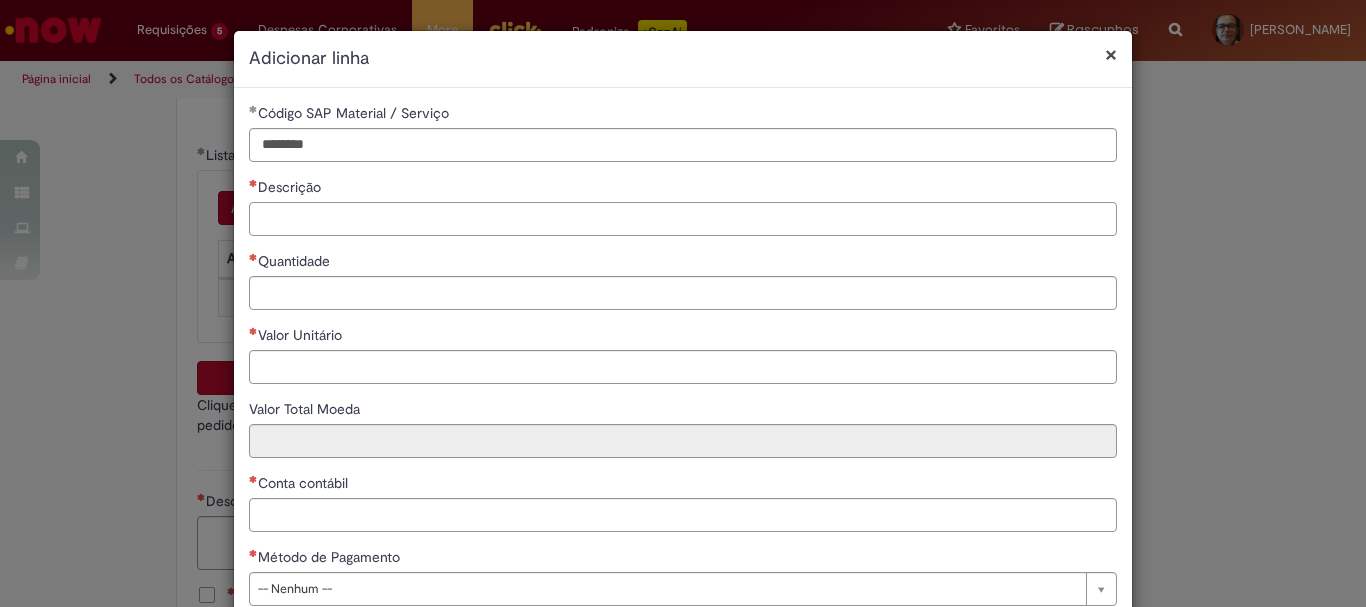 click on "Descrição" at bounding box center [683, 219] 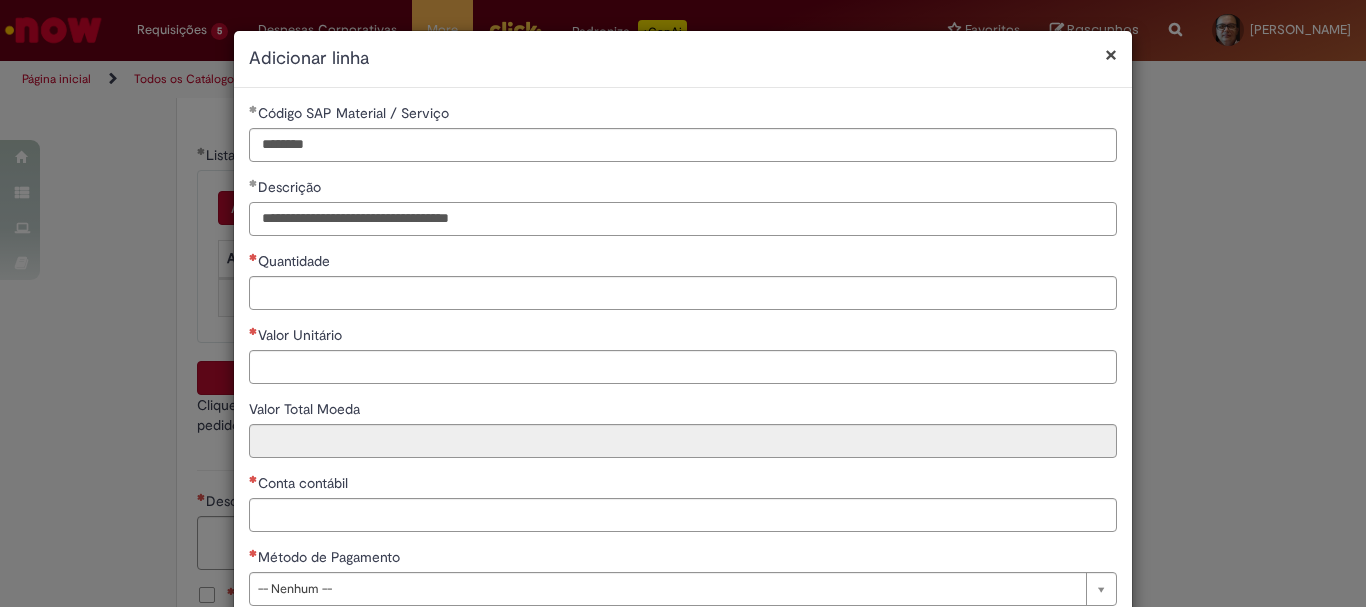 type on "**********" 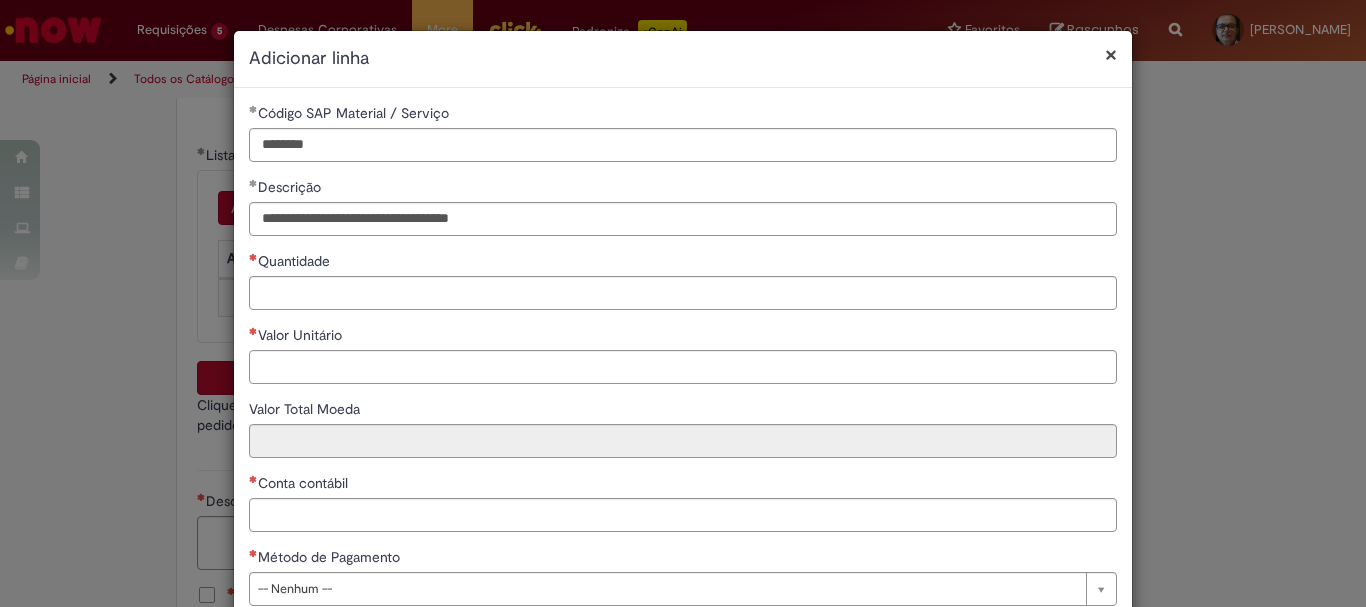 click on "**********" at bounding box center (683, 362) 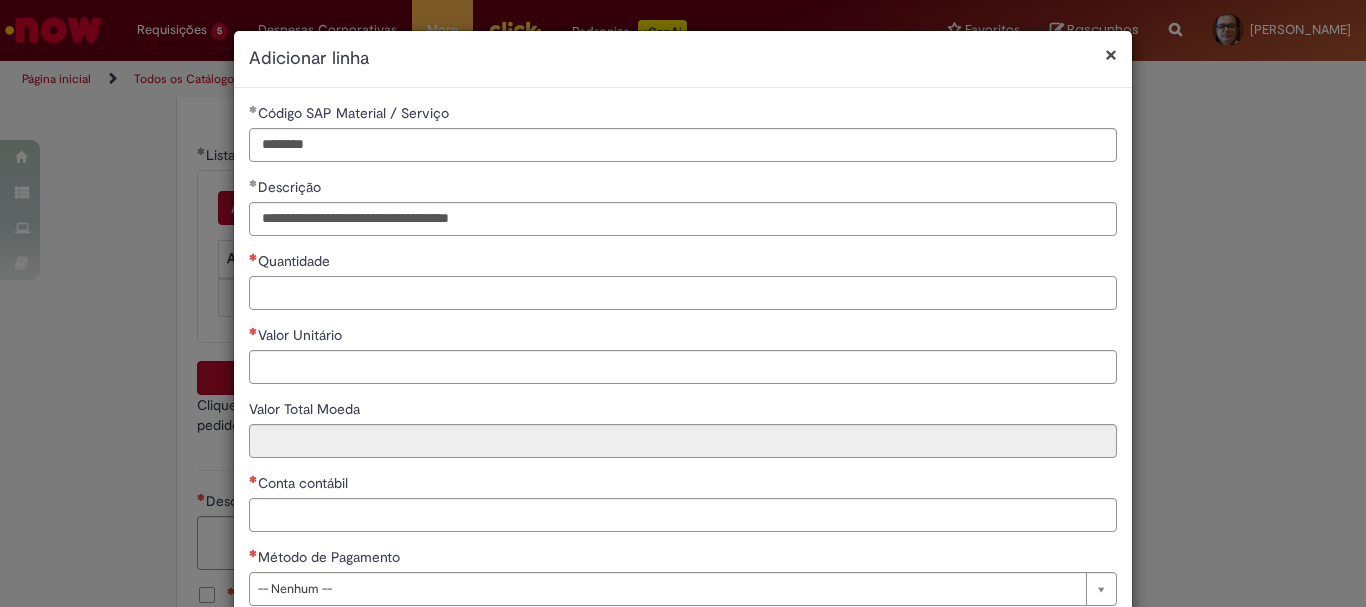 click on "Quantidade" at bounding box center (683, 293) 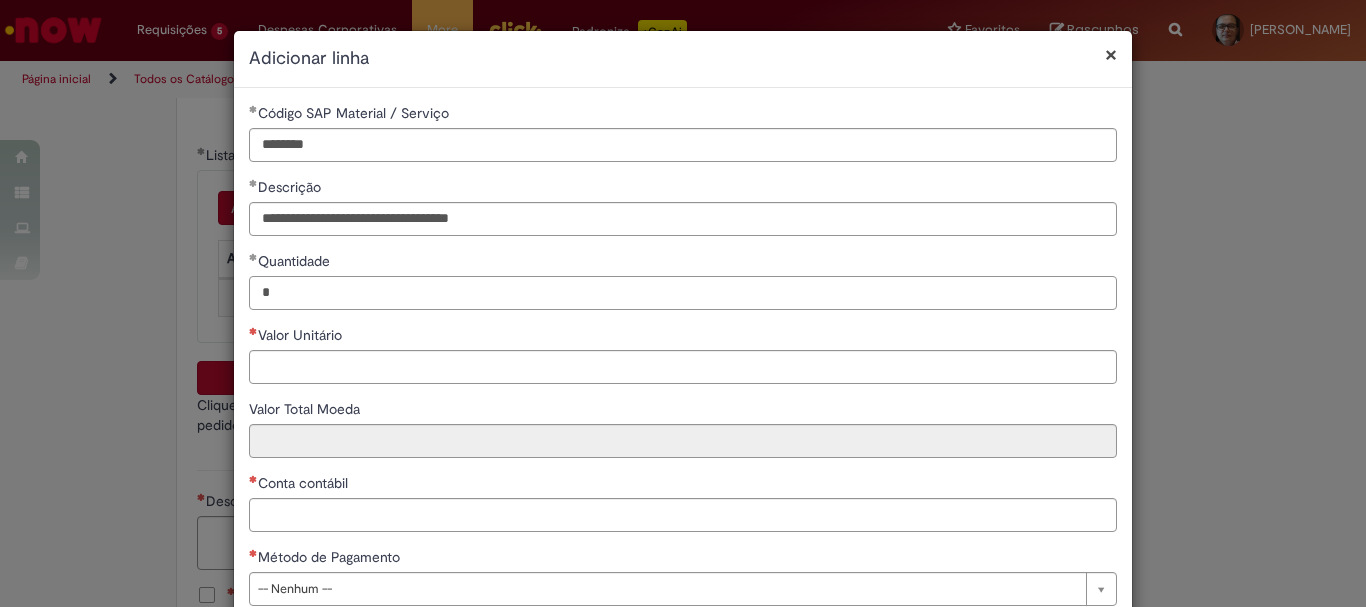 type on "*" 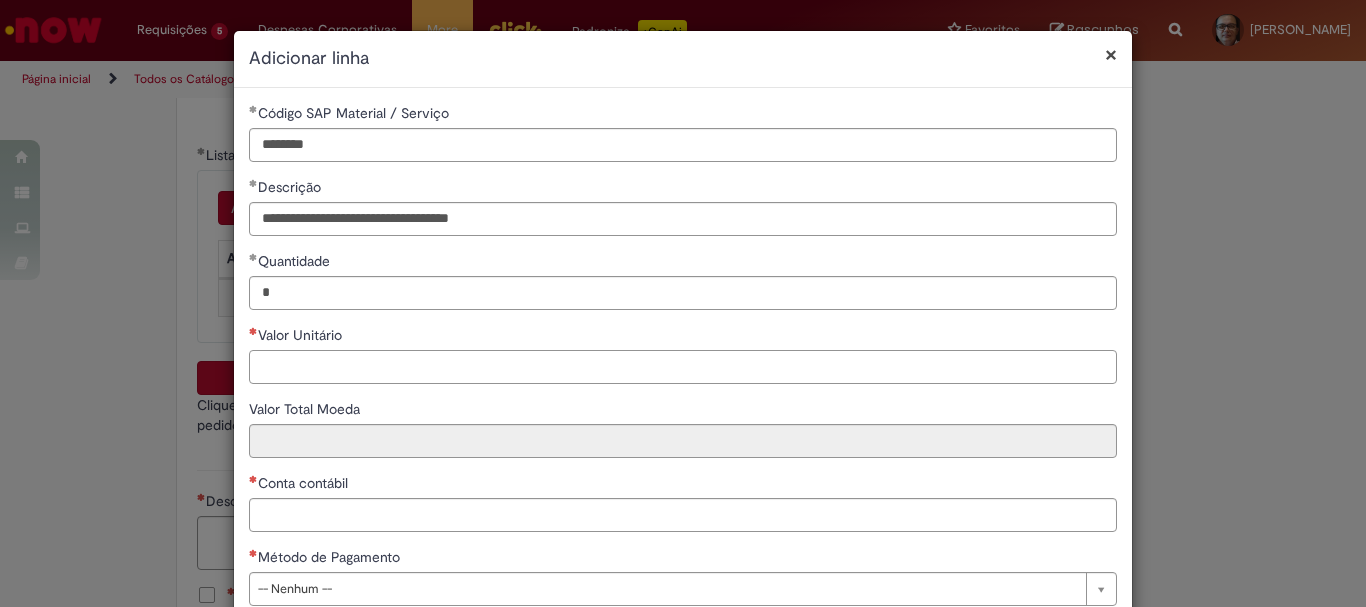 click on "Valor Unitário" at bounding box center [683, 367] 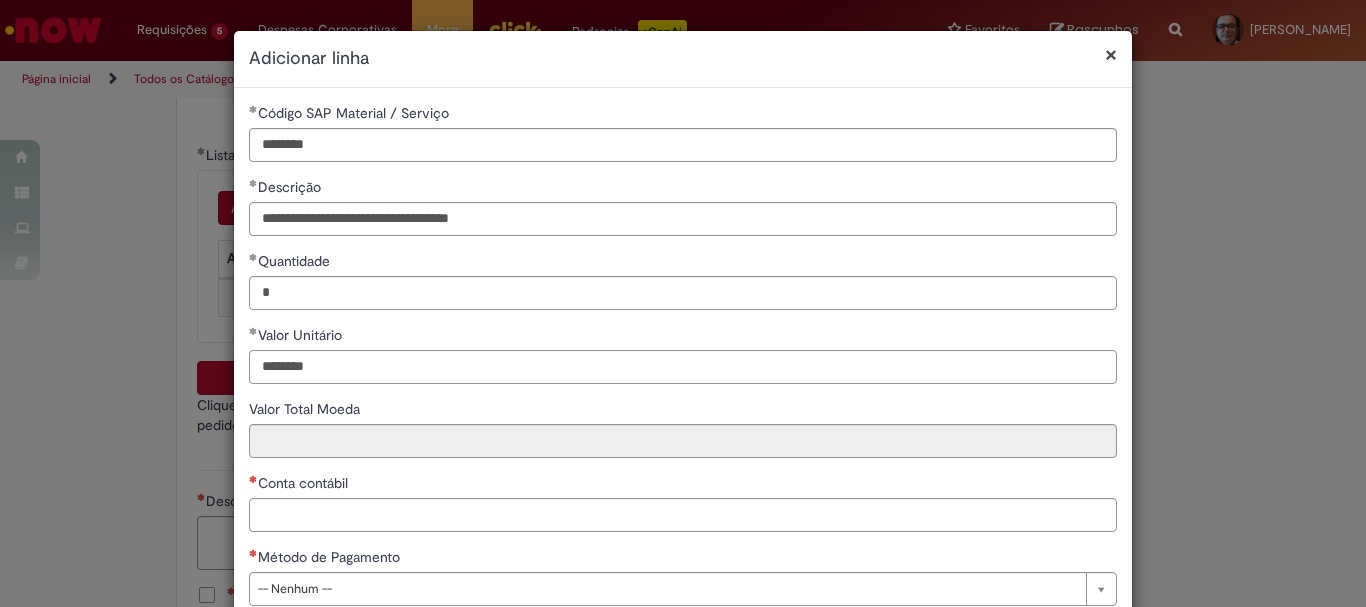 scroll, scrollTop: 125, scrollLeft: 0, axis: vertical 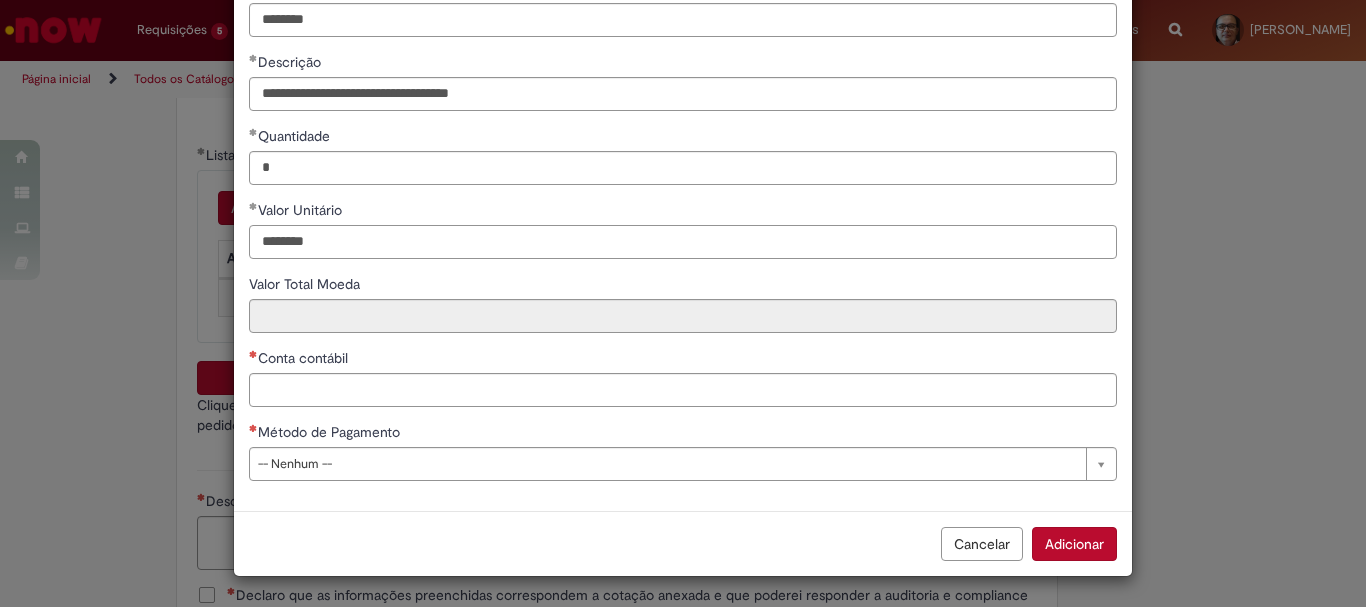 type on "********" 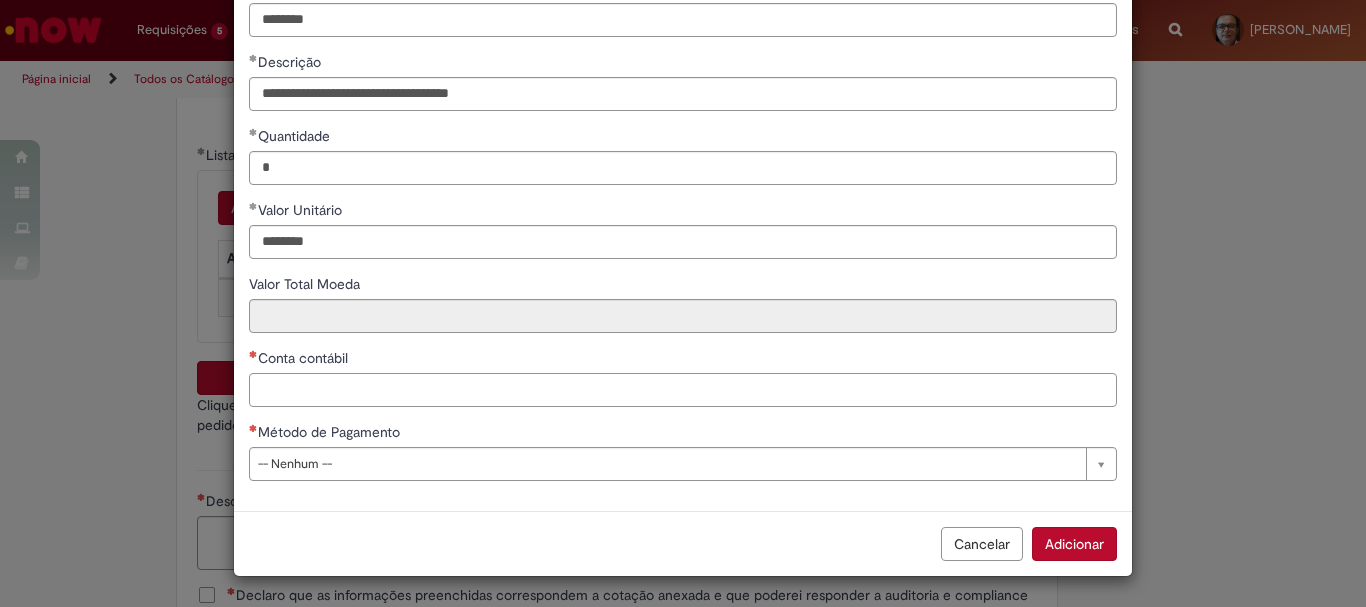 type on "********" 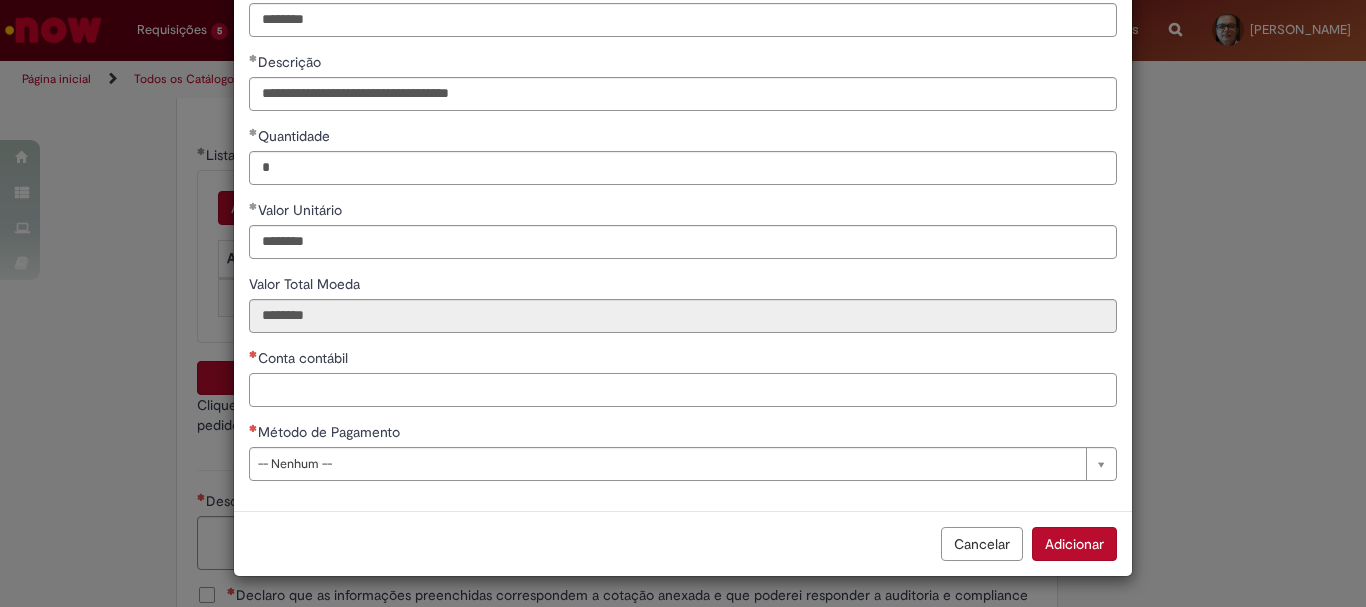 click on "Conta contábil" at bounding box center [683, 390] 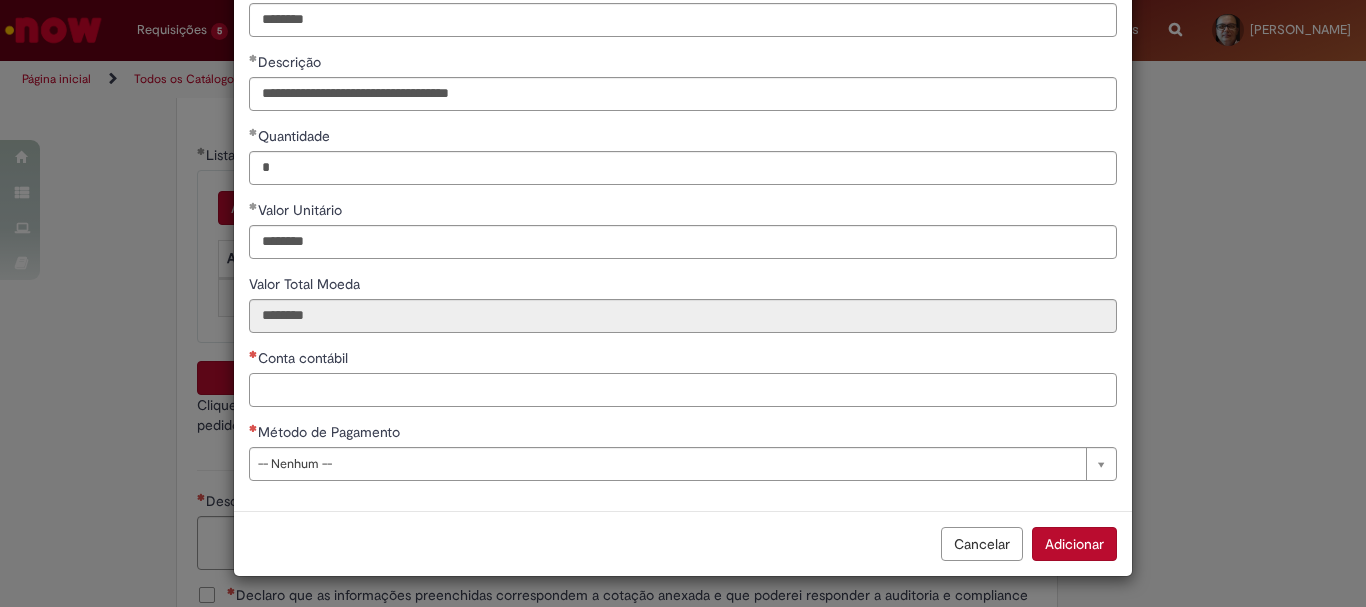 click on "Conta contábil" at bounding box center (683, 390) 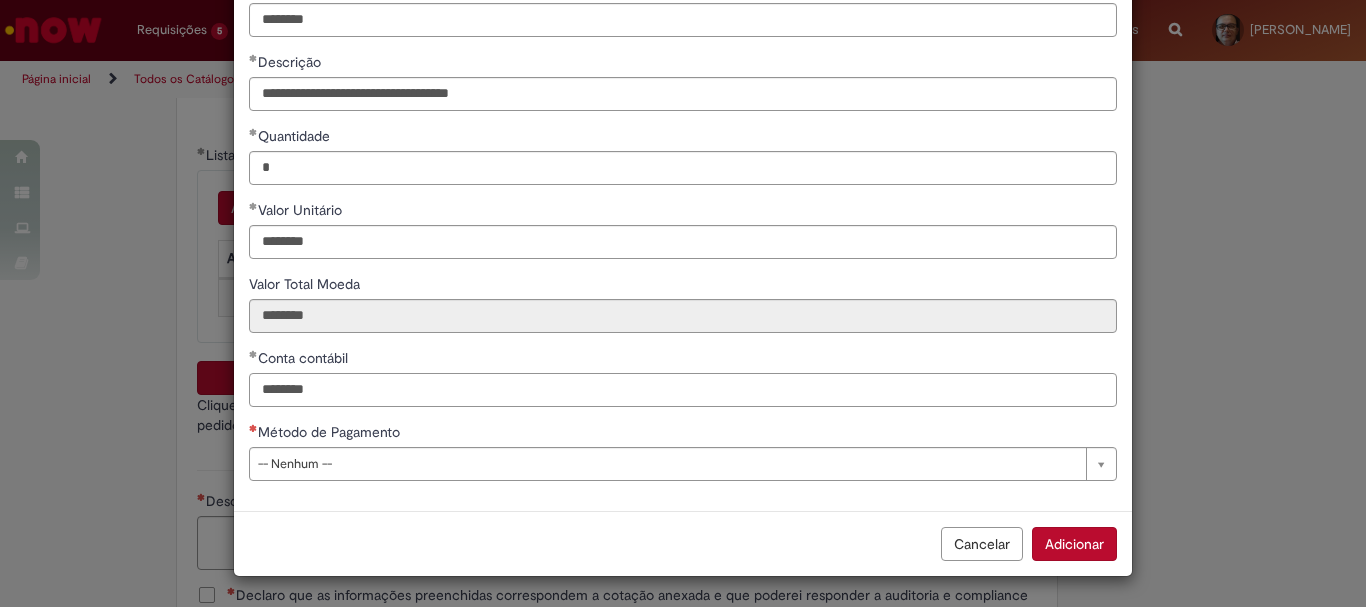 type on "********" 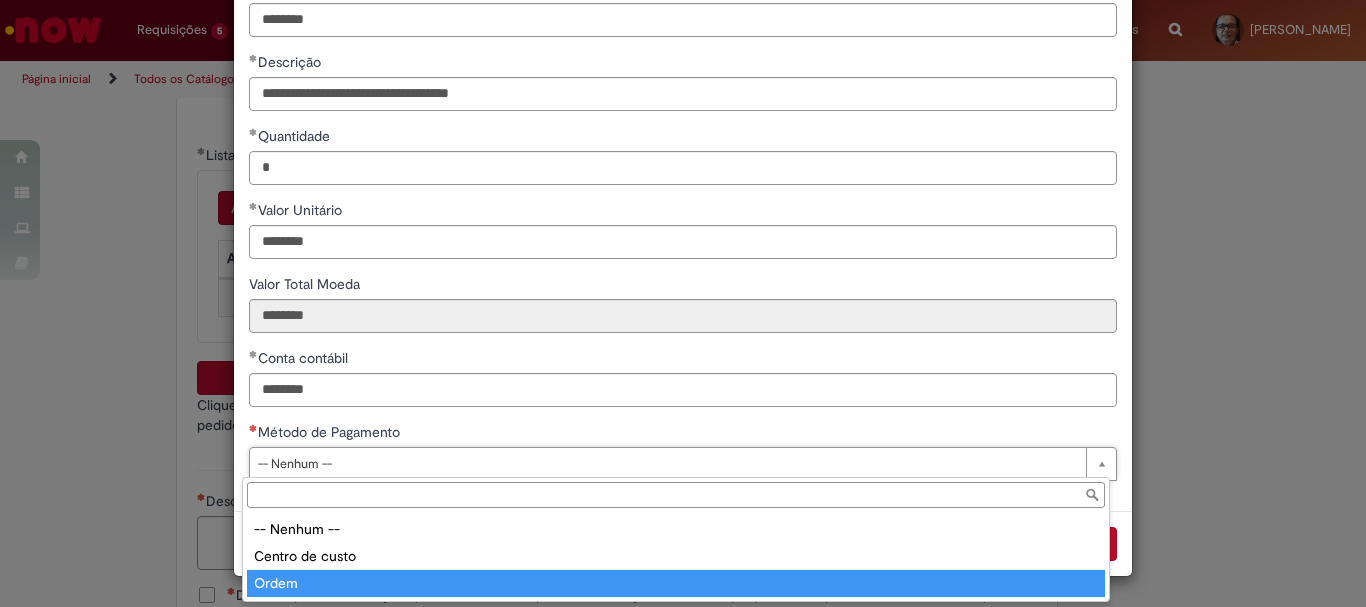 type on "*****" 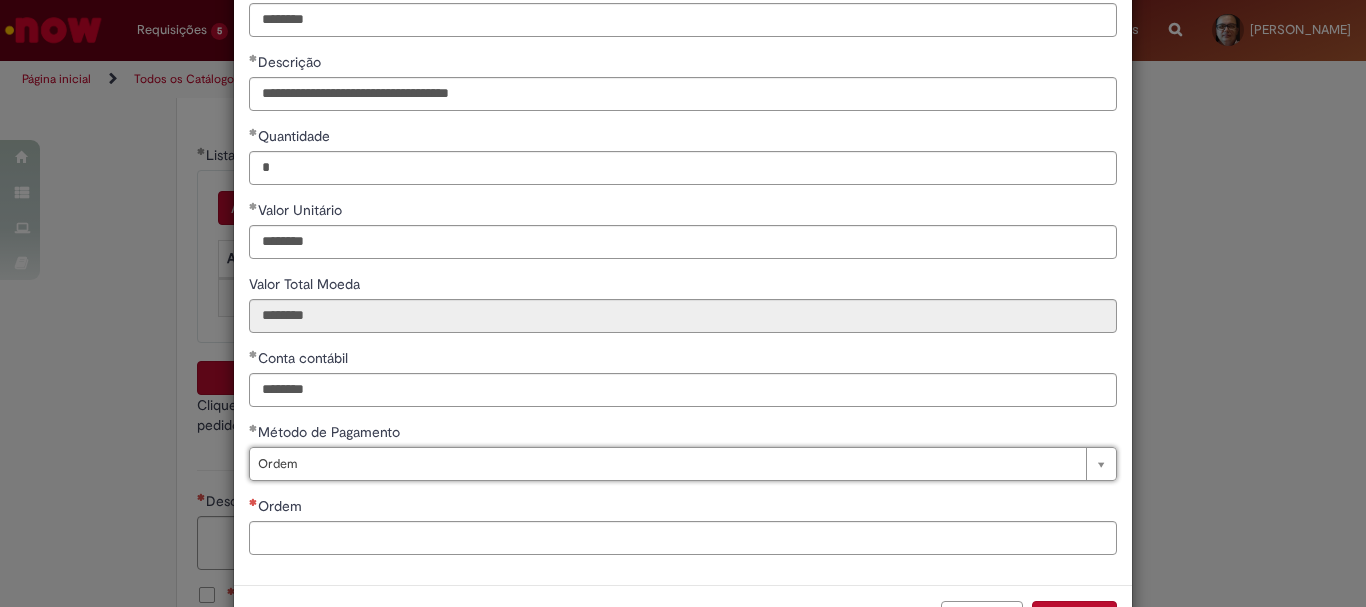 scroll, scrollTop: 199, scrollLeft: 0, axis: vertical 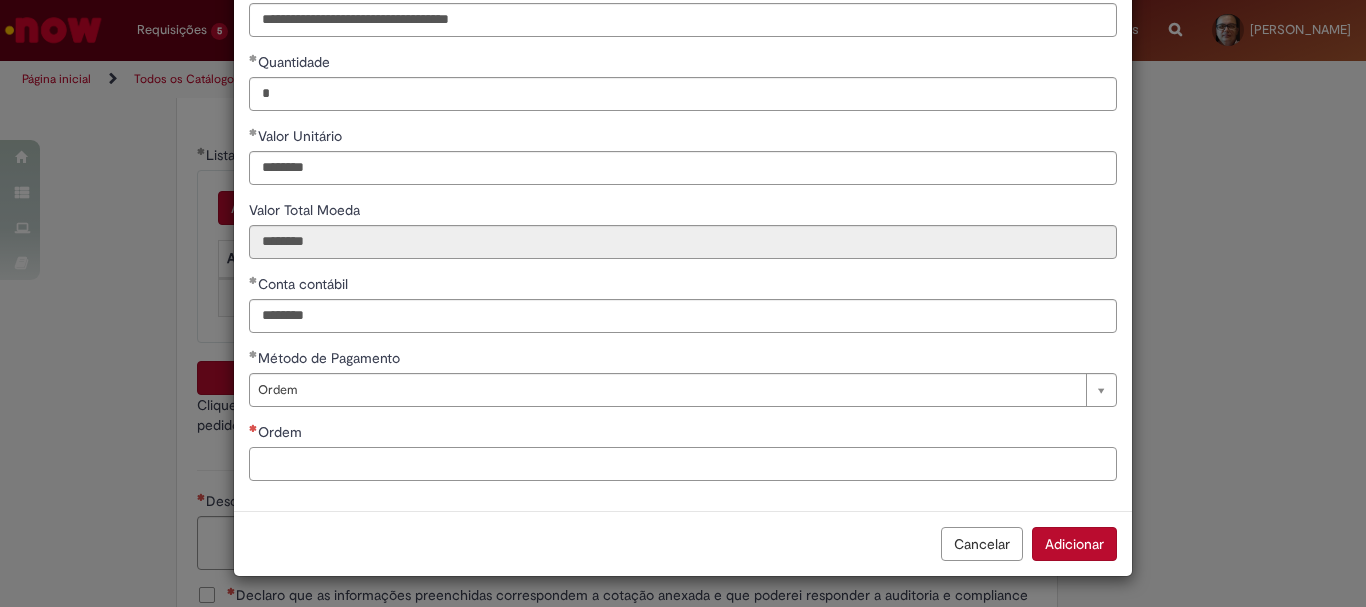 click on "Ordem" at bounding box center [683, 464] 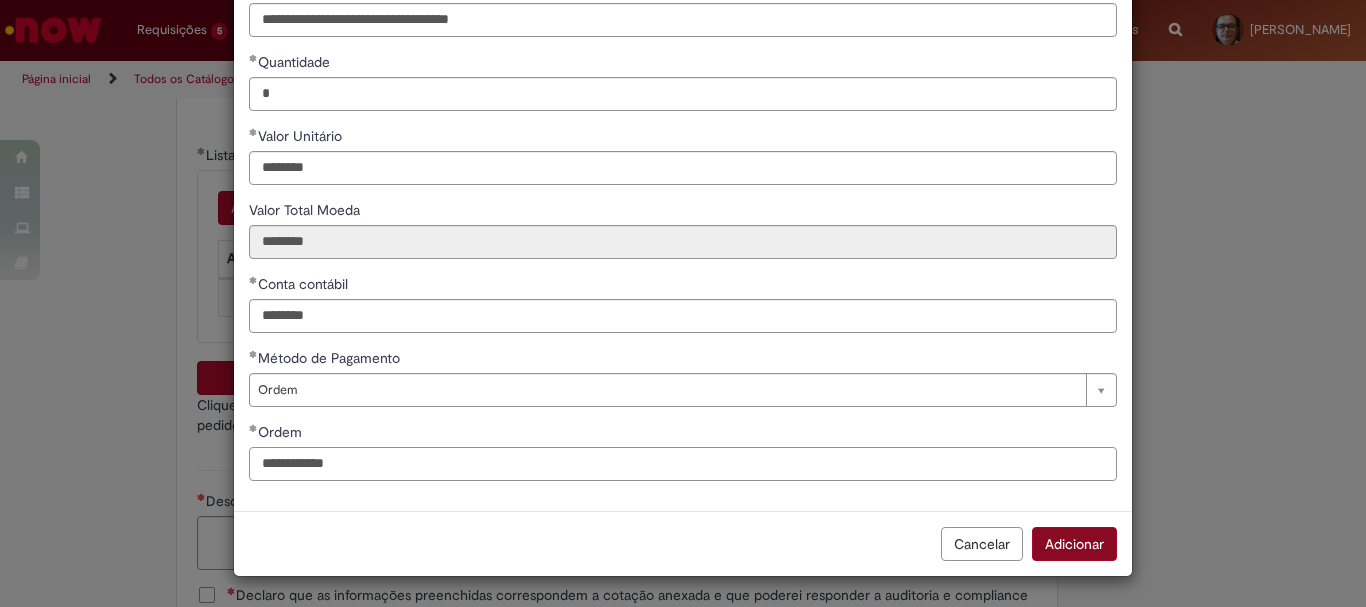 type on "**********" 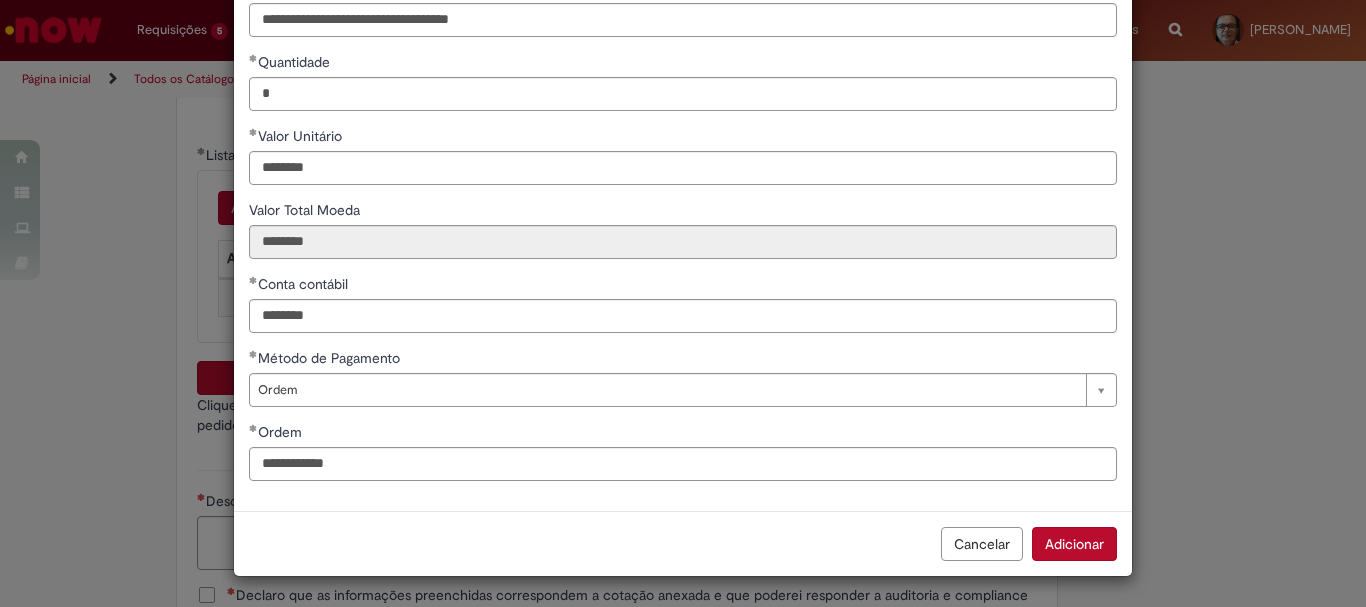 click on "Adicionar" at bounding box center (1074, 544) 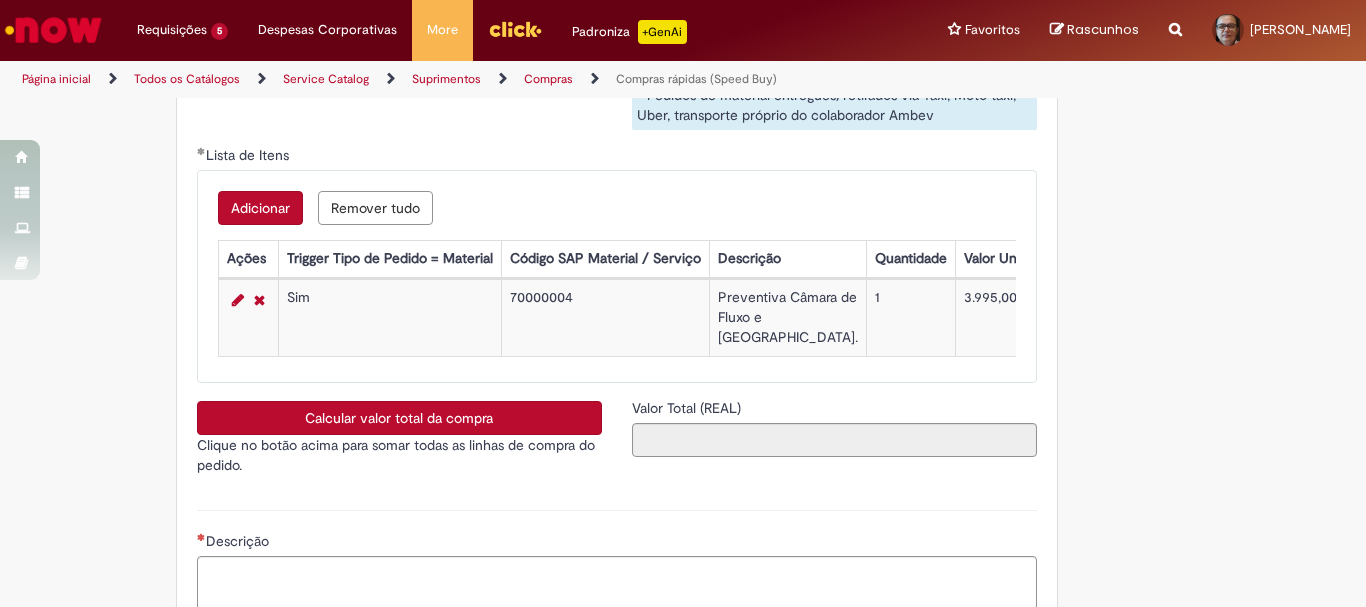 click on "Calcular valor total da compra" at bounding box center [399, 418] 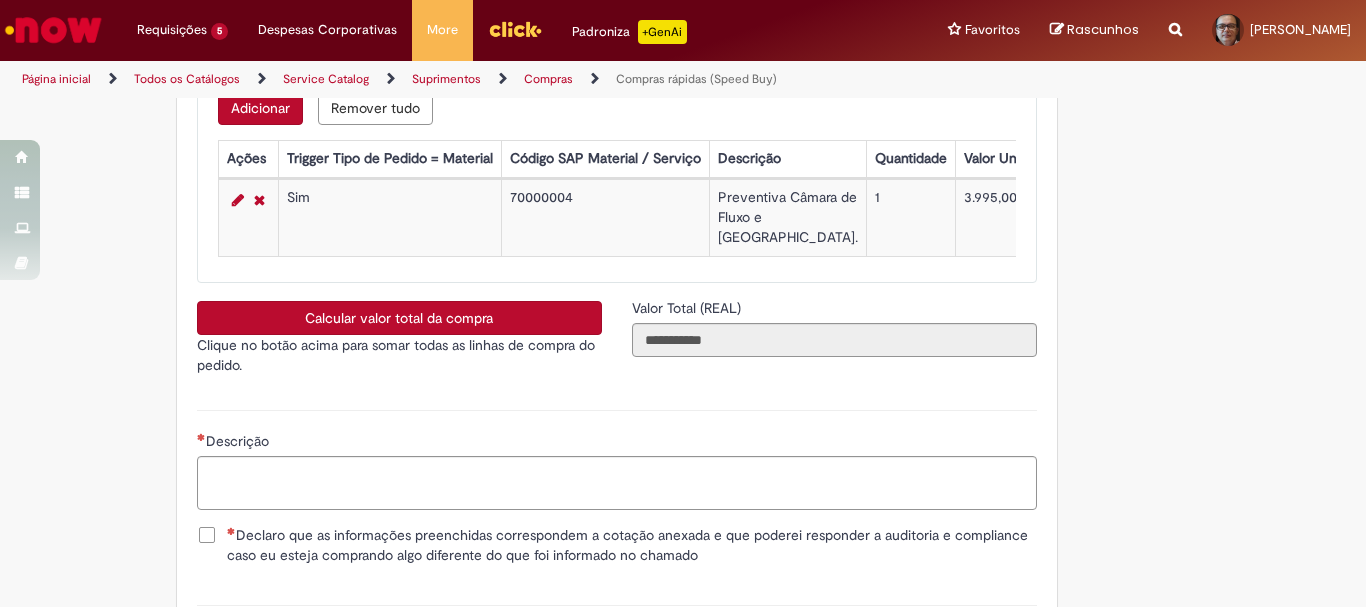 scroll, scrollTop: 3500, scrollLeft: 0, axis: vertical 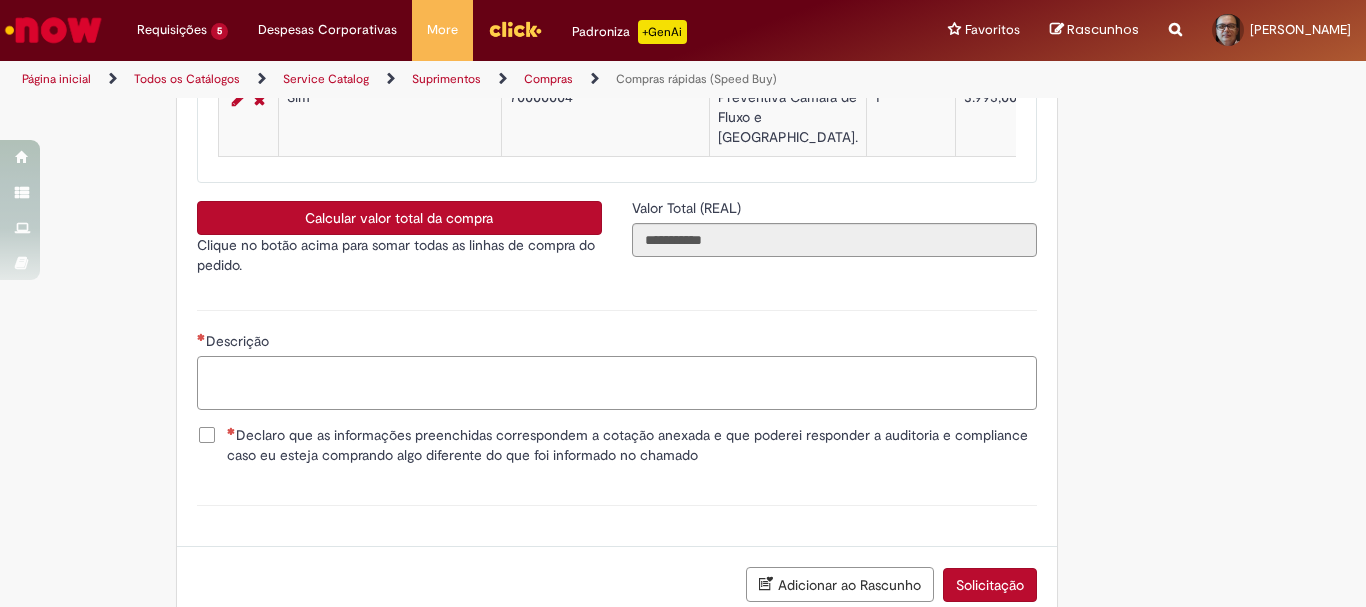 click on "Descrição" at bounding box center [617, 383] 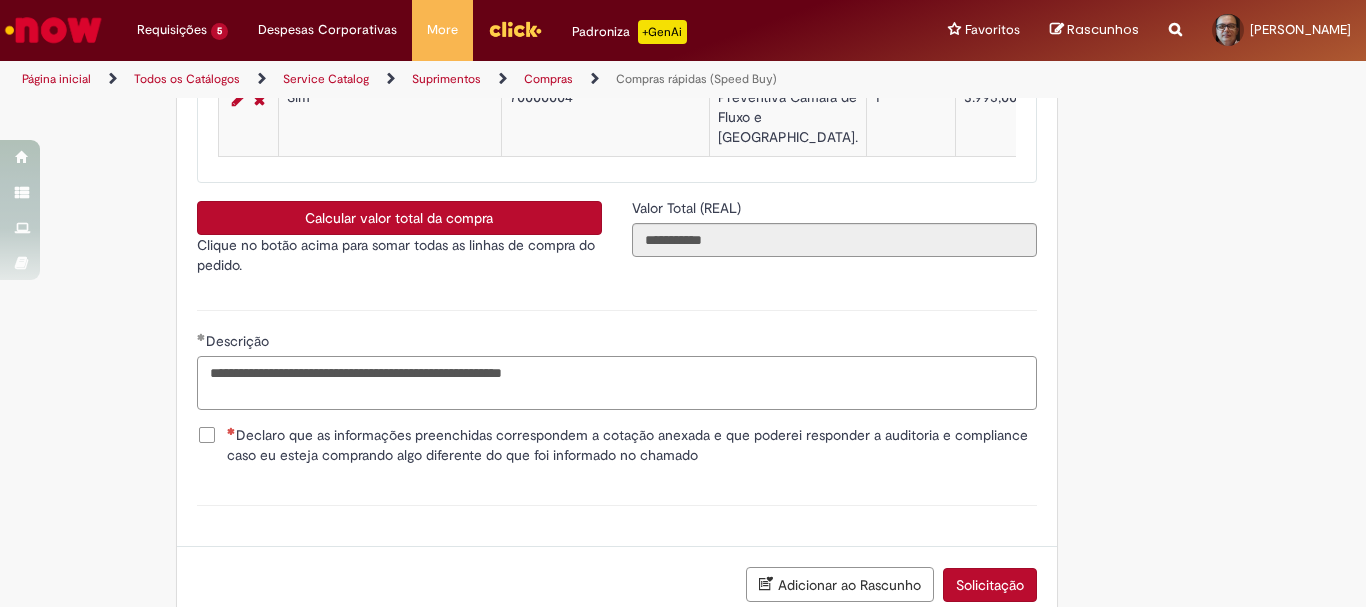type on "**********" 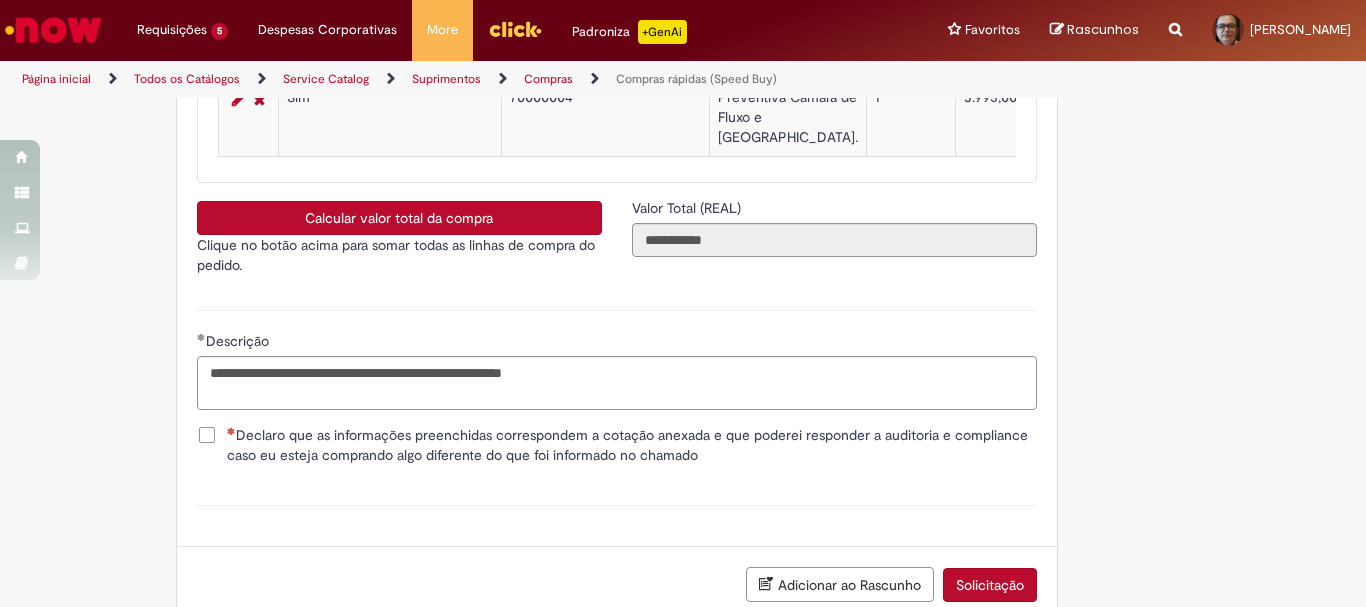 click on "Declaro que as informações preenchidas correspondem a cotação anexada e que poderei responder a auditoria e compliance caso eu esteja comprando algo diferente do que foi informado no chamado" at bounding box center (632, 445) 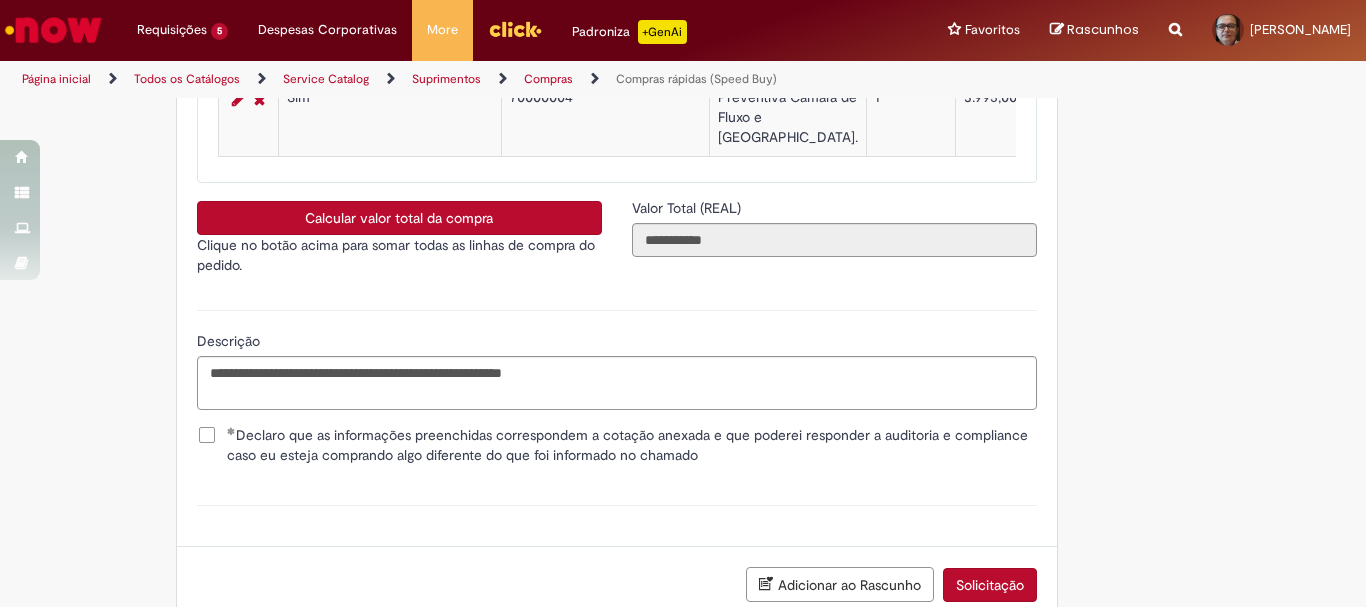 scroll, scrollTop: 3661, scrollLeft: 0, axis: vertical 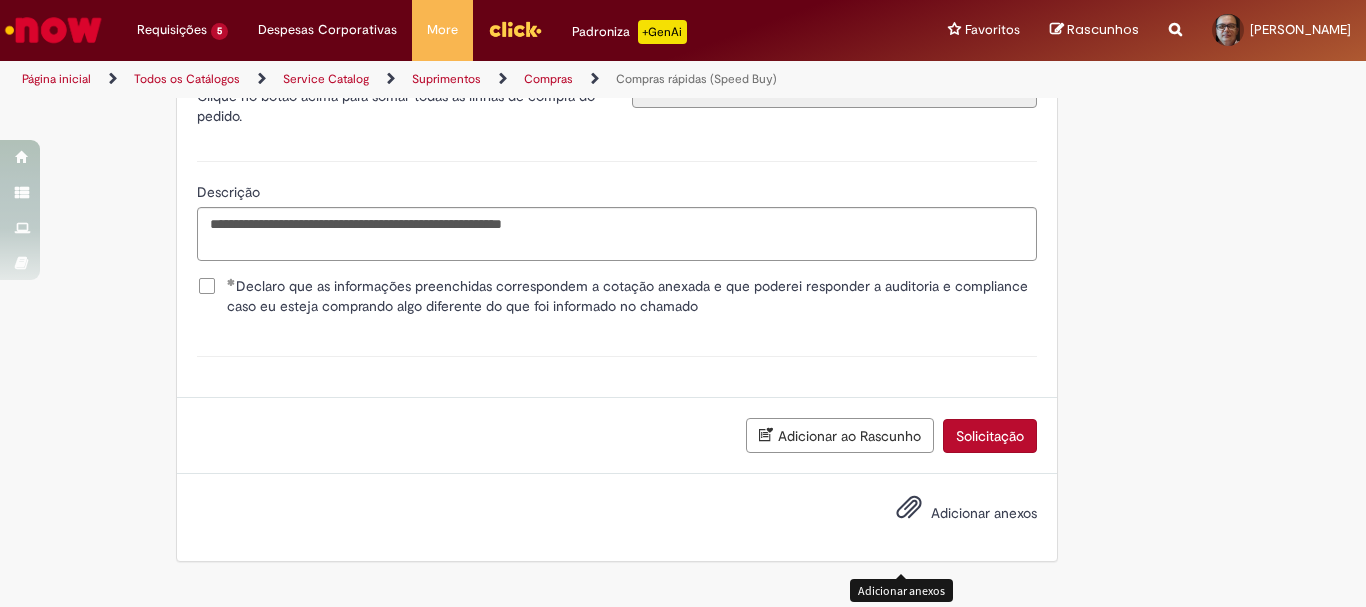 click at bounding box center (909, 508) 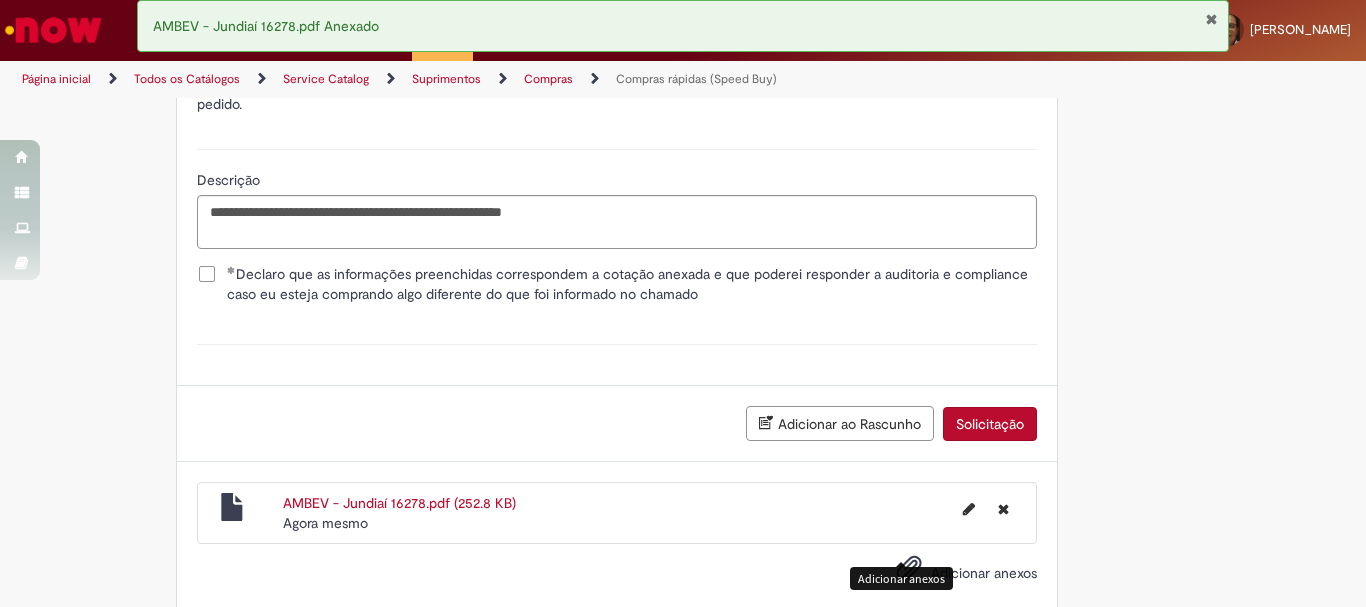 scroll, scrollTop: 3733, scrollLeft: 0, axis: vertical 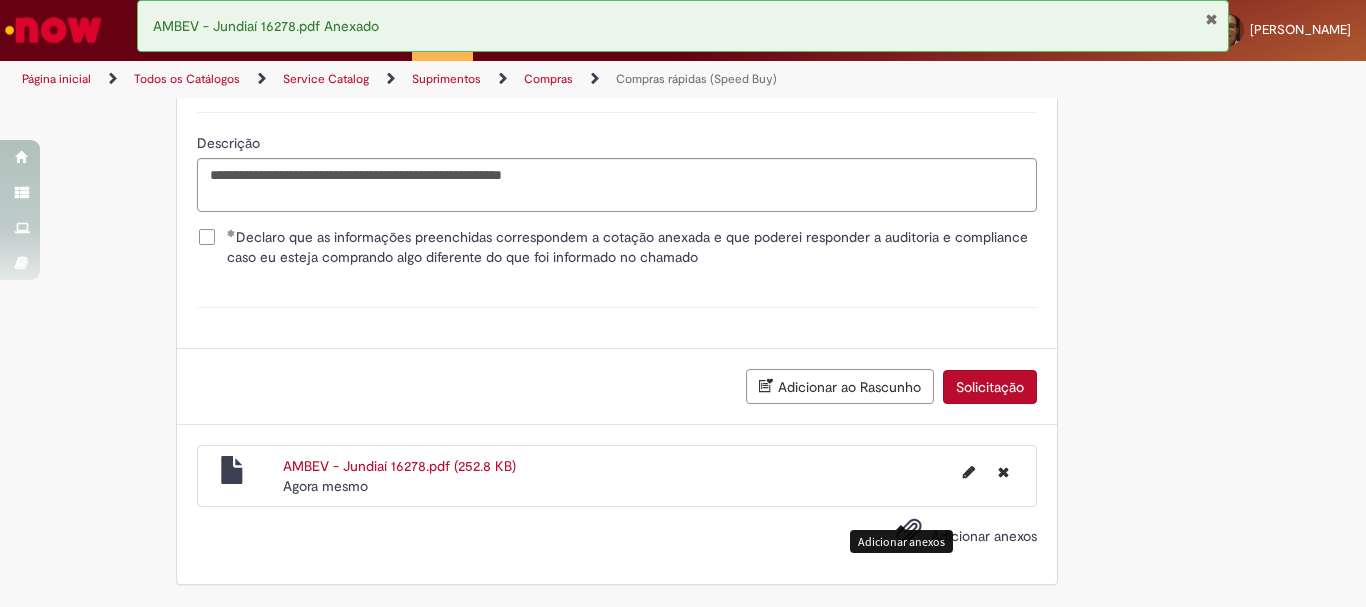 click on "Solicitação" at bounding box center [990, 387] 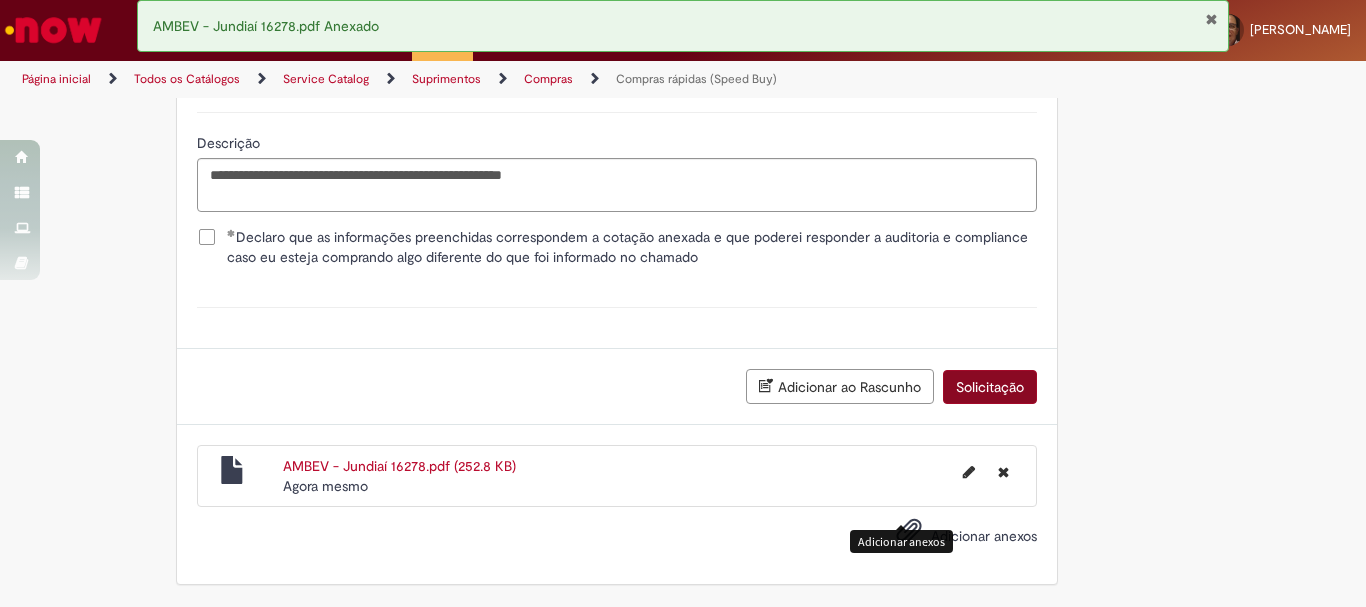 scroll, scrollTop: 3687, scrollLeft: 0, axis: vertical 